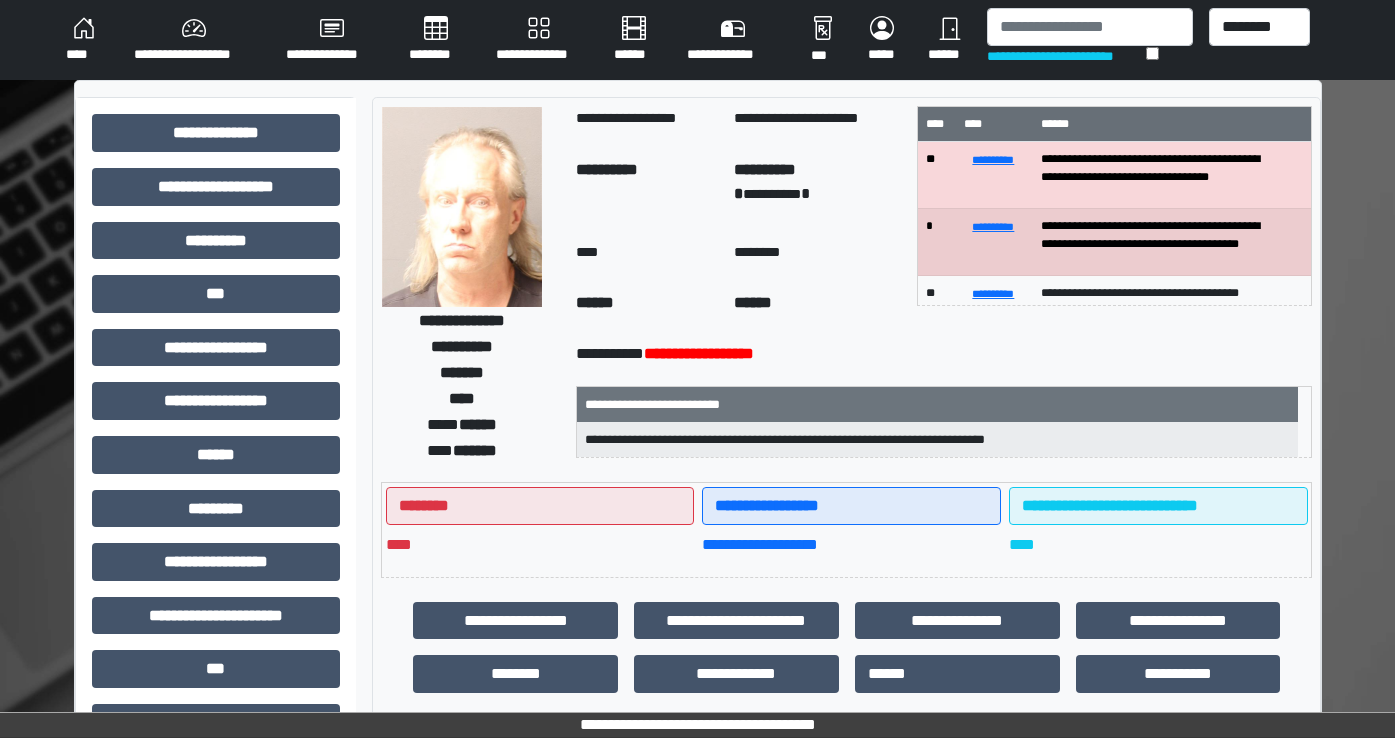 scroll, scrollTop: 12, scrollLeft: 0, axis: vertical 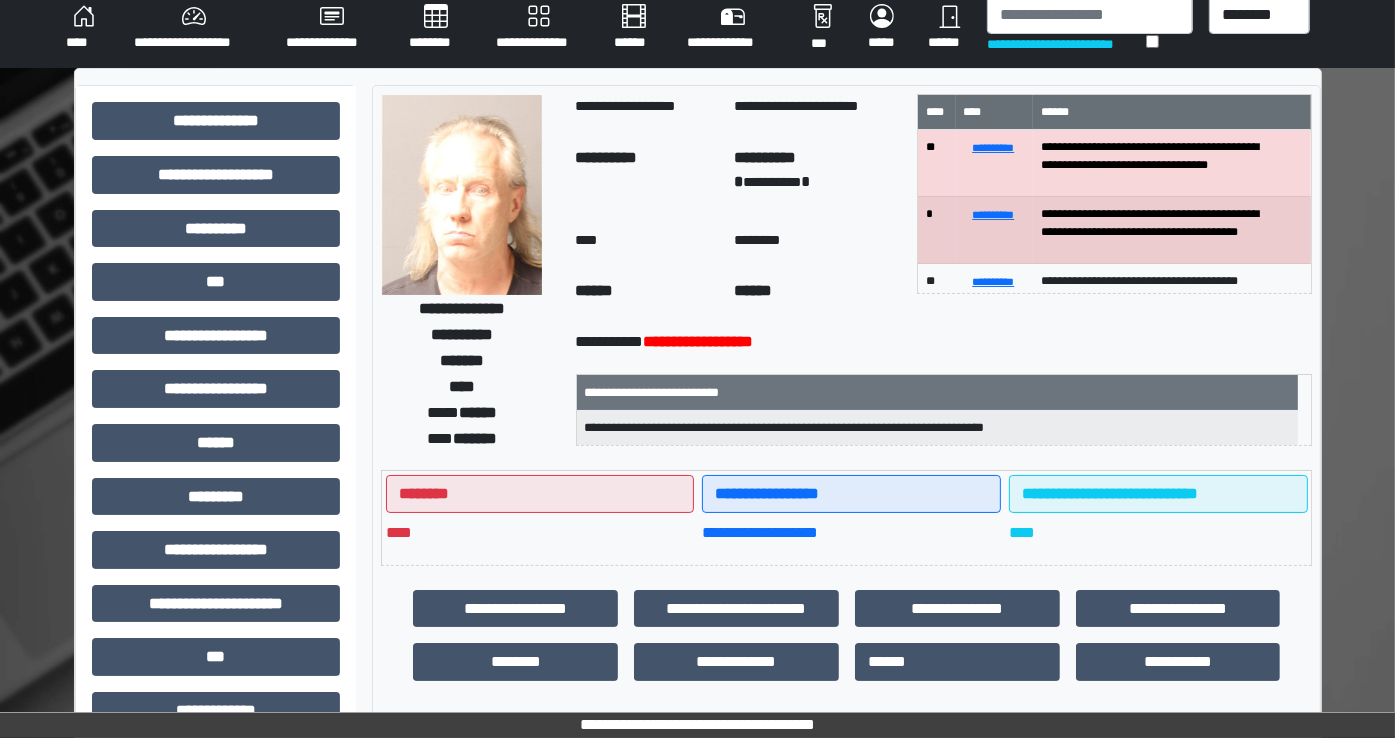 click on "**********" at bounding box center (698, 611) 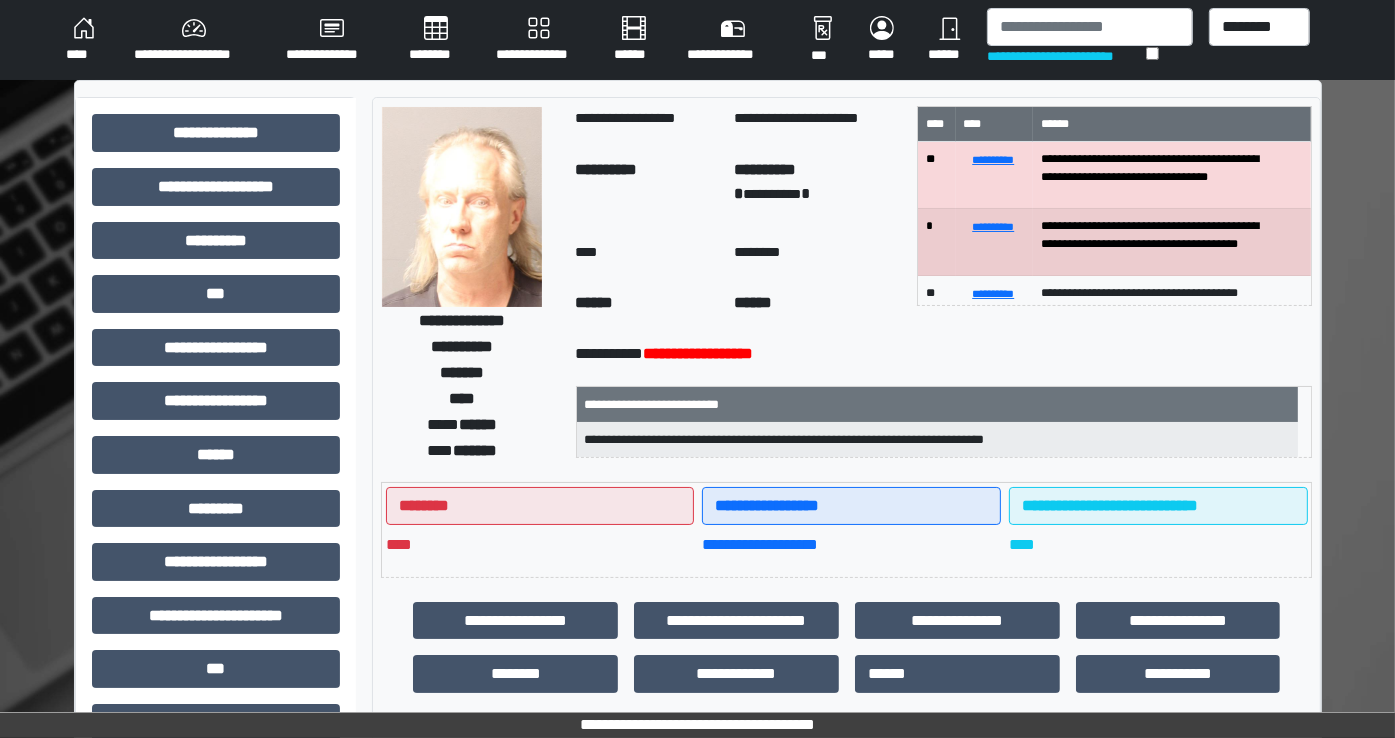 scroll, scrollTop: 0, scrollLeft: 0, axis: both 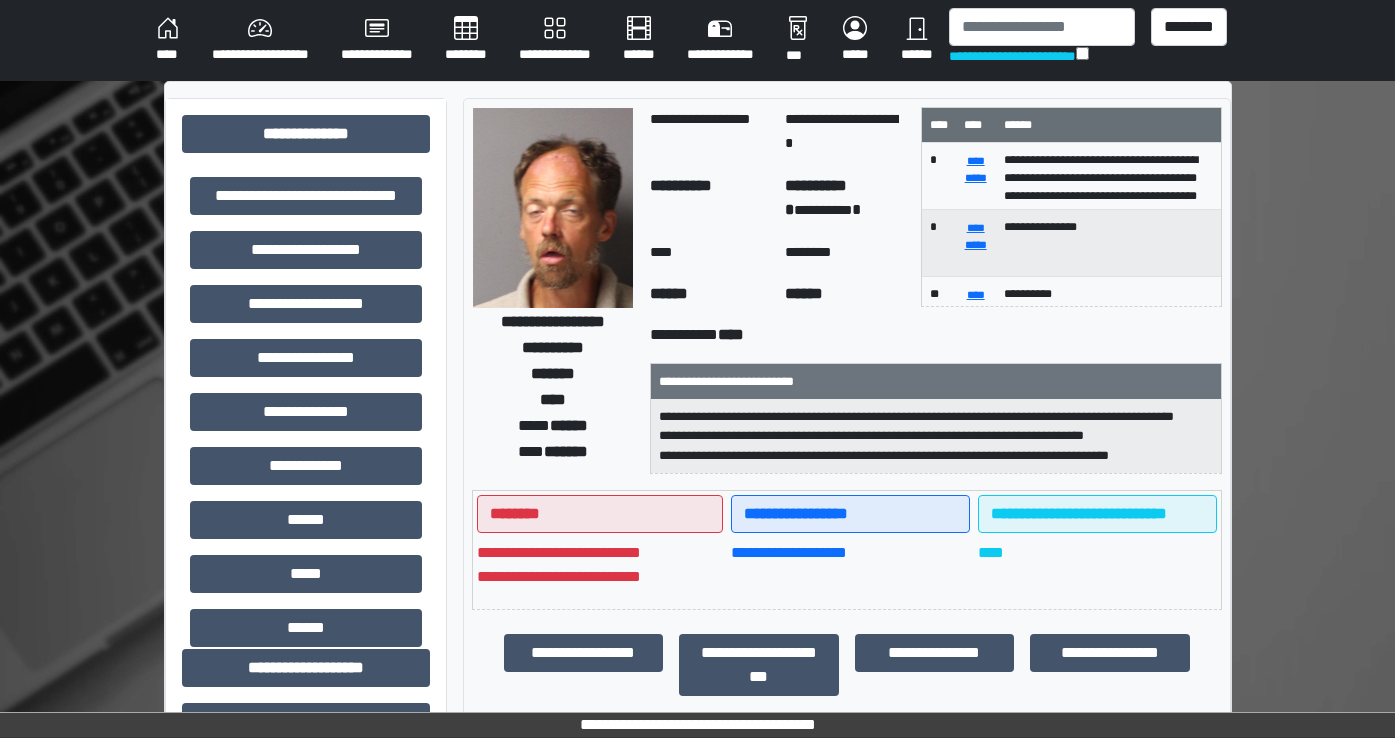 select on "*" 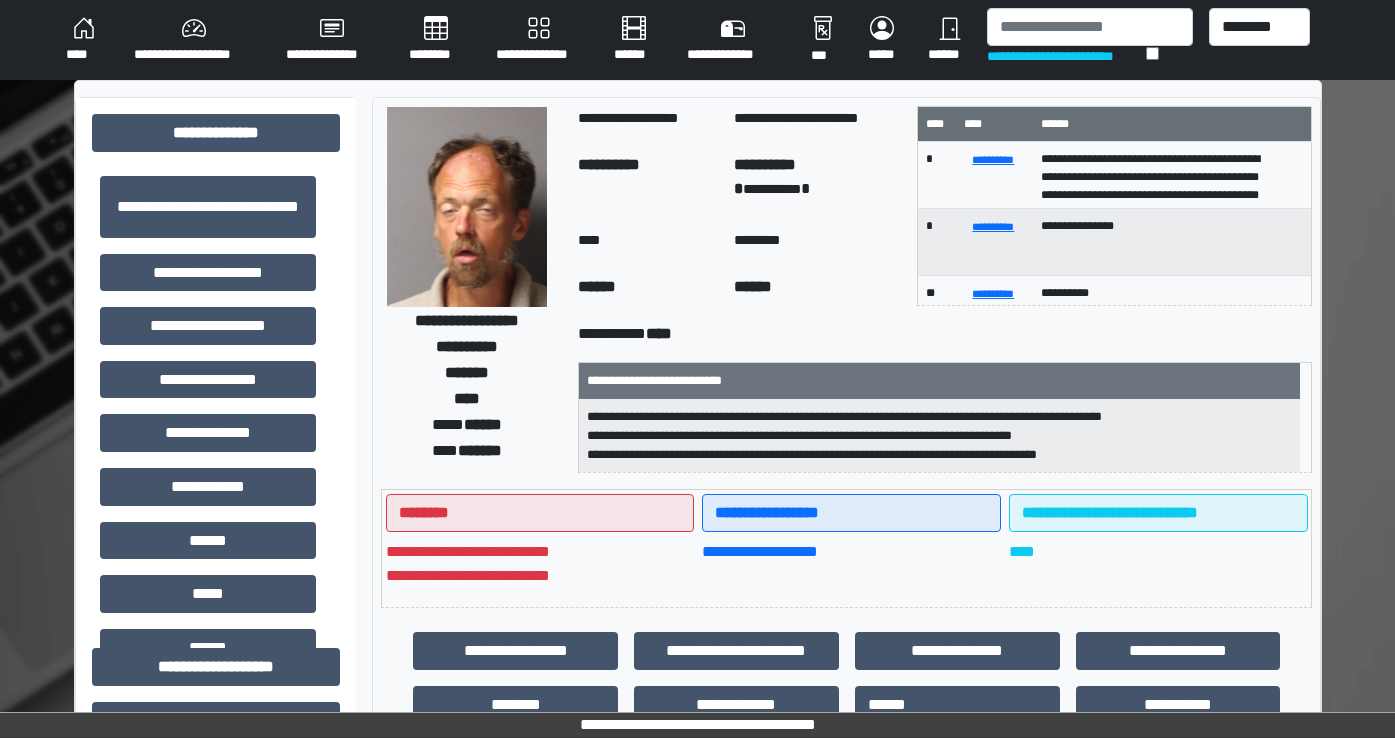 scroll, scrollTop: 604, scrollLeft: 0, axis: vertical 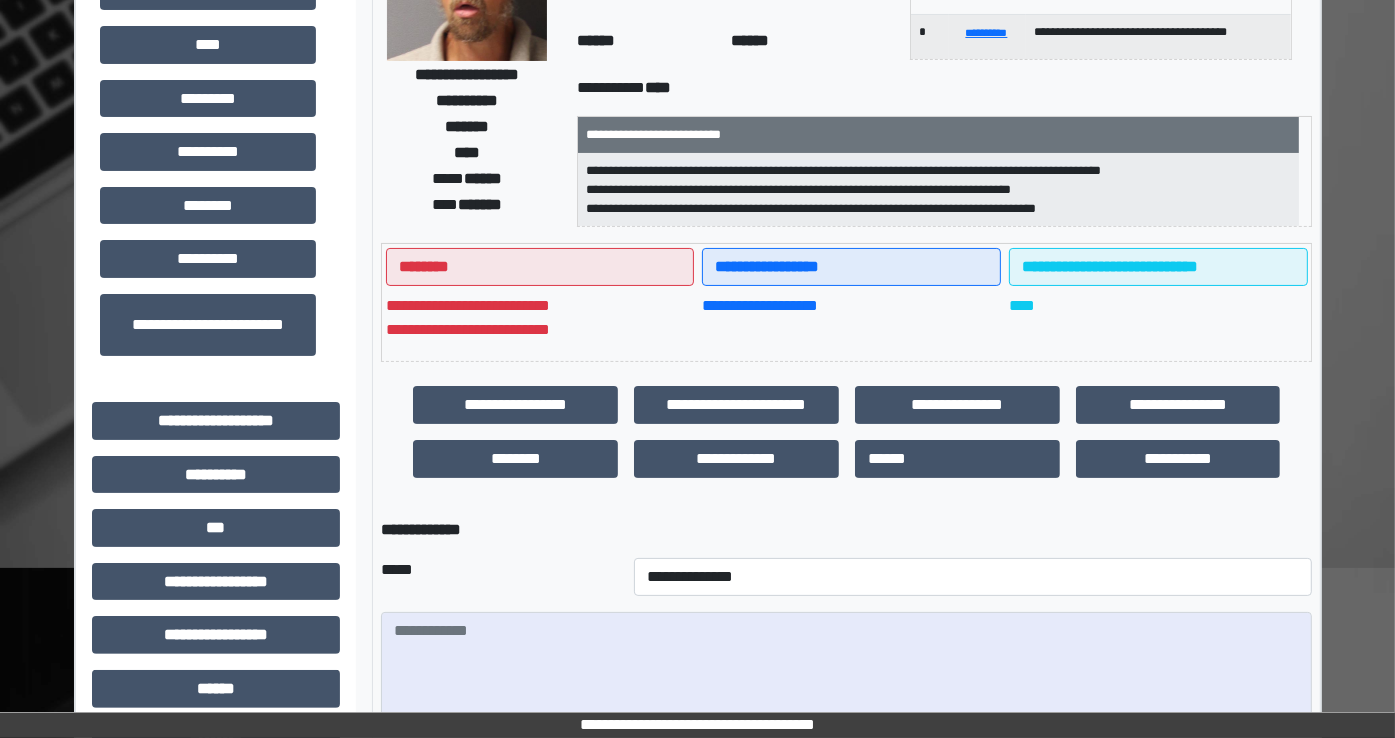 click on "**********" at bounding box center (697, 653) 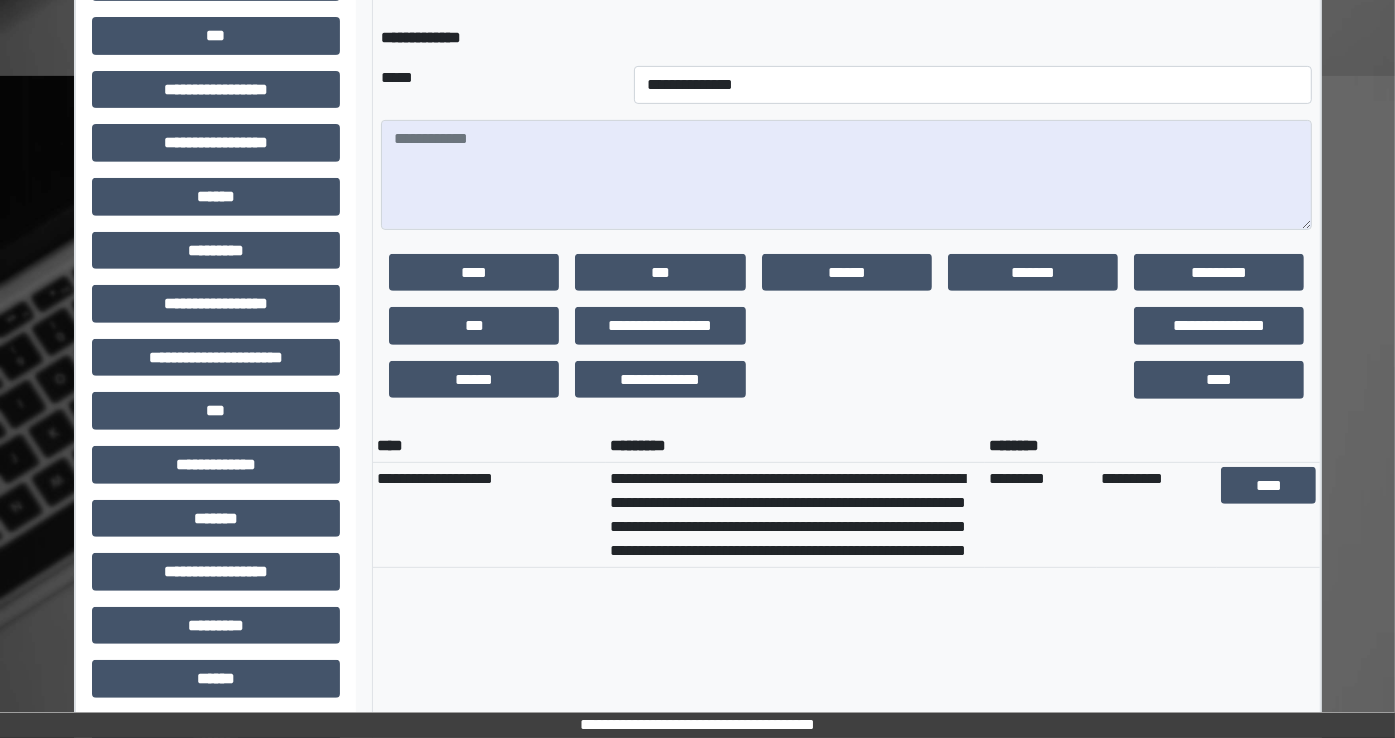 scroll, scrollTop: 736, scrollLeft: 0, axis: vertical 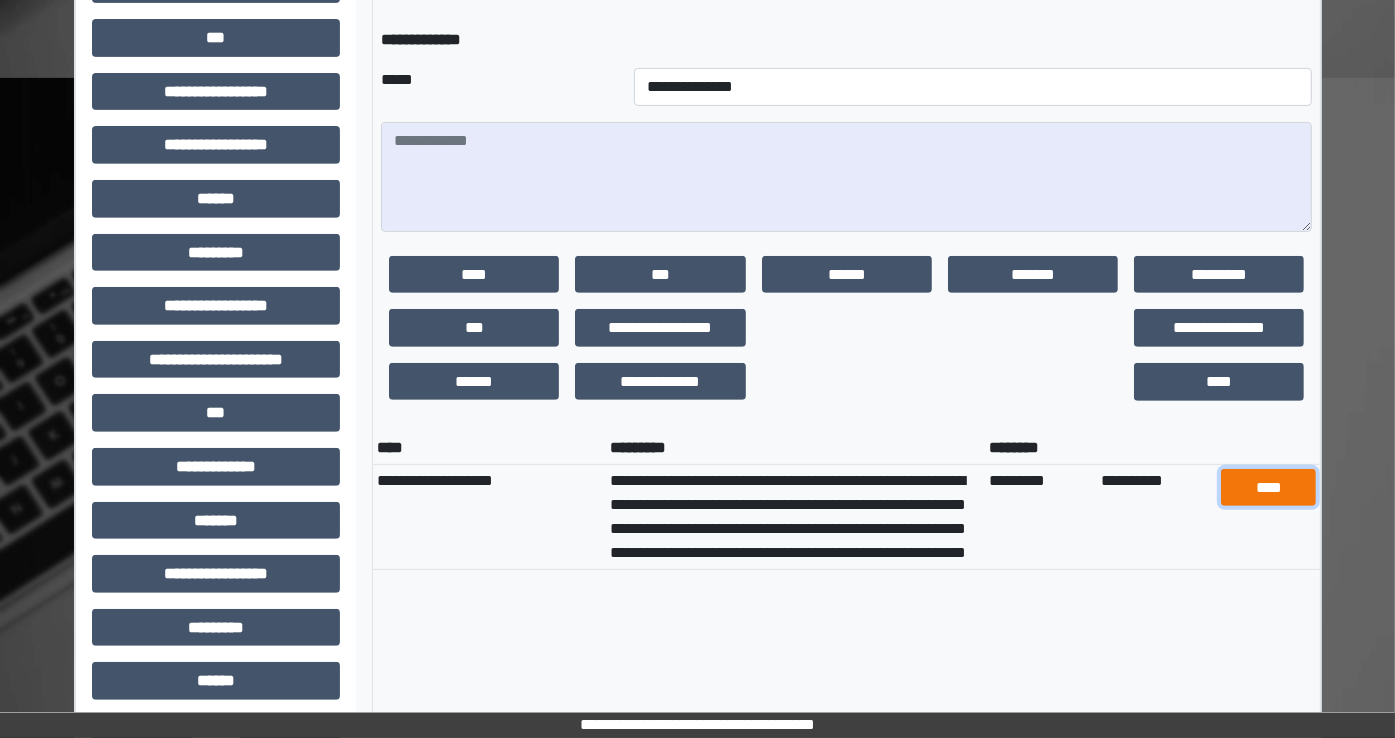 click on "****" at bounding box center [1268, 488] 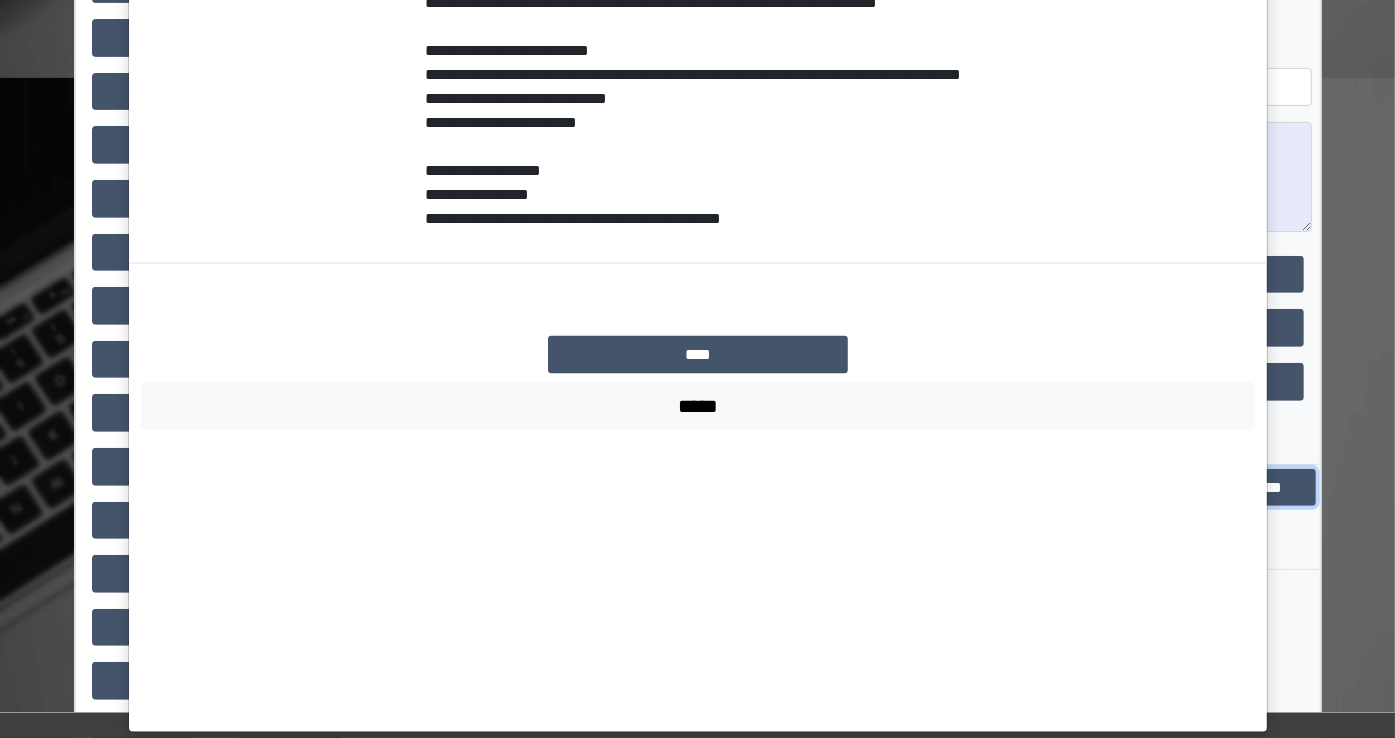 scroll, scrollTop: 3061, scrollLeft: 0, axis: vertical 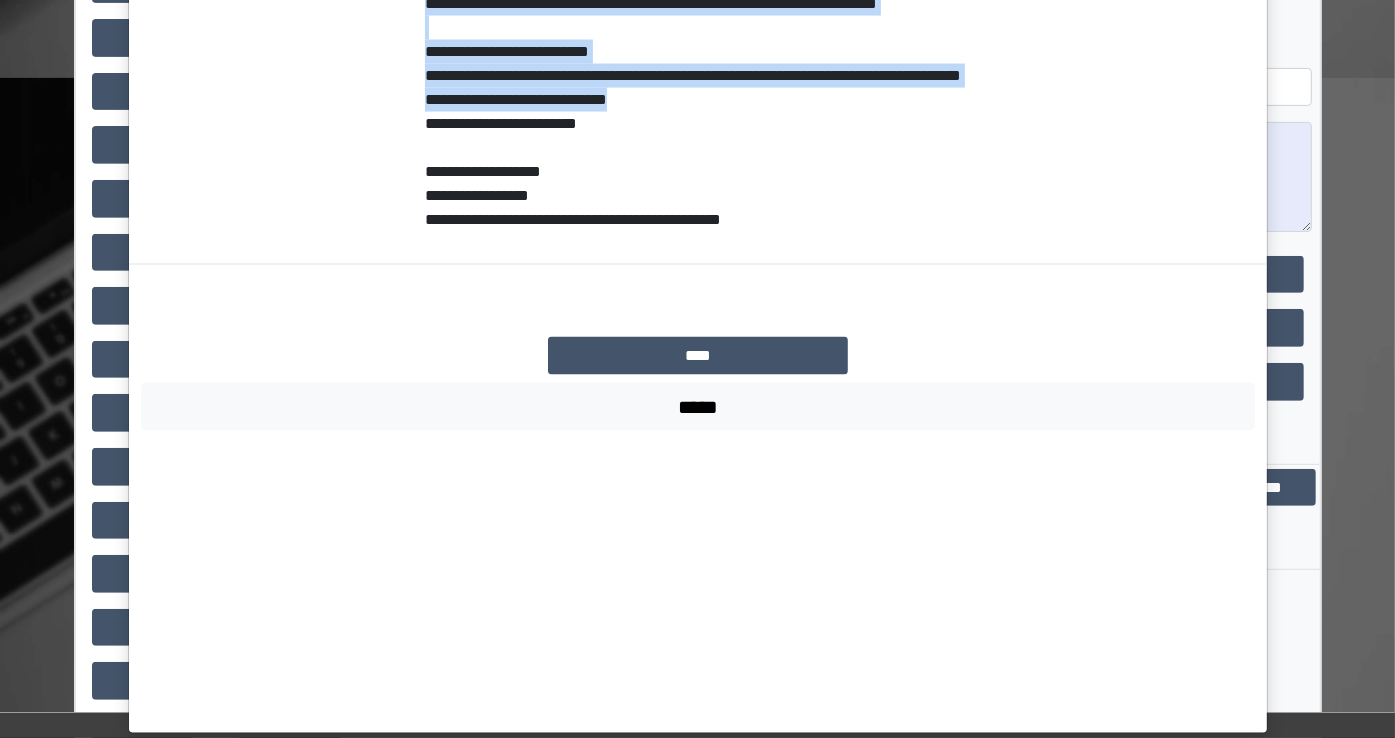 drag, startPoint x: 770, startPoint y: 384, endPoint x: 408, endPoint y: 339, distance: 364.78622 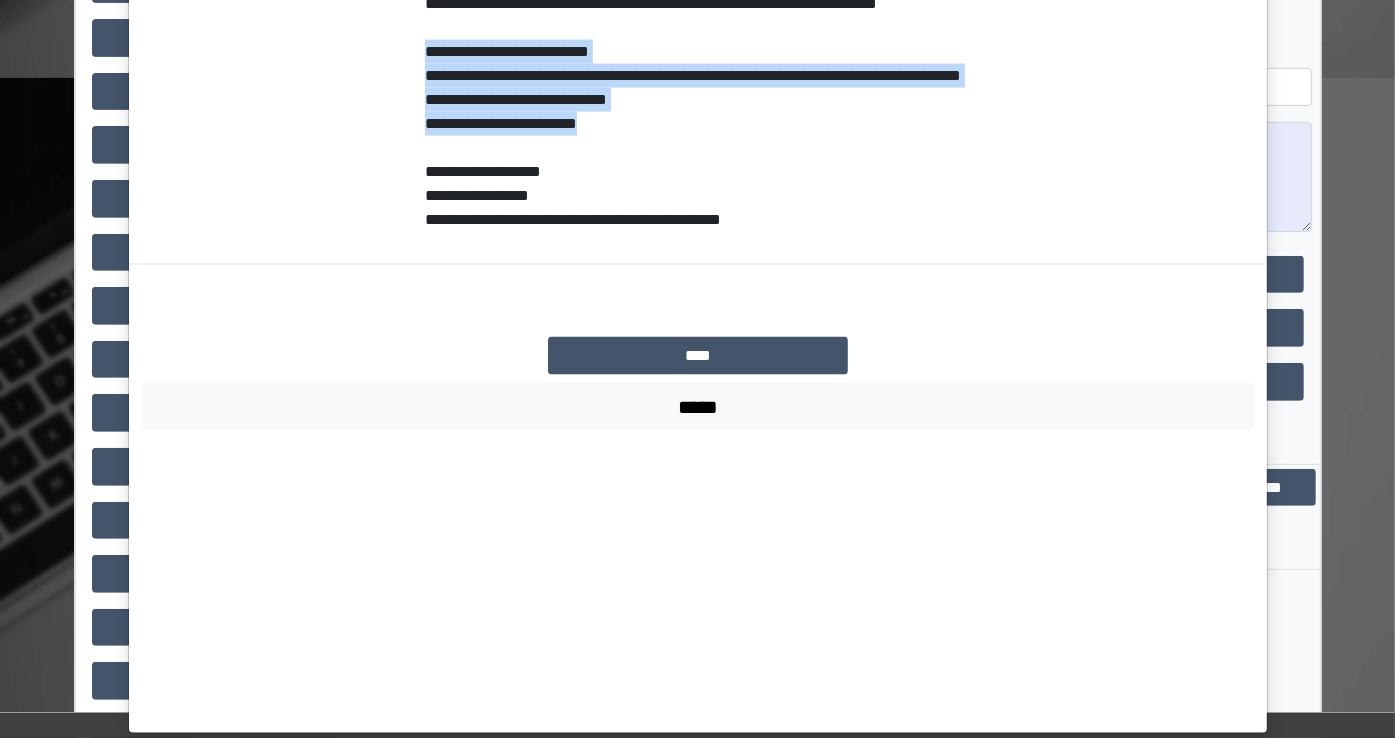 drag, startPoint x: 415, startPoint y: 337, endPoint x: 807, endPoint y: 405, distance: 397.85425 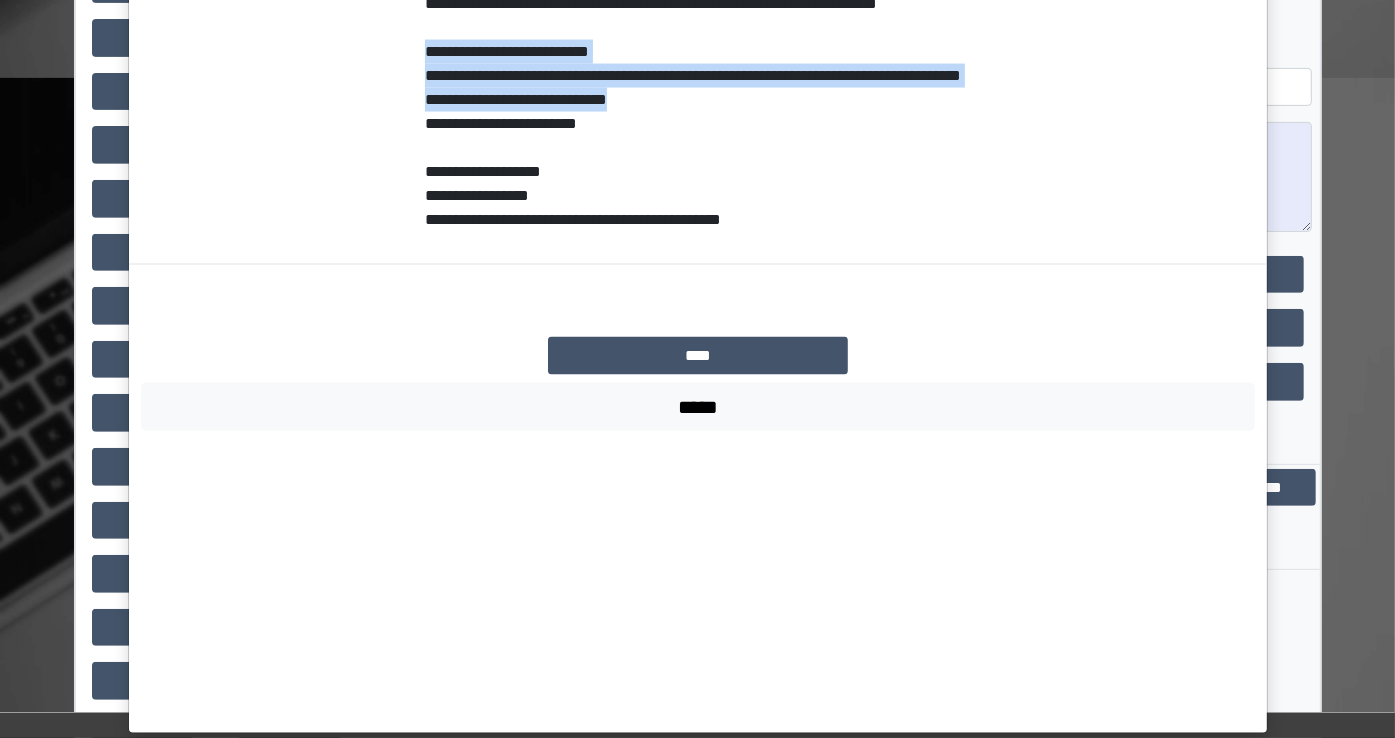 drag, startPoint x: 792, startPoint y: 389, endPoint x: 413, endPoint y: 342, distance: 381.90314 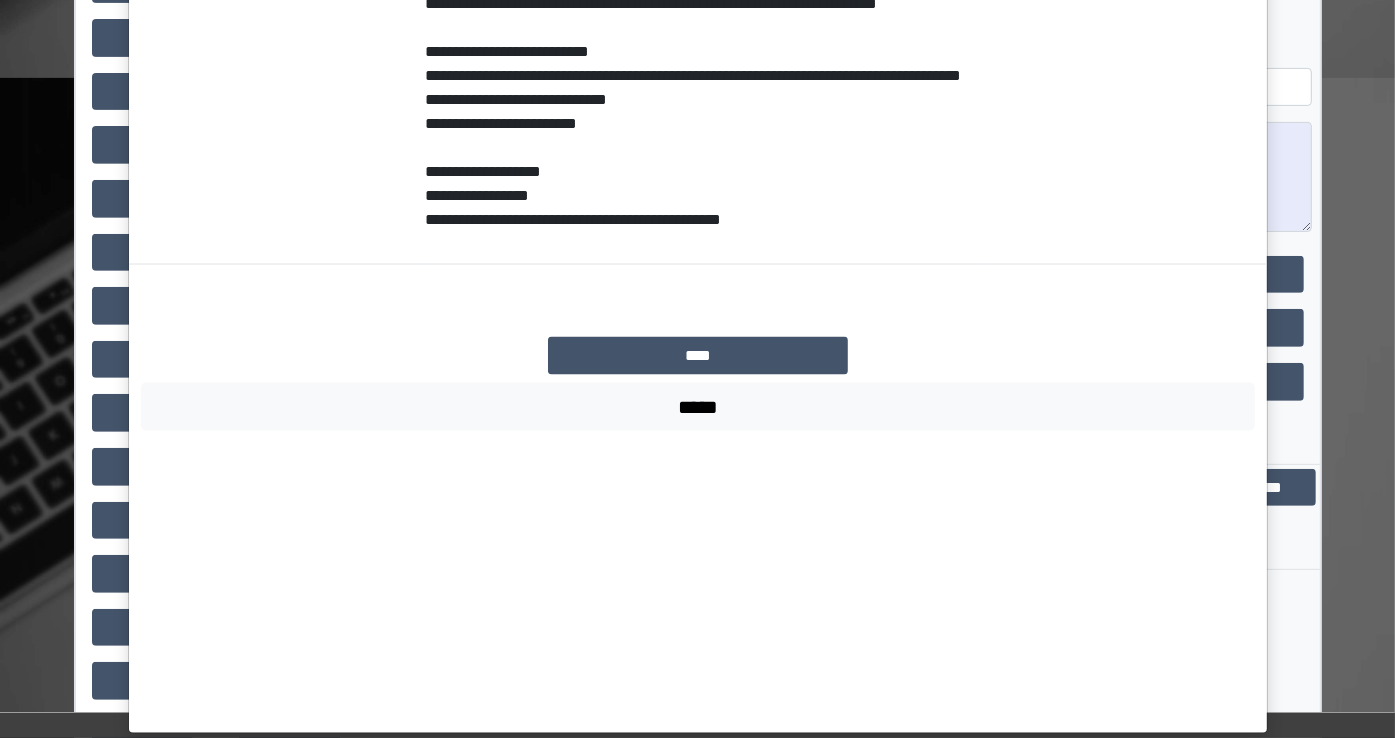 click on "**********" at bounding box center (697, 369) 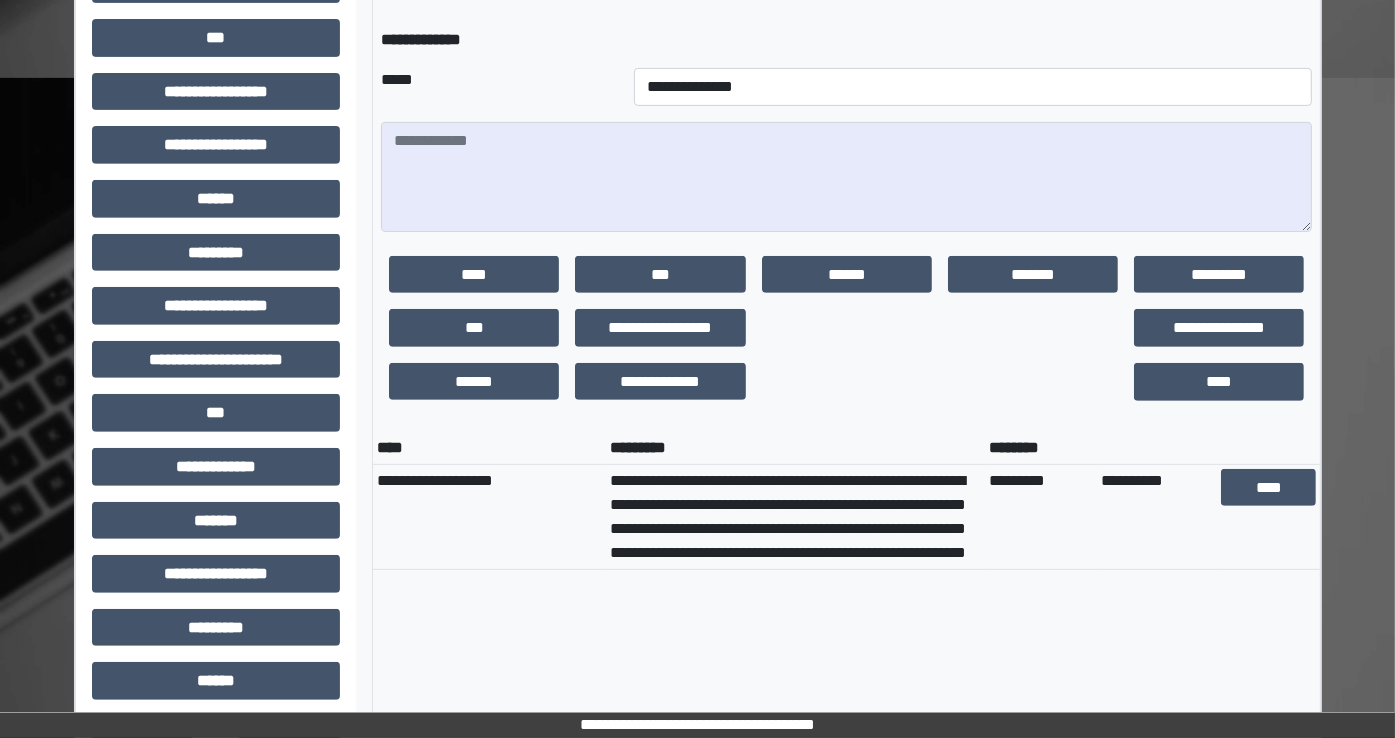 click on "**********" at bounding box center (697, 163) 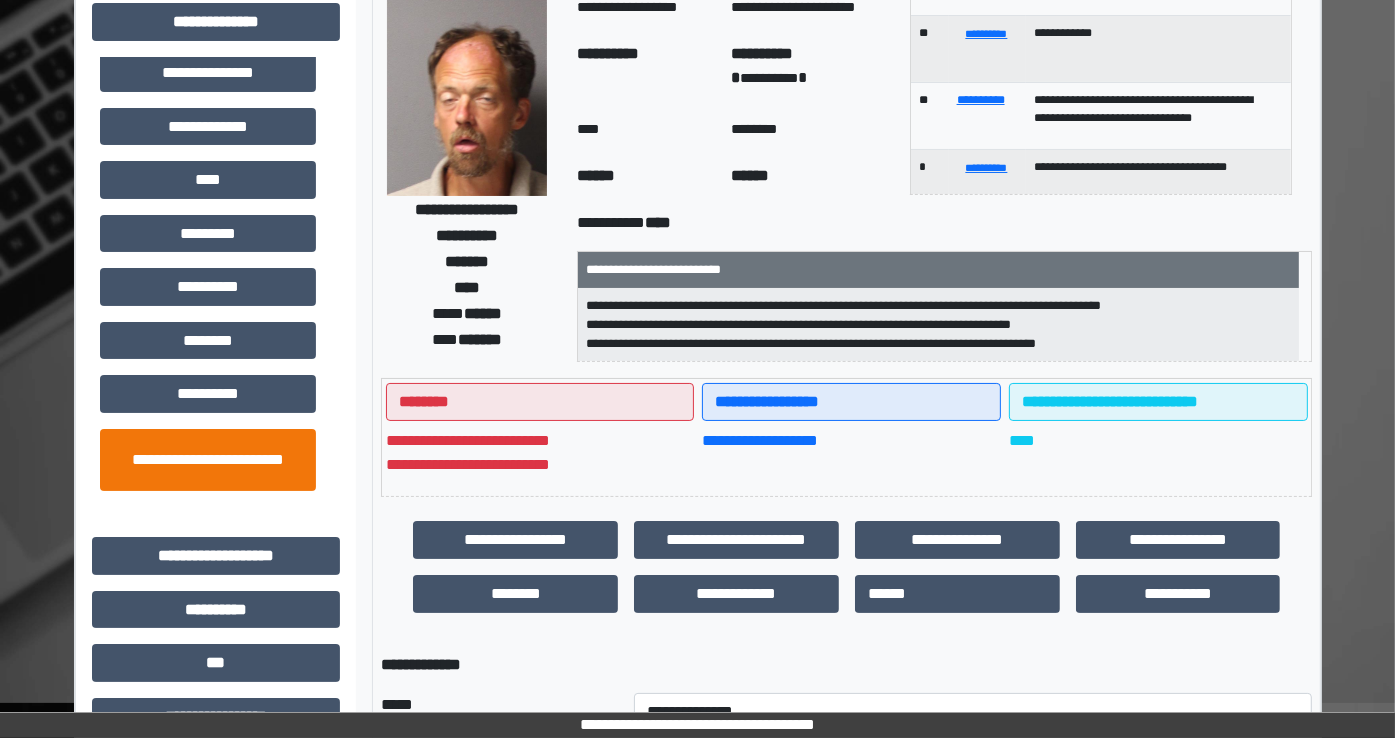 scroll, scrollTop: 110, scrollLeft: 0, axis: vertical 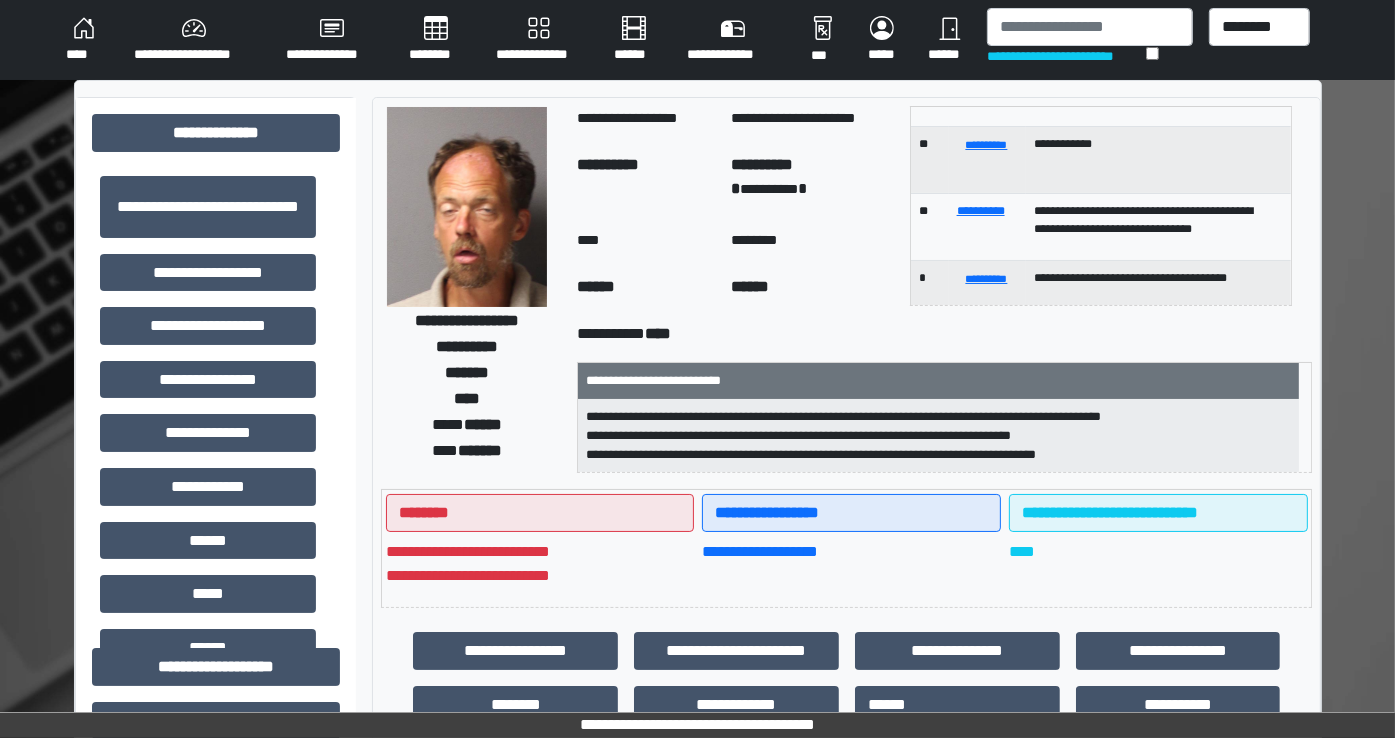 click on "**********" at bounding box center [194, 40] 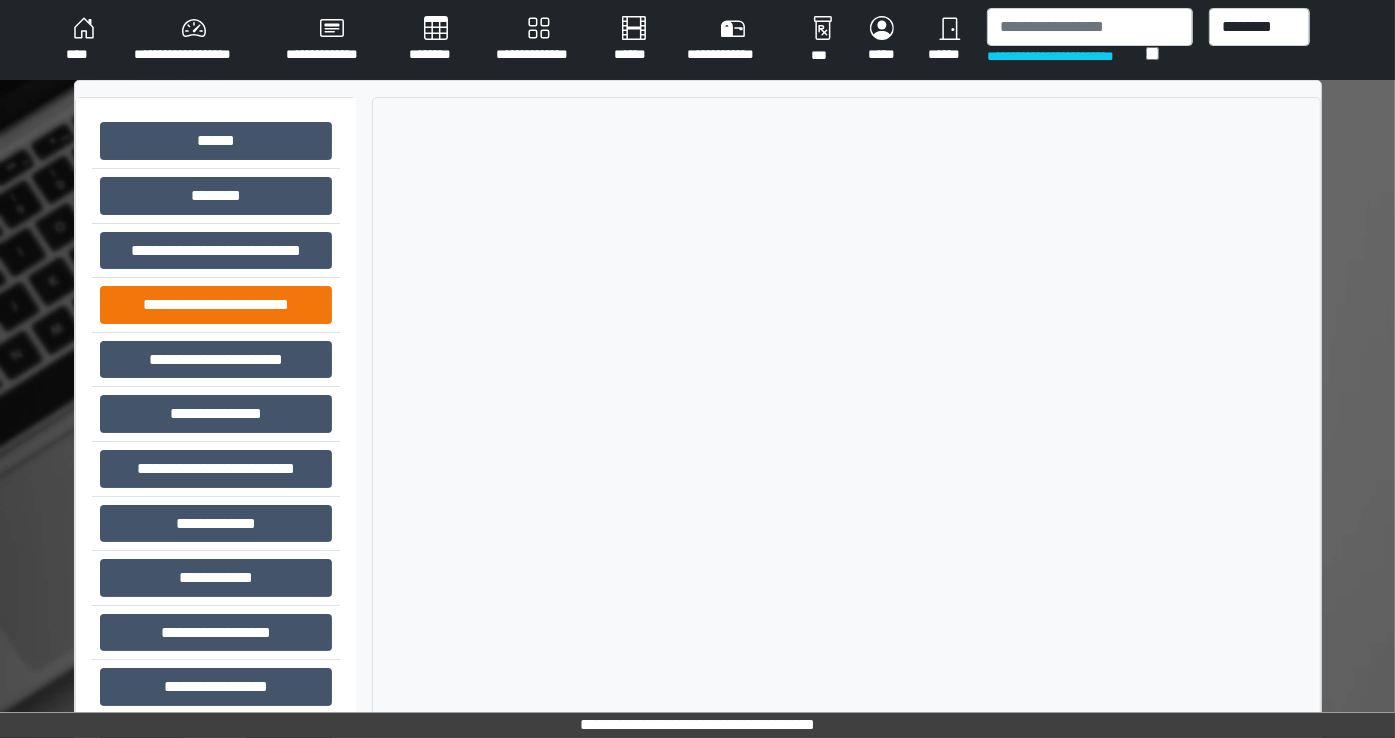 scroll, scrollTop: 79, scrollLeft: 0, axis: vertical 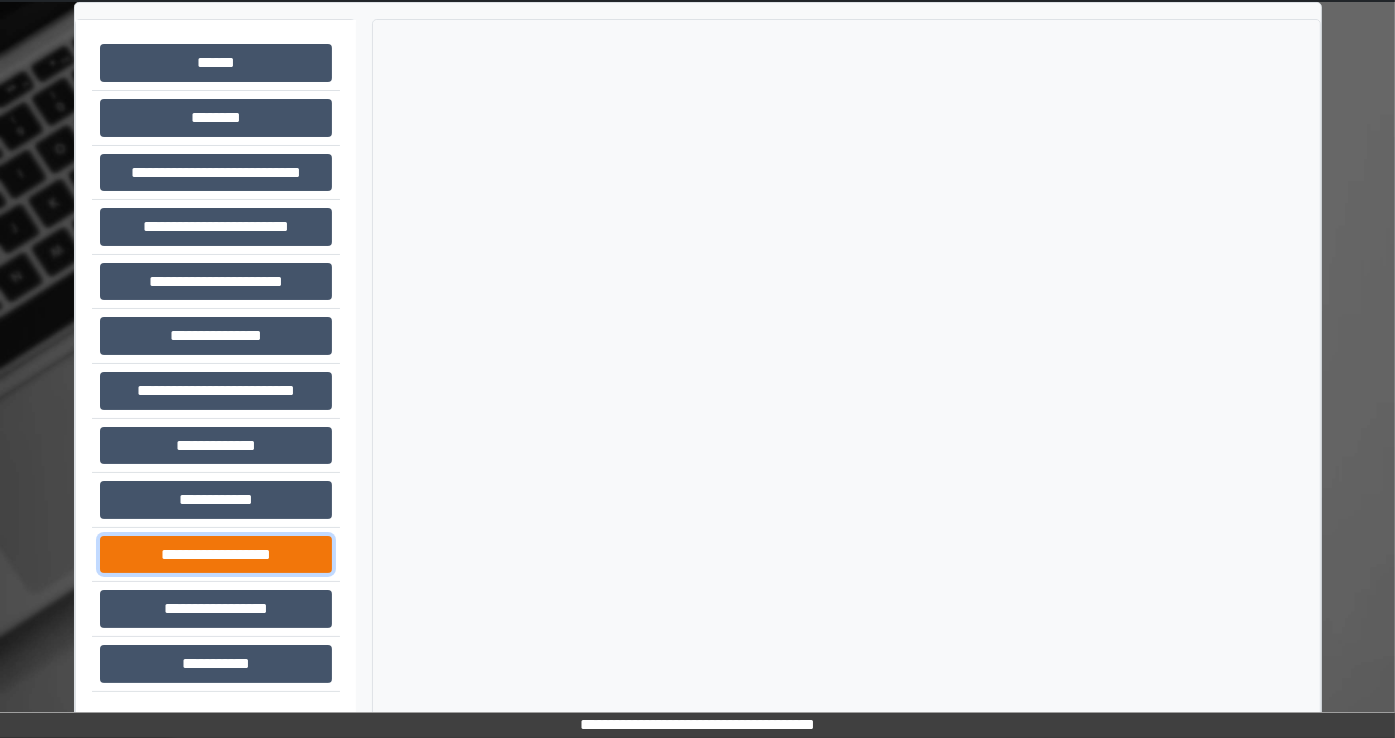 click on "**********" at bounding box center (216, 555) 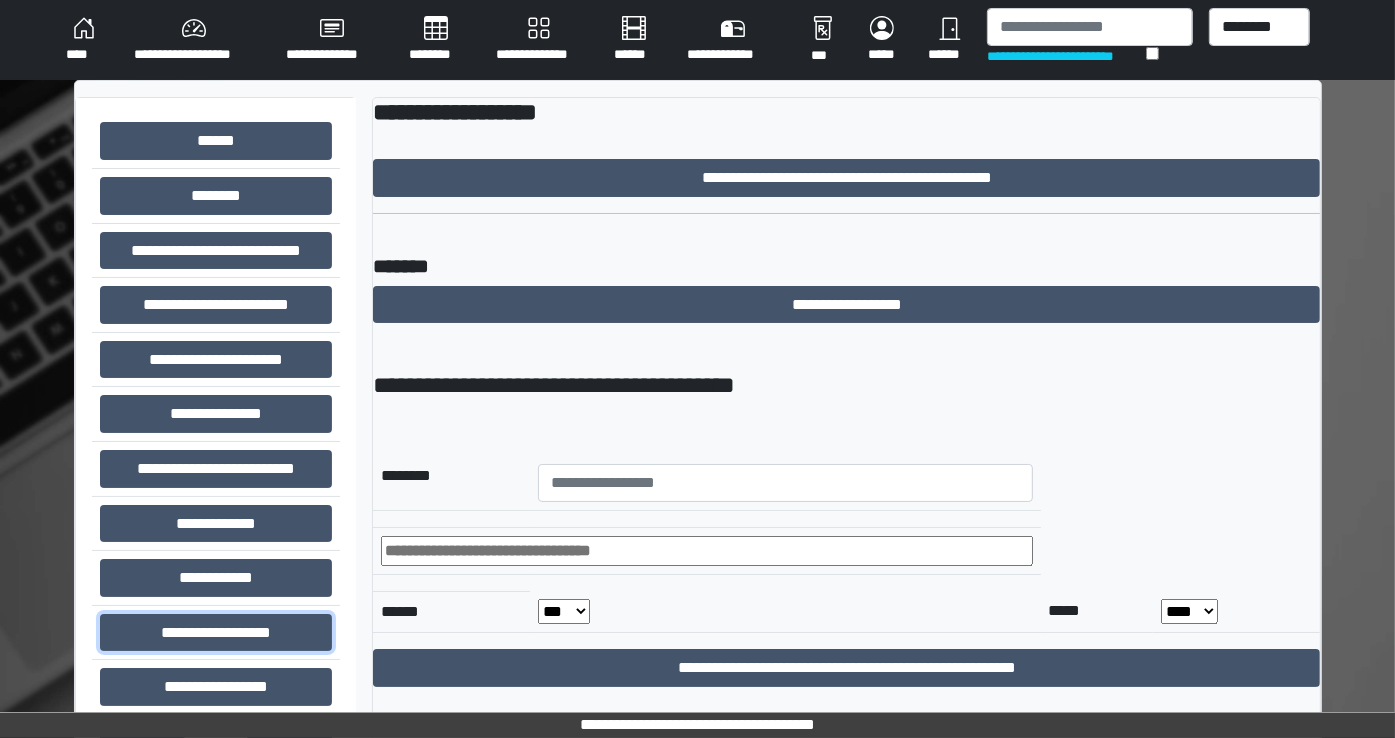 scroll, scrollTop: 79, scrollLeft: 0, axis: vertical 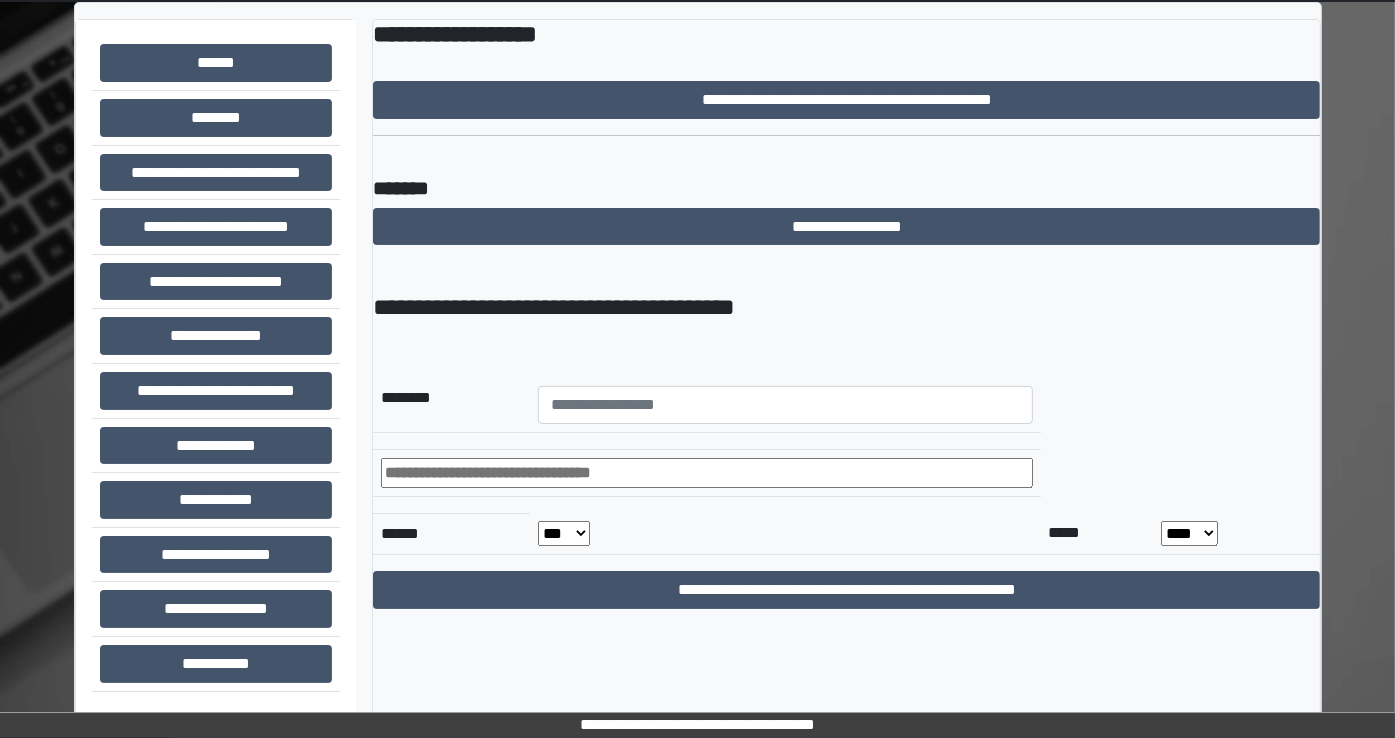 click at bounding box center (706, 473) 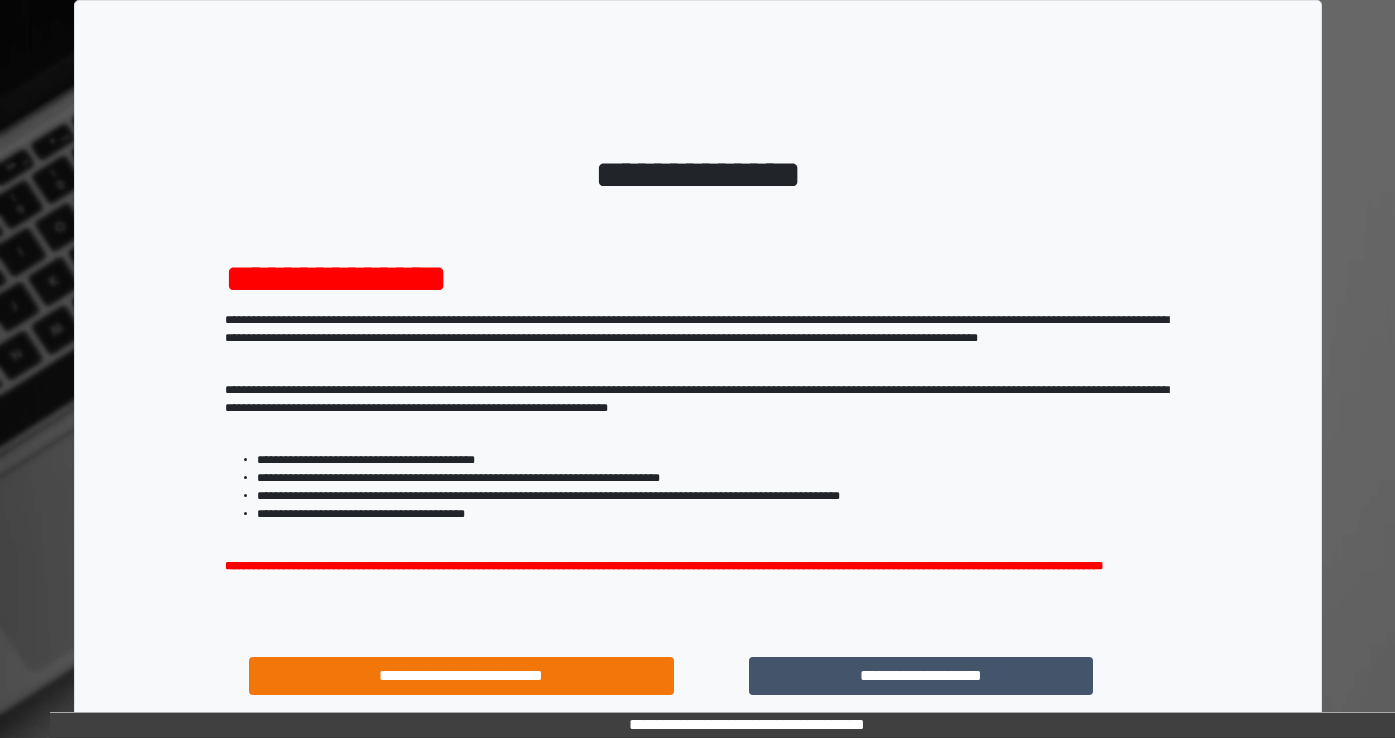scroll, scrollTop: 0, scrollLeft: 0, axis: both 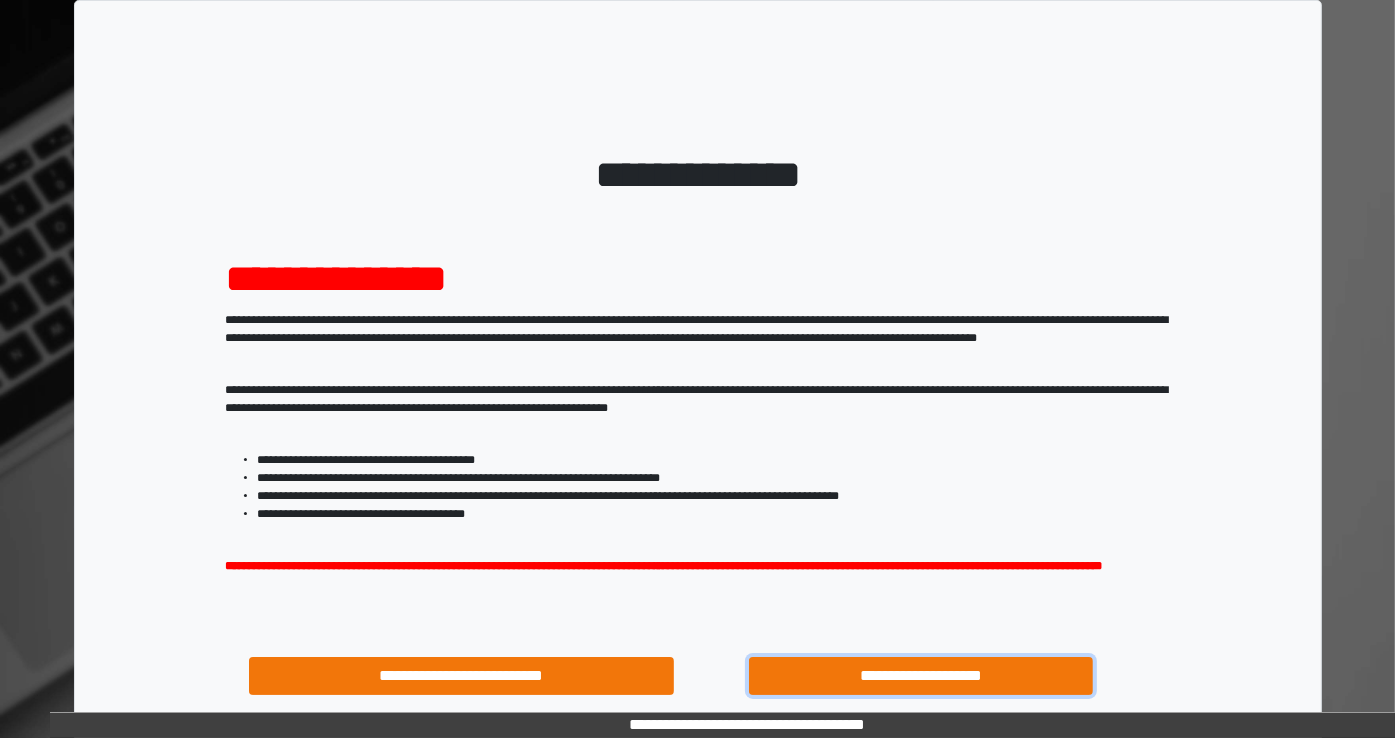 click on "**********" at bounding box center (921, 676) 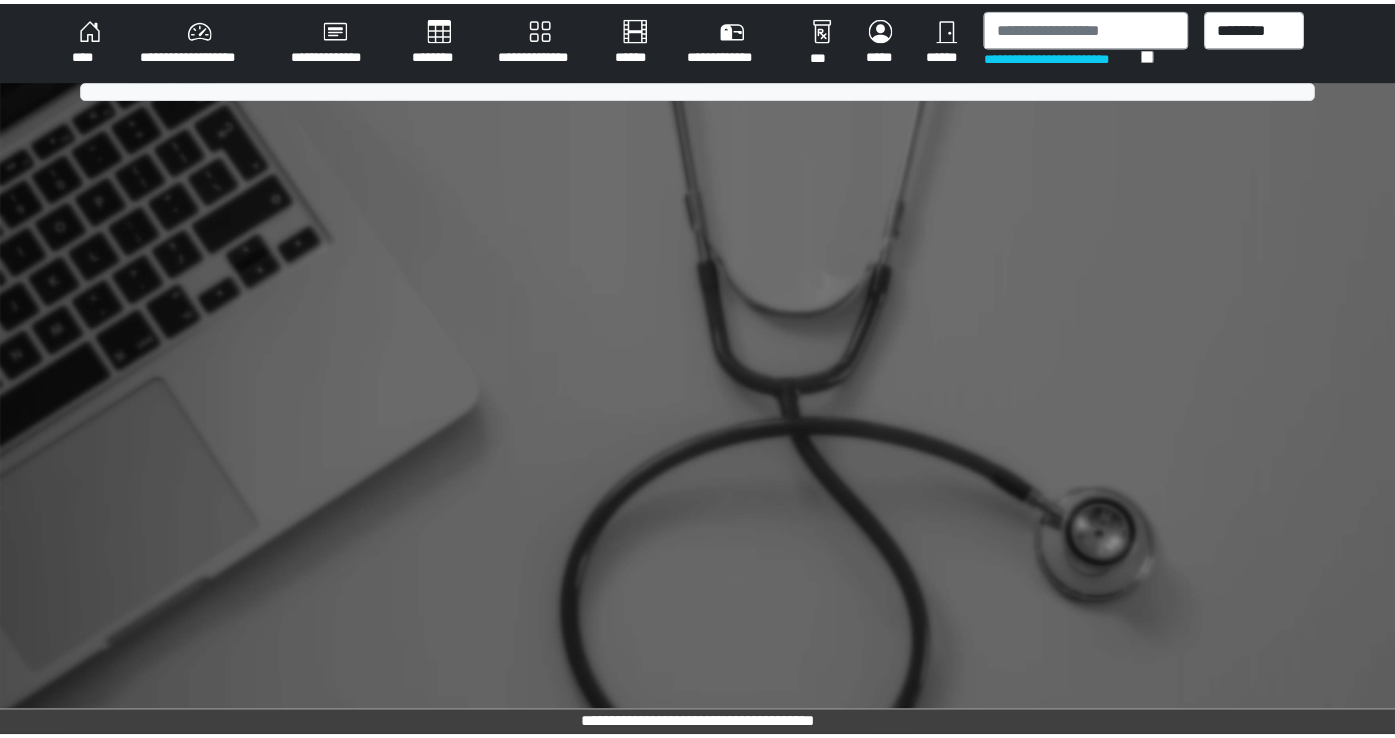 scroll, scrollTop: 0, scrollLeft: 0, axis: both 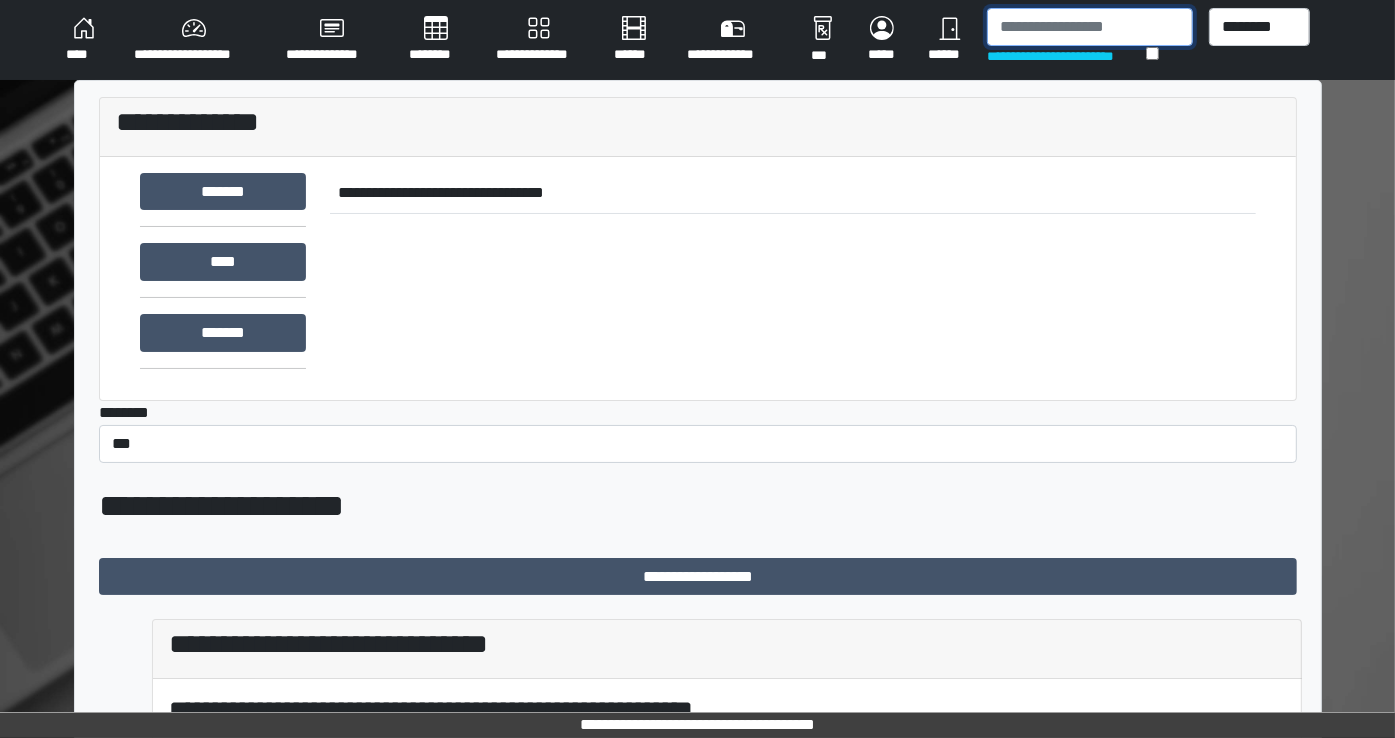 click at bounding box center (1090, 27) 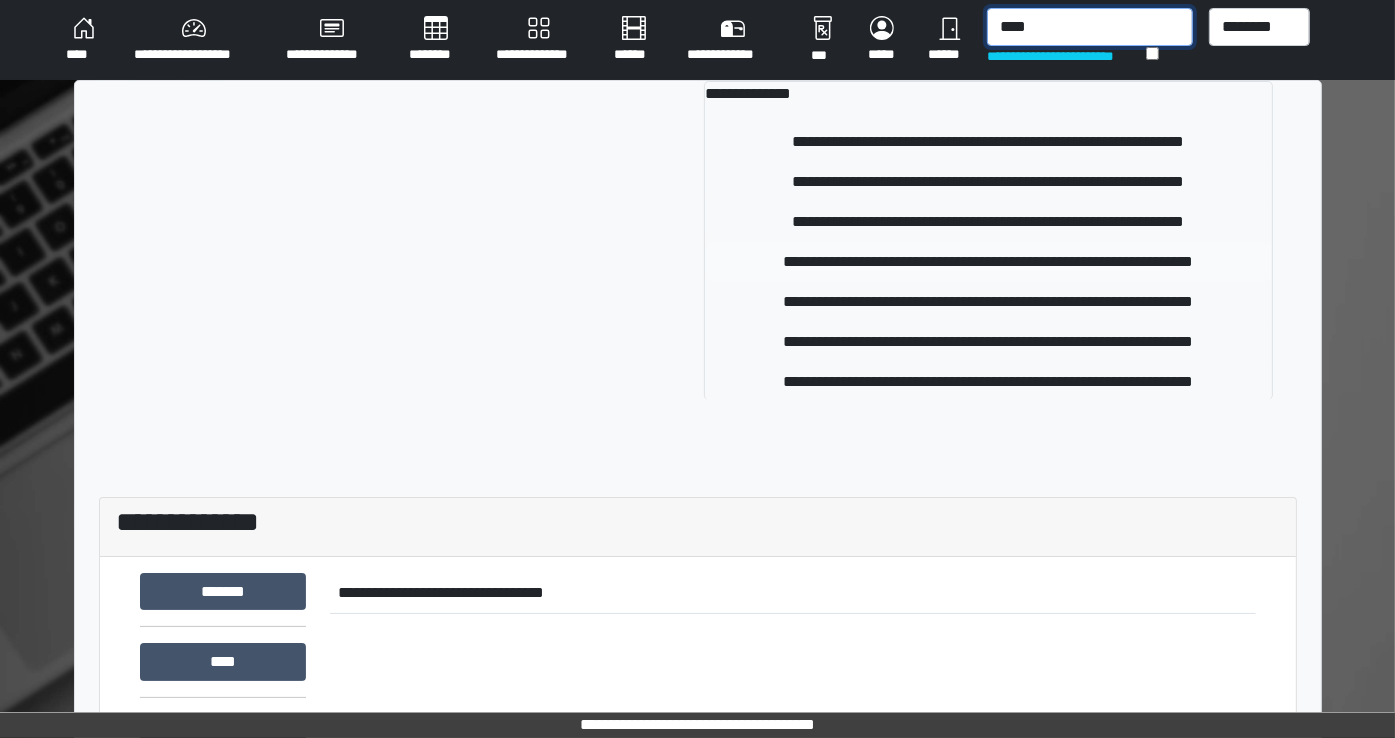 type on "****" 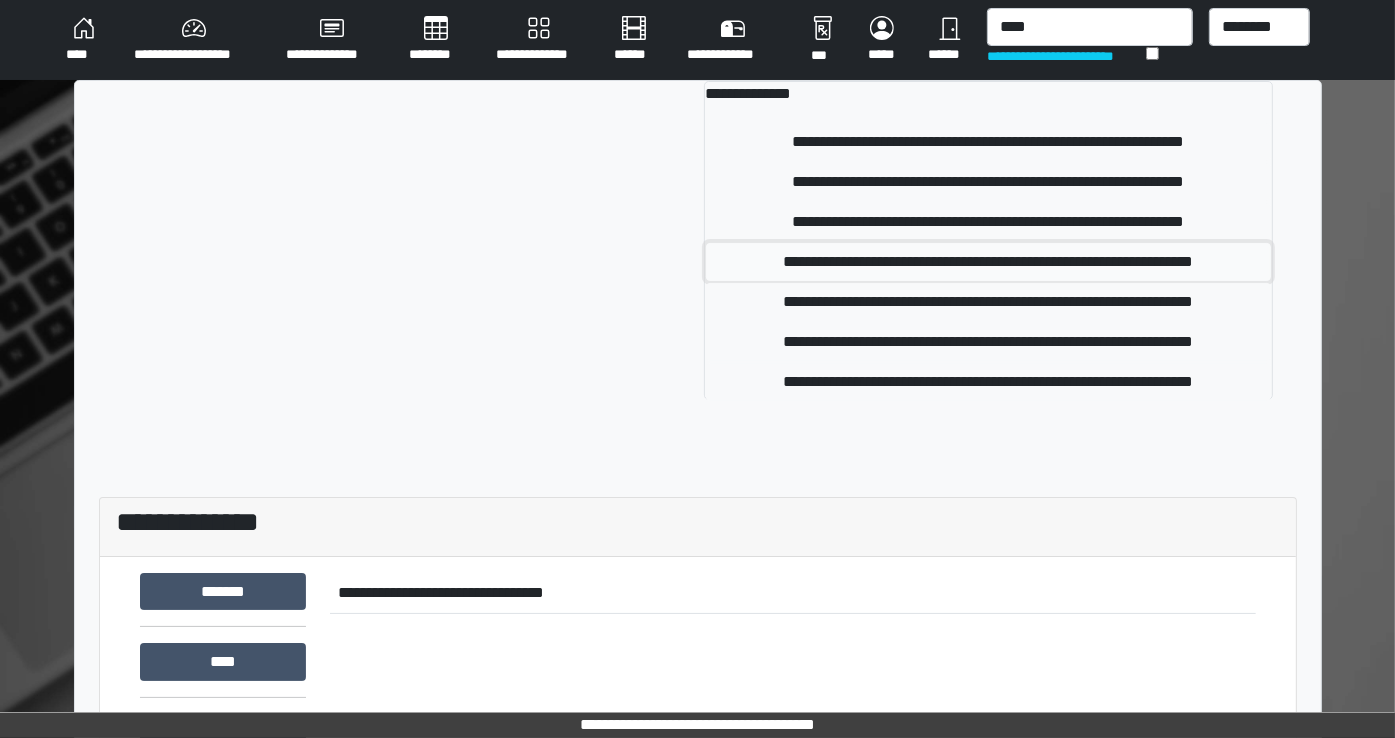 click on "**********" at bounding box center [988, 262] 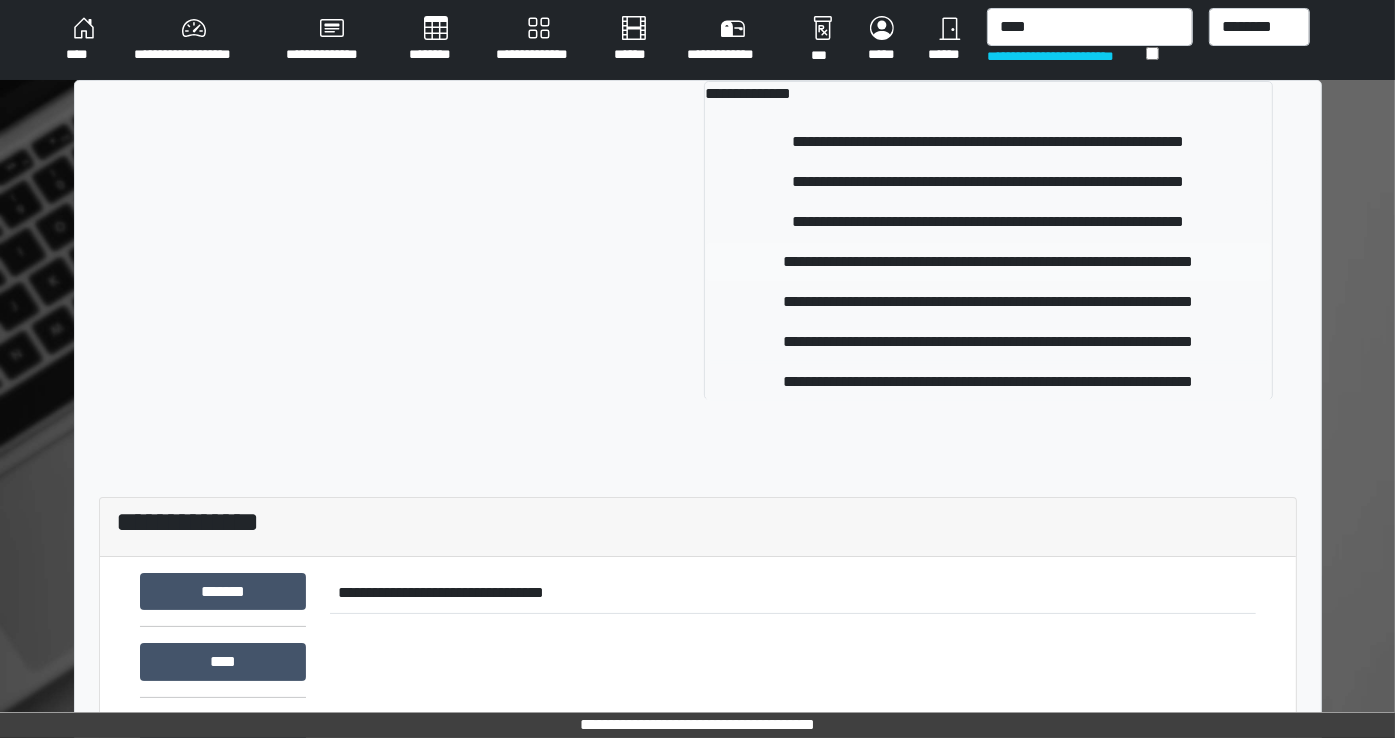 type 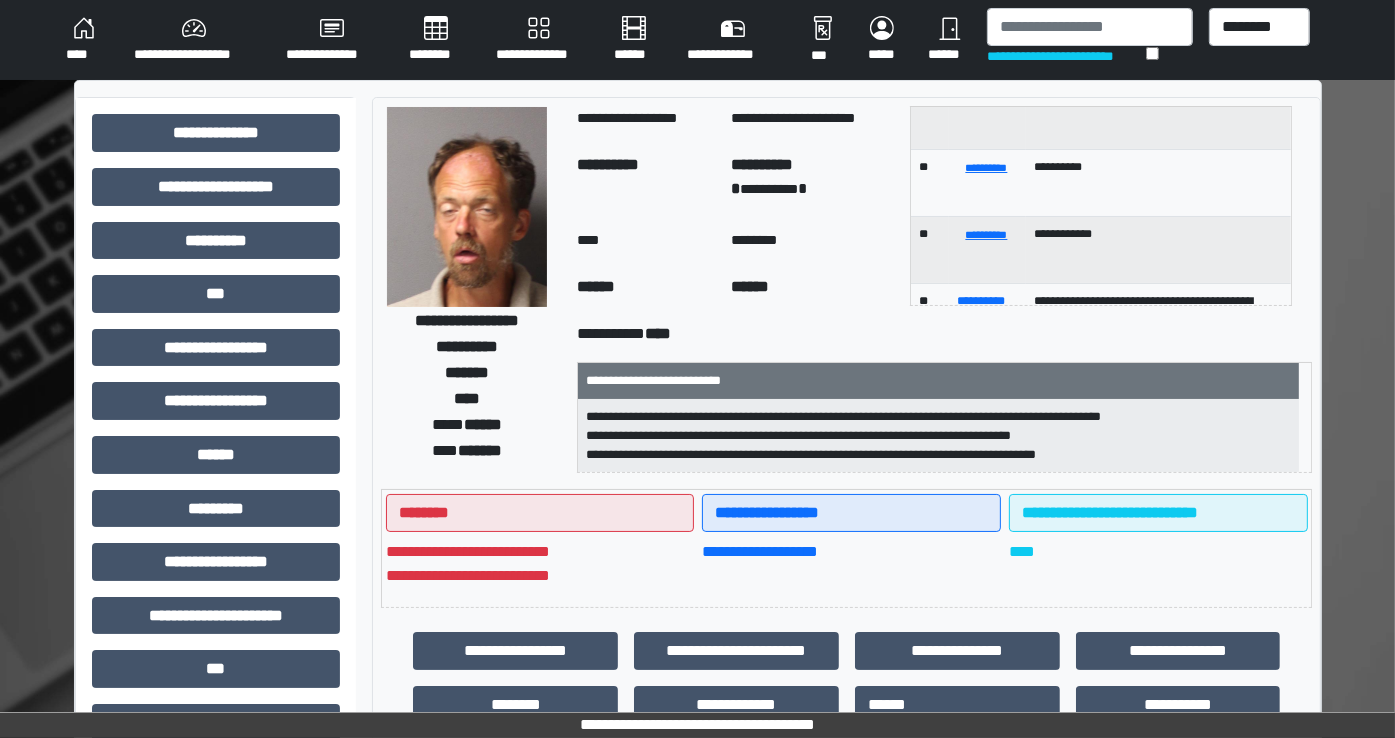 scroll, scrollTop: 127, scrollLeft: 0, axis: vertical 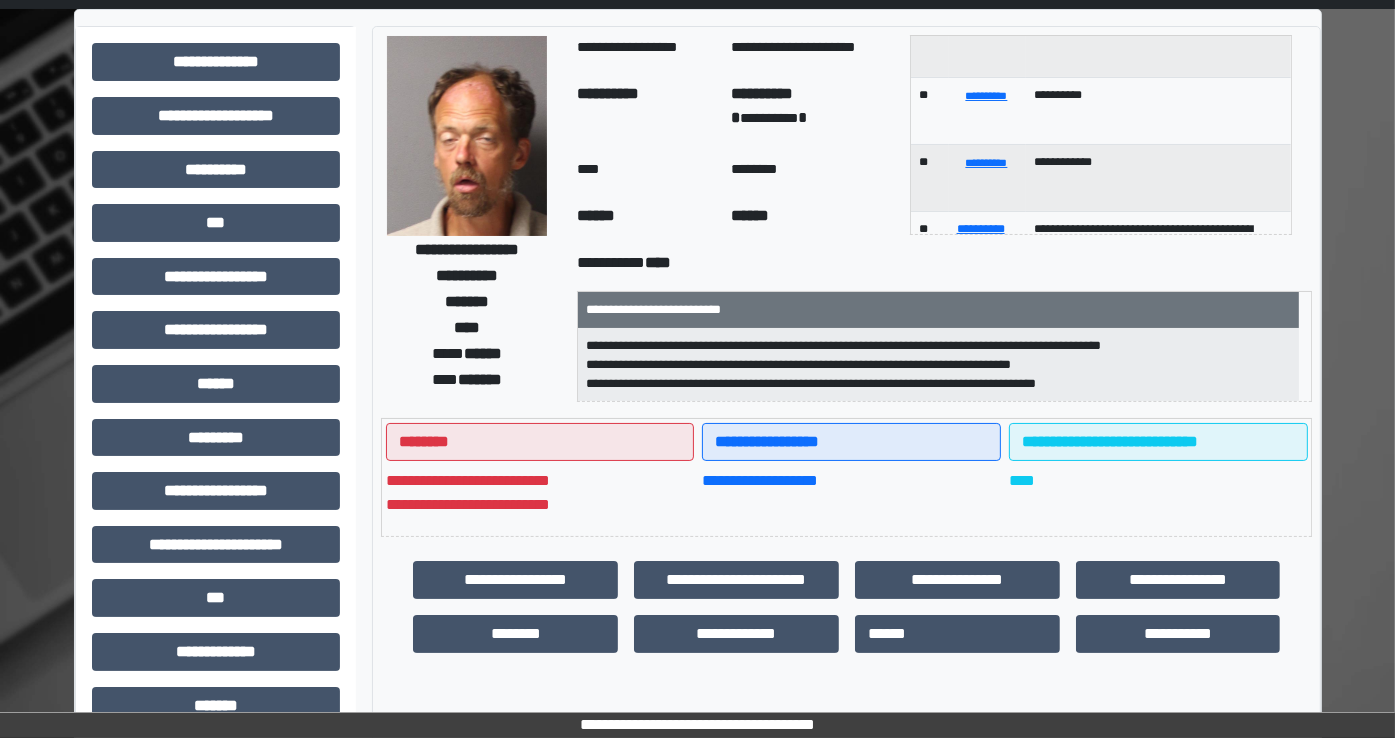 click on "**********" at bounding box center [697, 552] 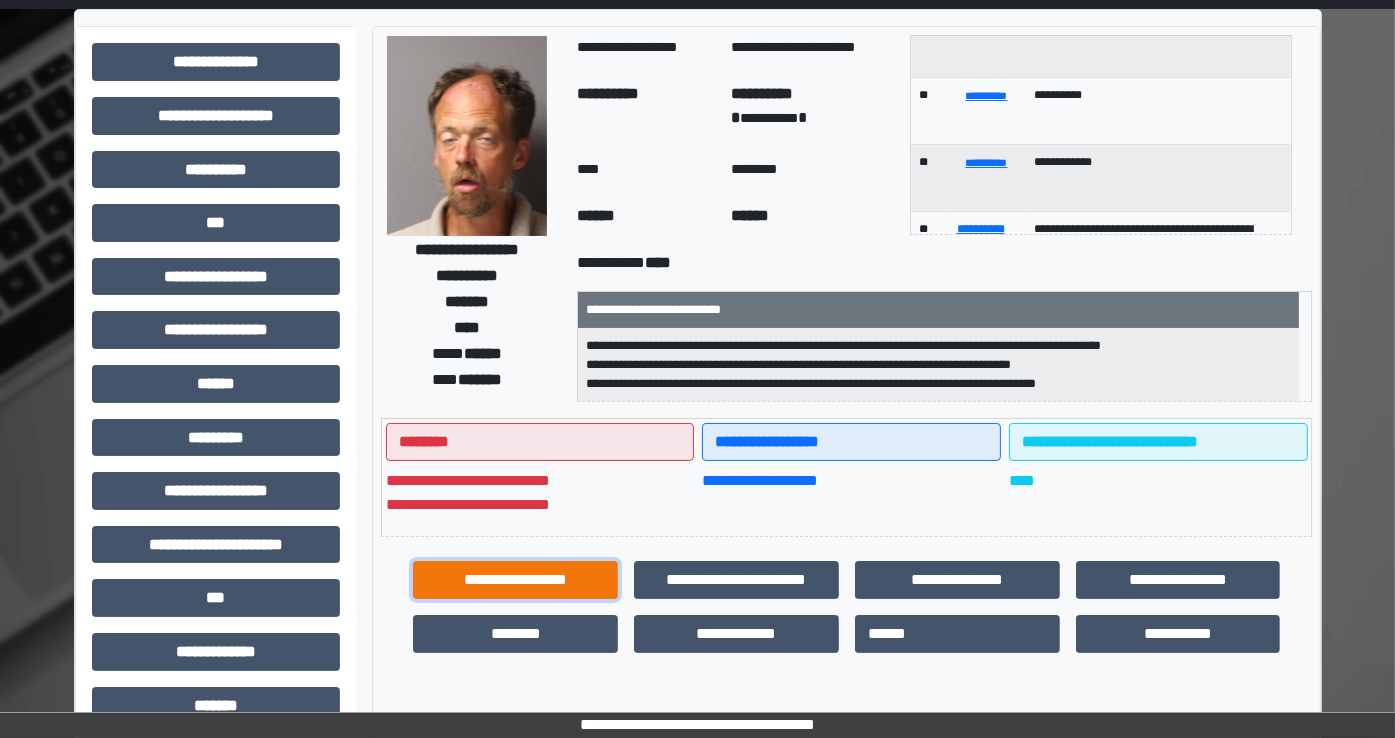 click on "**********" at bounding box center (515, 580) 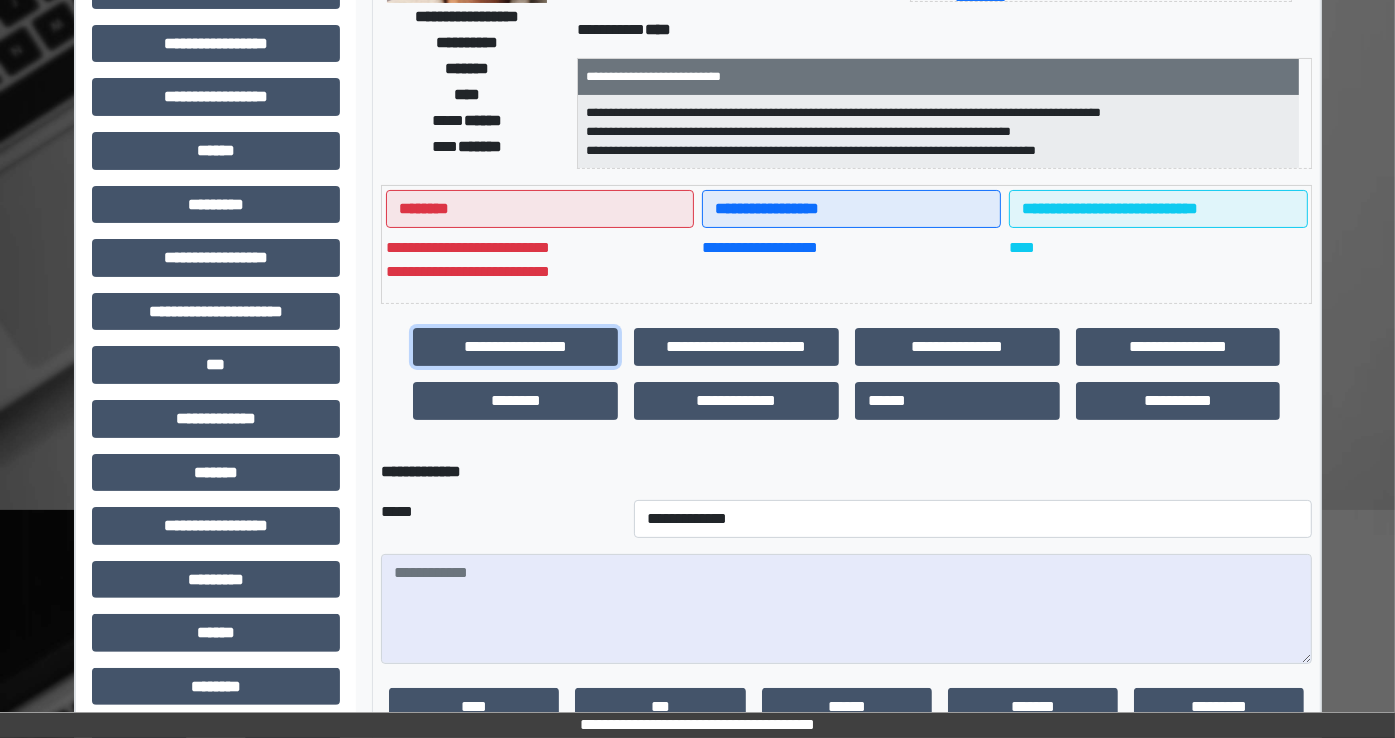 scroll, scrollTop: 304, scrollLeft: 0, axis: vertical 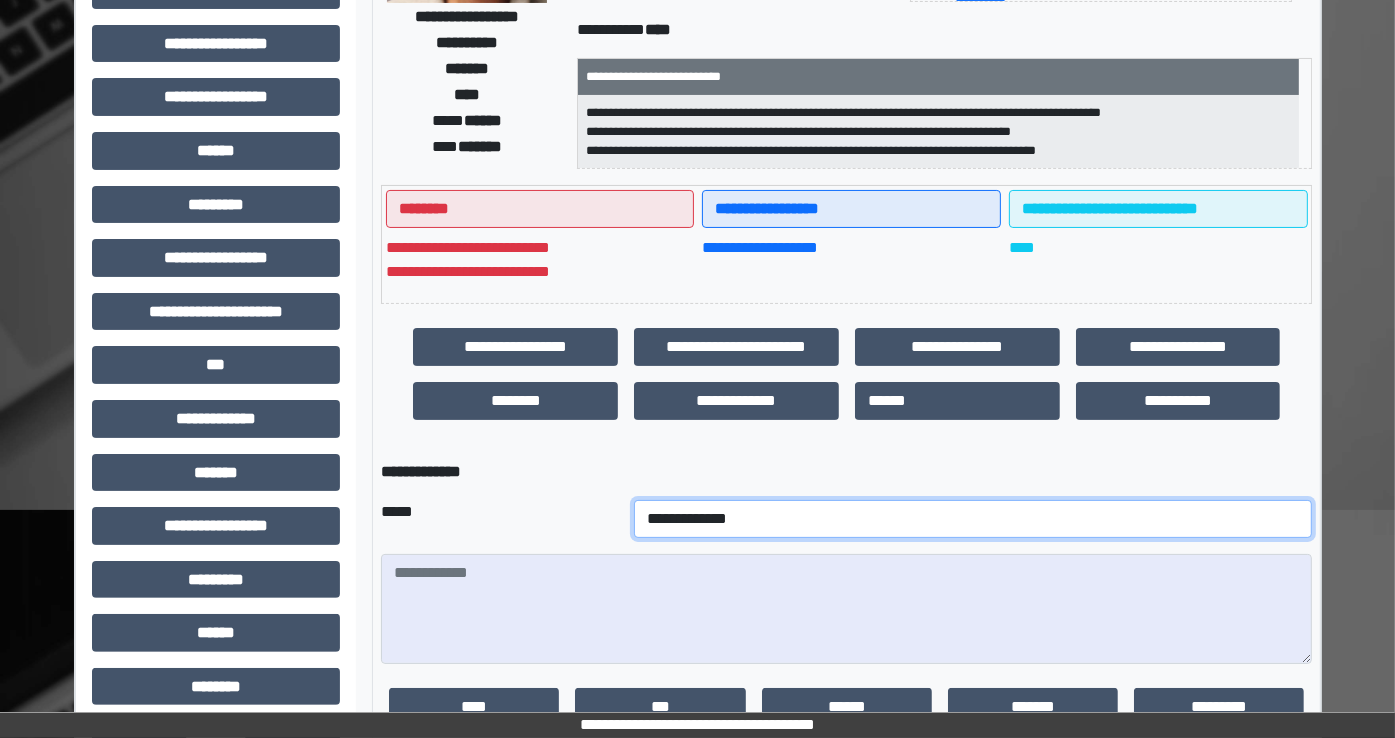 click on "**********" at bounding box center [973, 519] 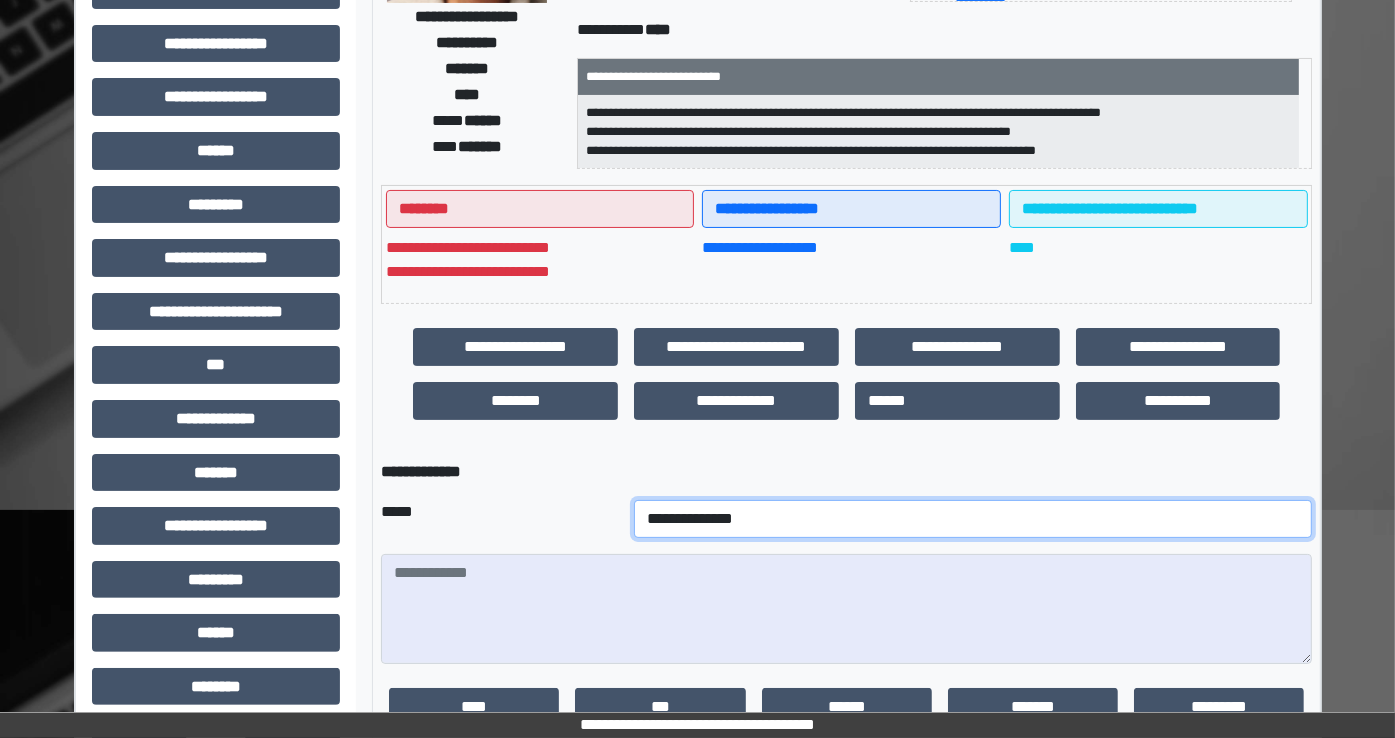 click on "**********" at bounding box center (973, 519) 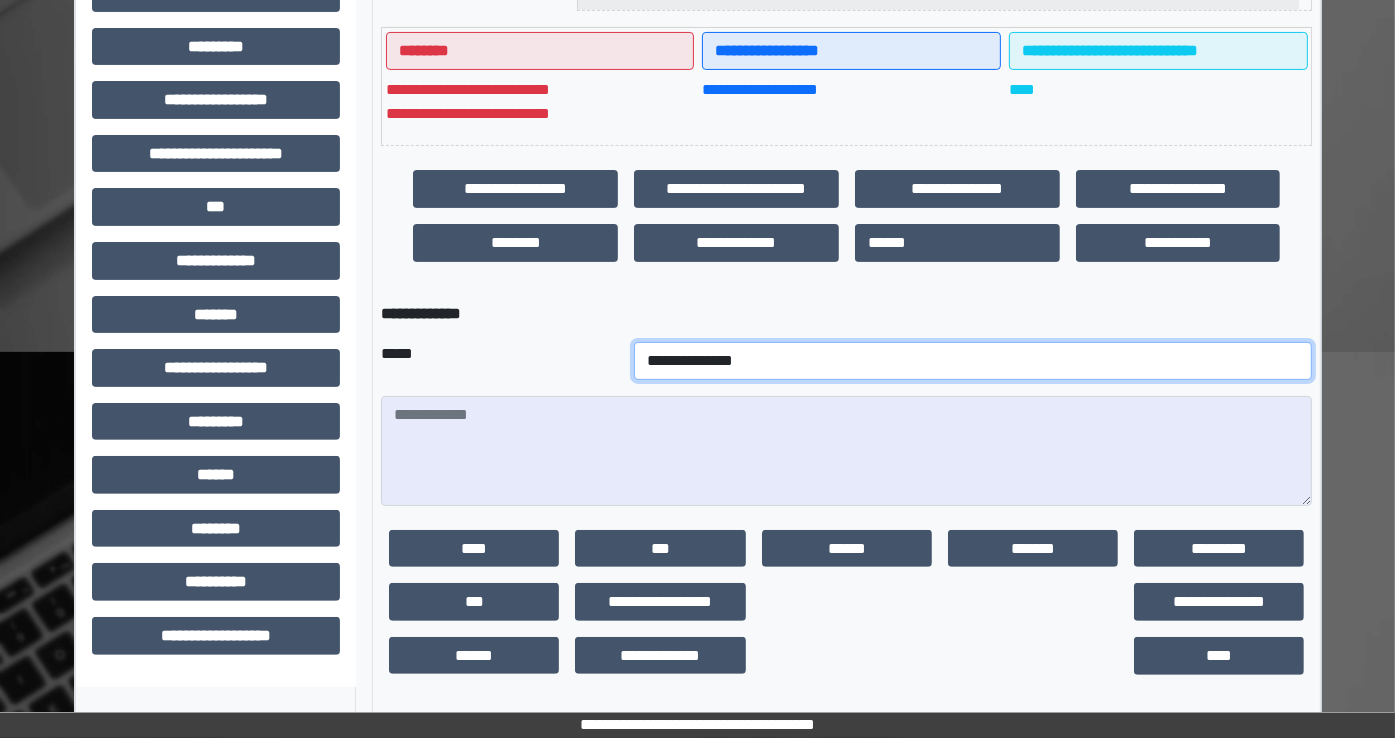 scroll, scrollTop: 459, scrollLeft: 0, axis: vertical 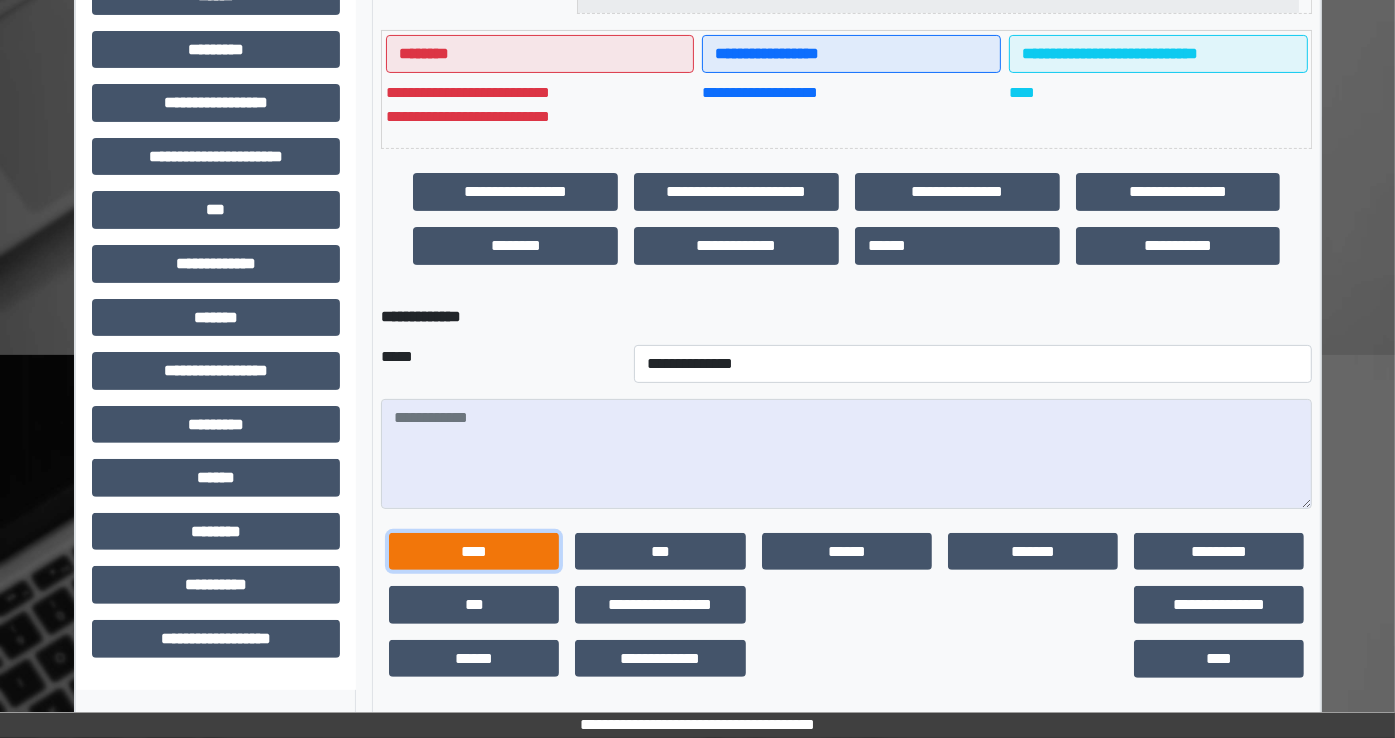 click on "****" at bounding box center (474, 552) 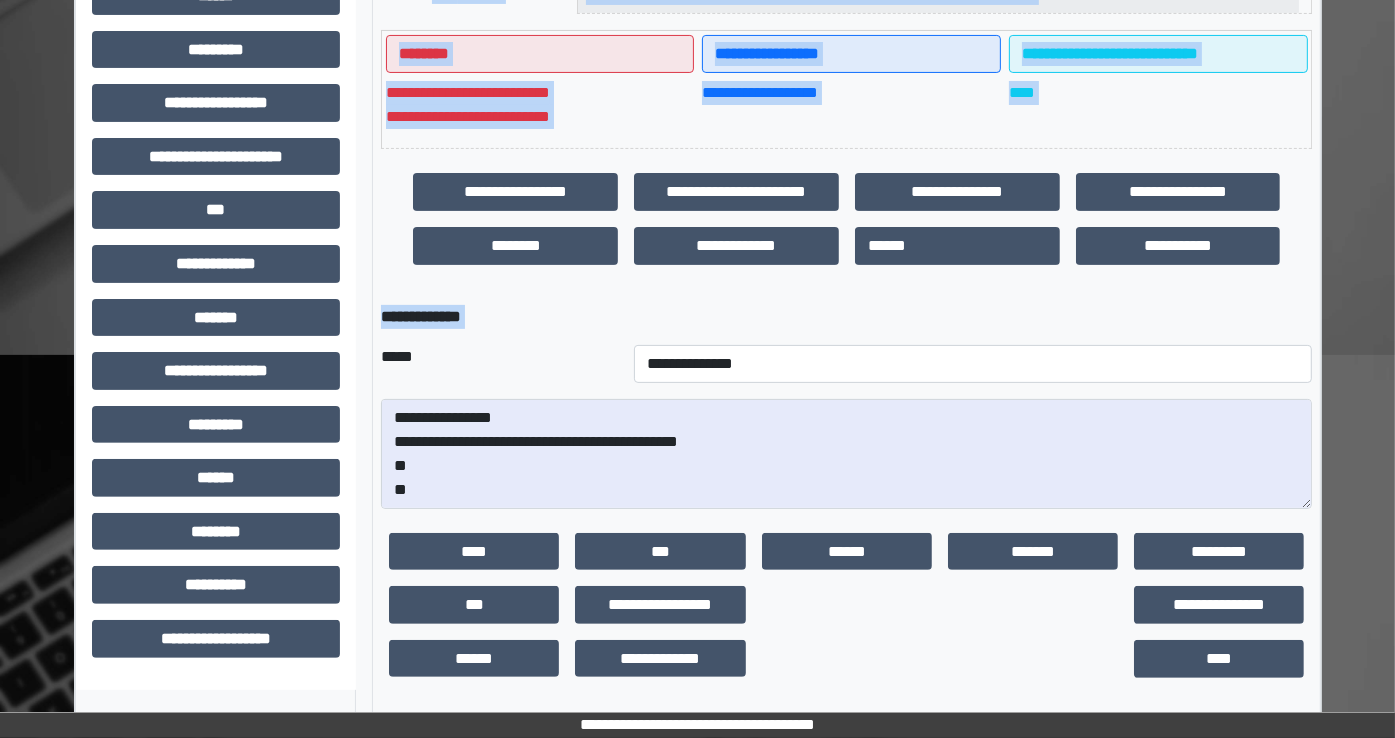 drag, startPoint x: 17, startPoint y: 430, endPoint x: 388, endPoint y: 377, distance: 374.7666 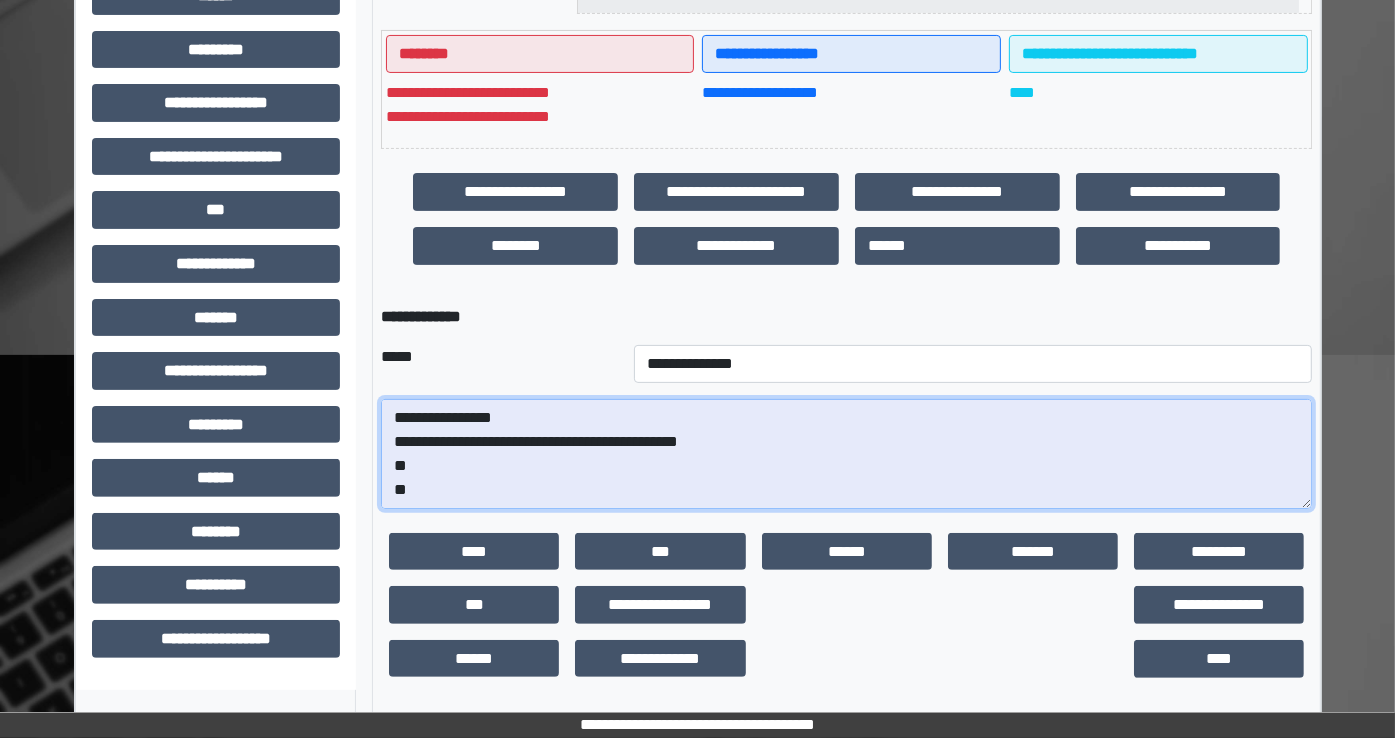 click on "**********" at bounding box center [846, 454] 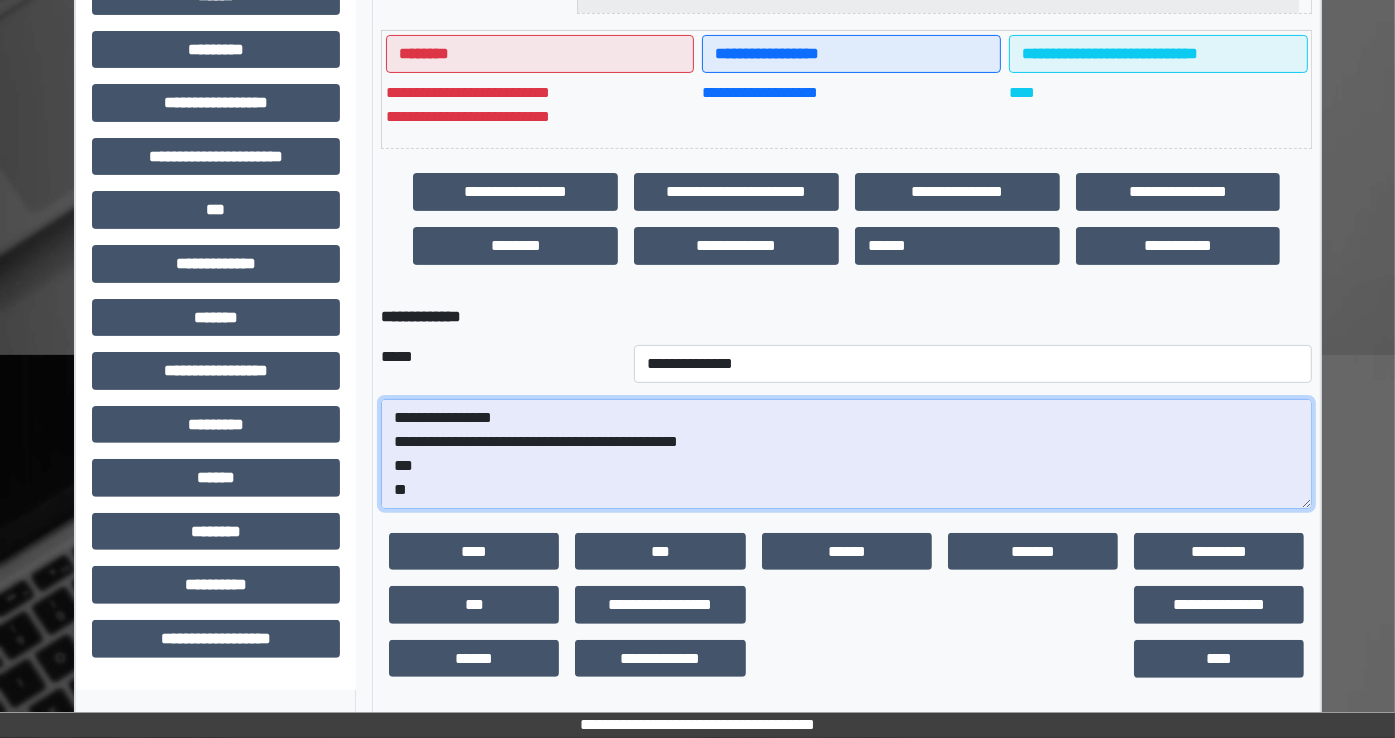 paste on "**********" 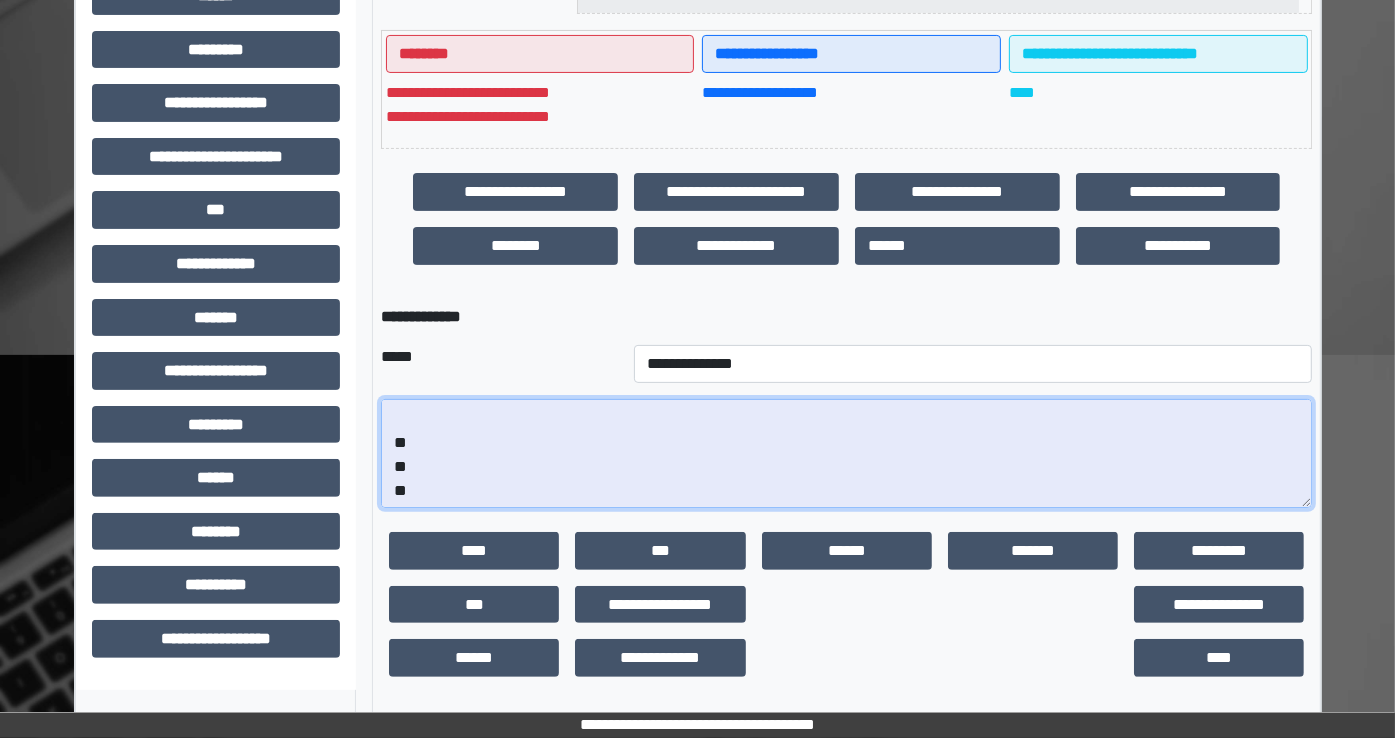 scroll, scrollTop: 149, scrollLeft: 0, axis: vertical 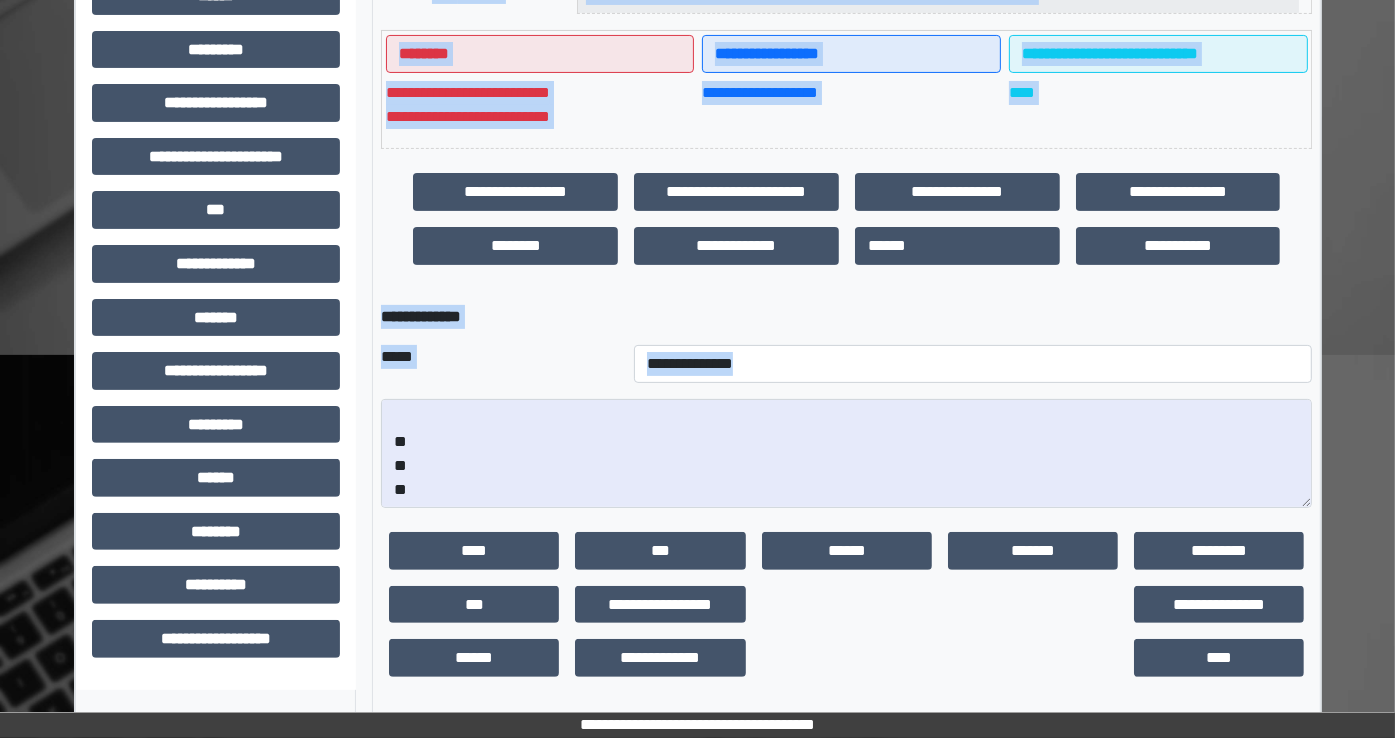 drag, startPoint x: 41, startPoint y: 477, endPoint x: 488, endPoint y: 428, distance: 449.67767 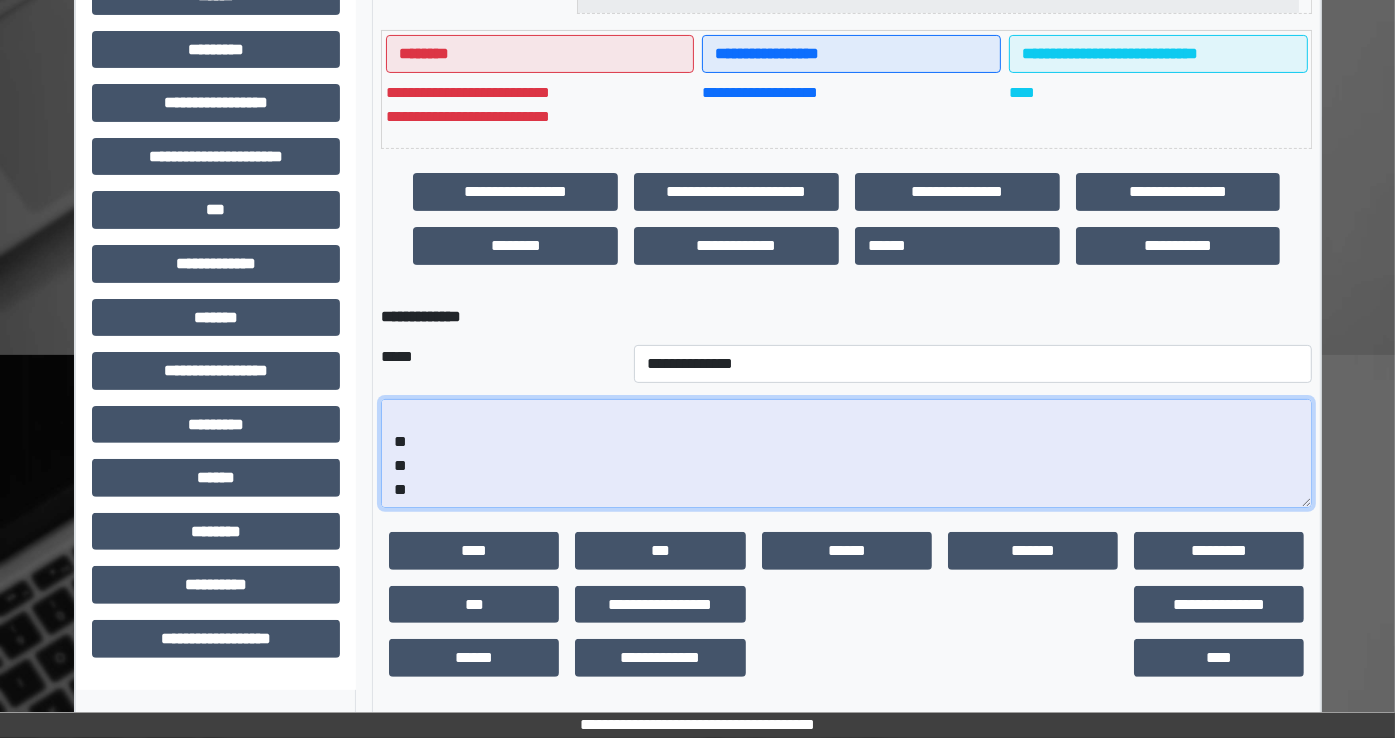 click on "**********" at bounding box center [846, 454] 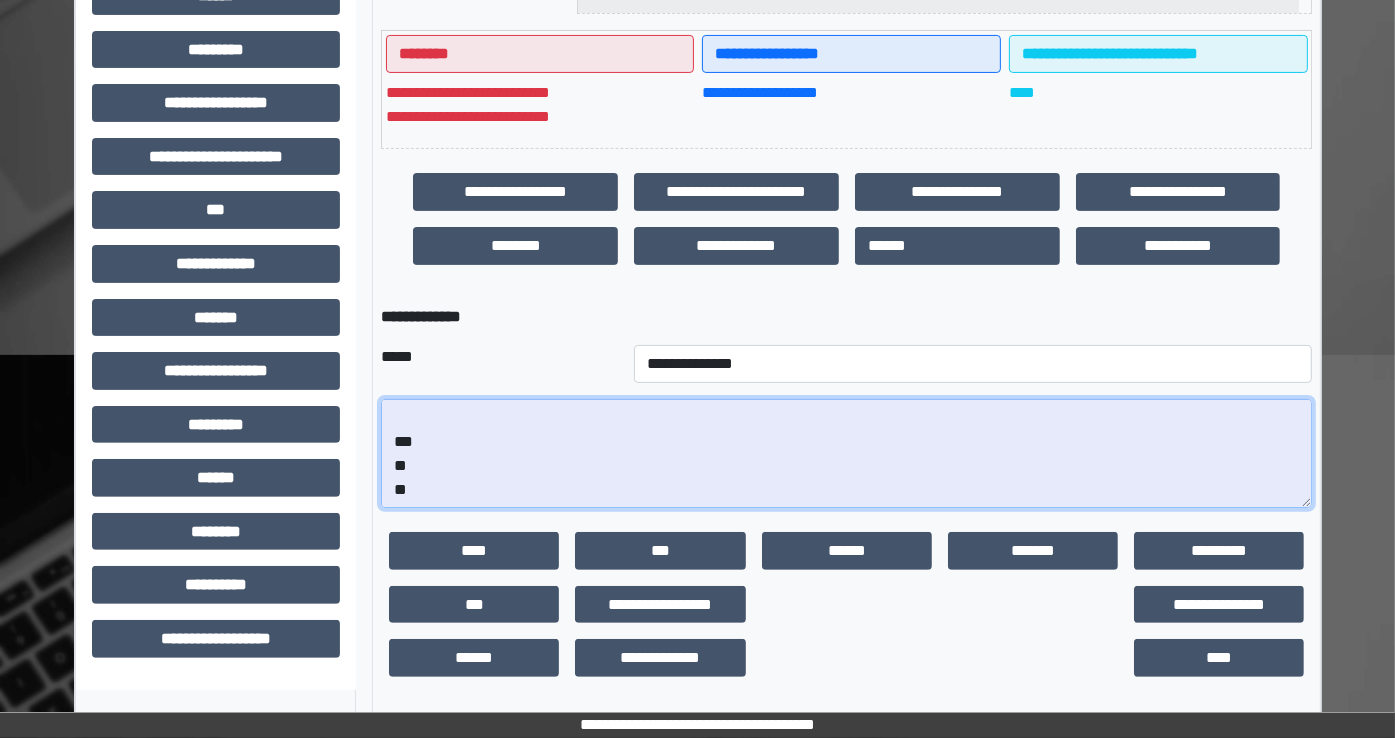 paste on "**********" 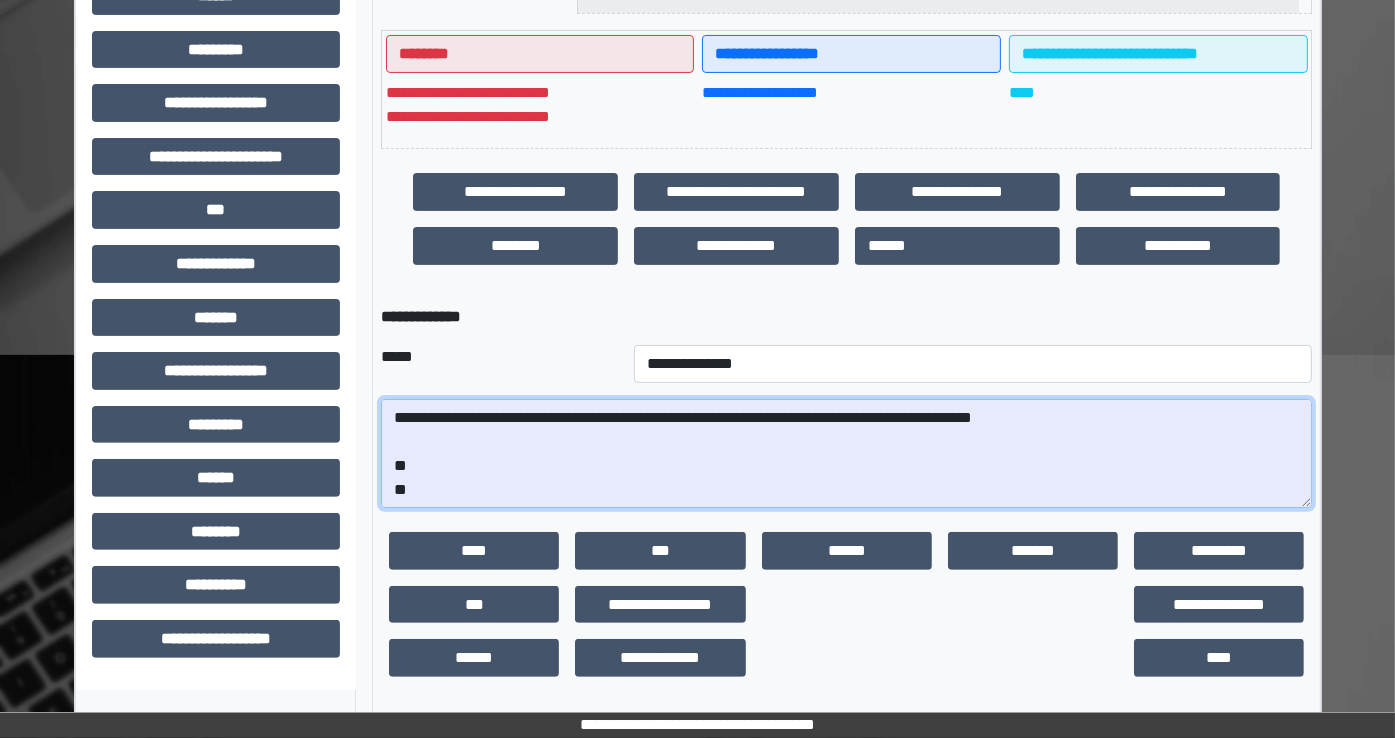 scroll, scrollTop: 428, scrollLeft: 0, axis: vertical 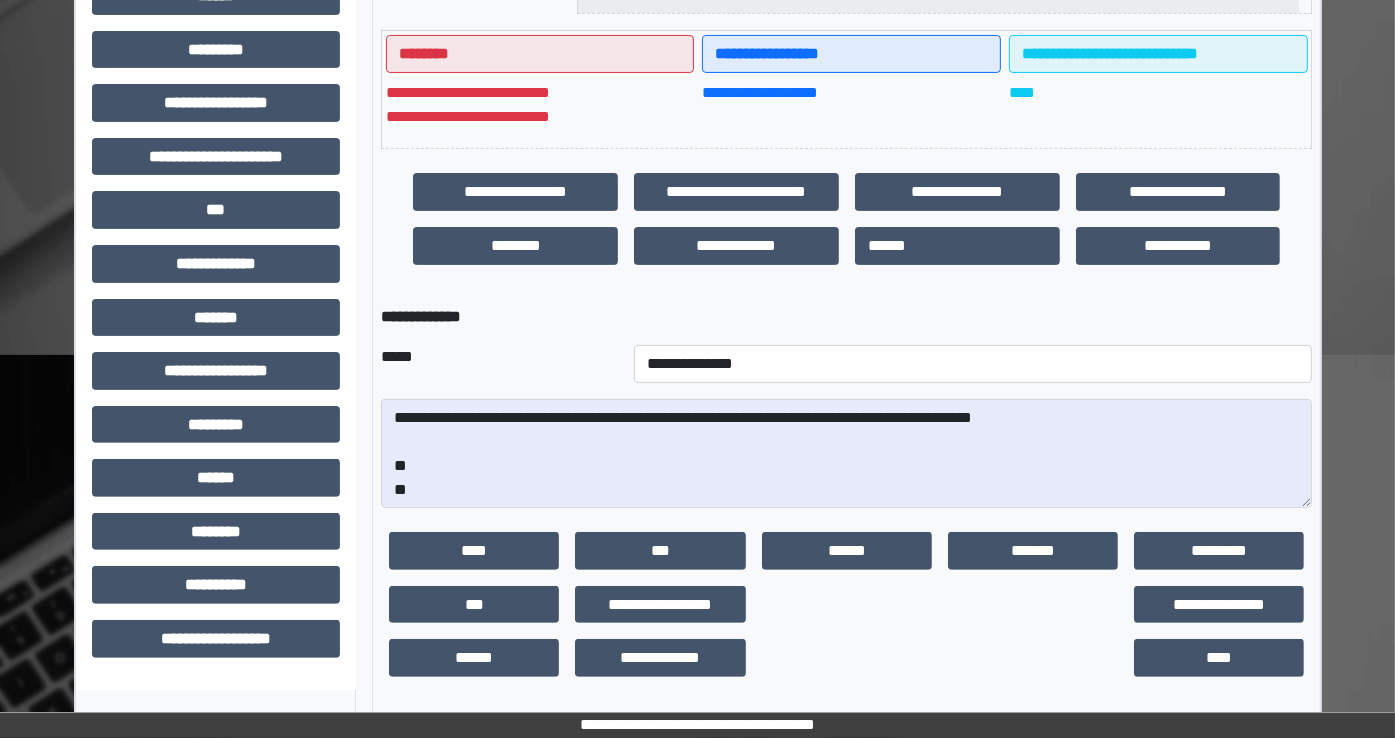 click on "**********" at bounding box center (697, 181) 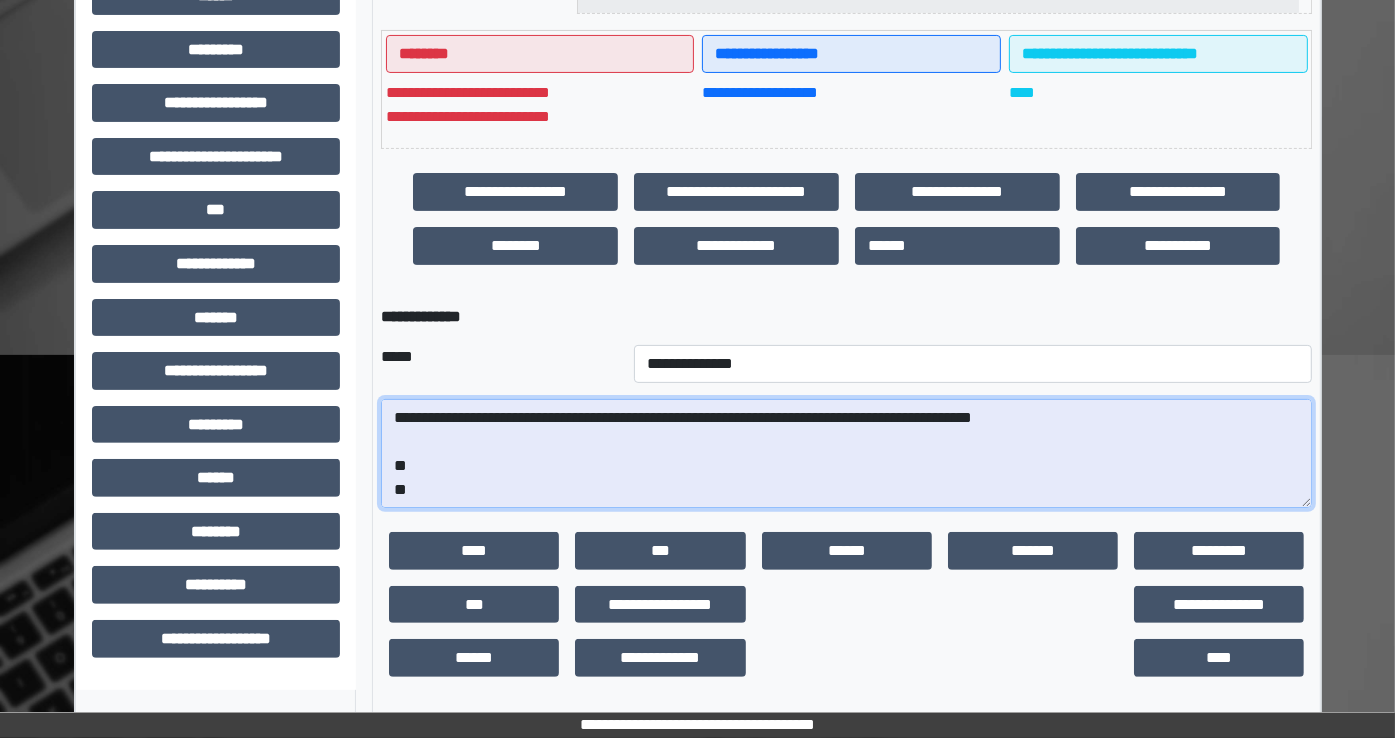 click at bounding box center (846, 454) 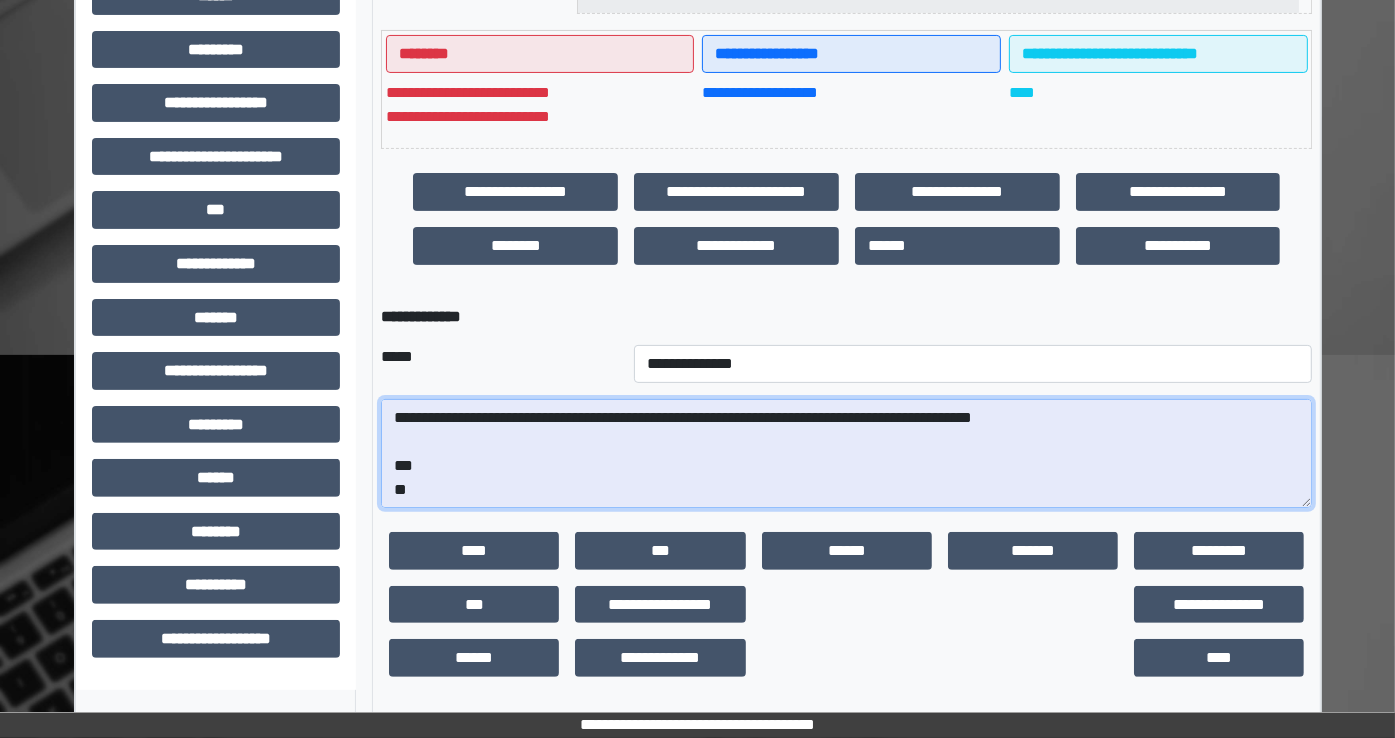paste on "**********" 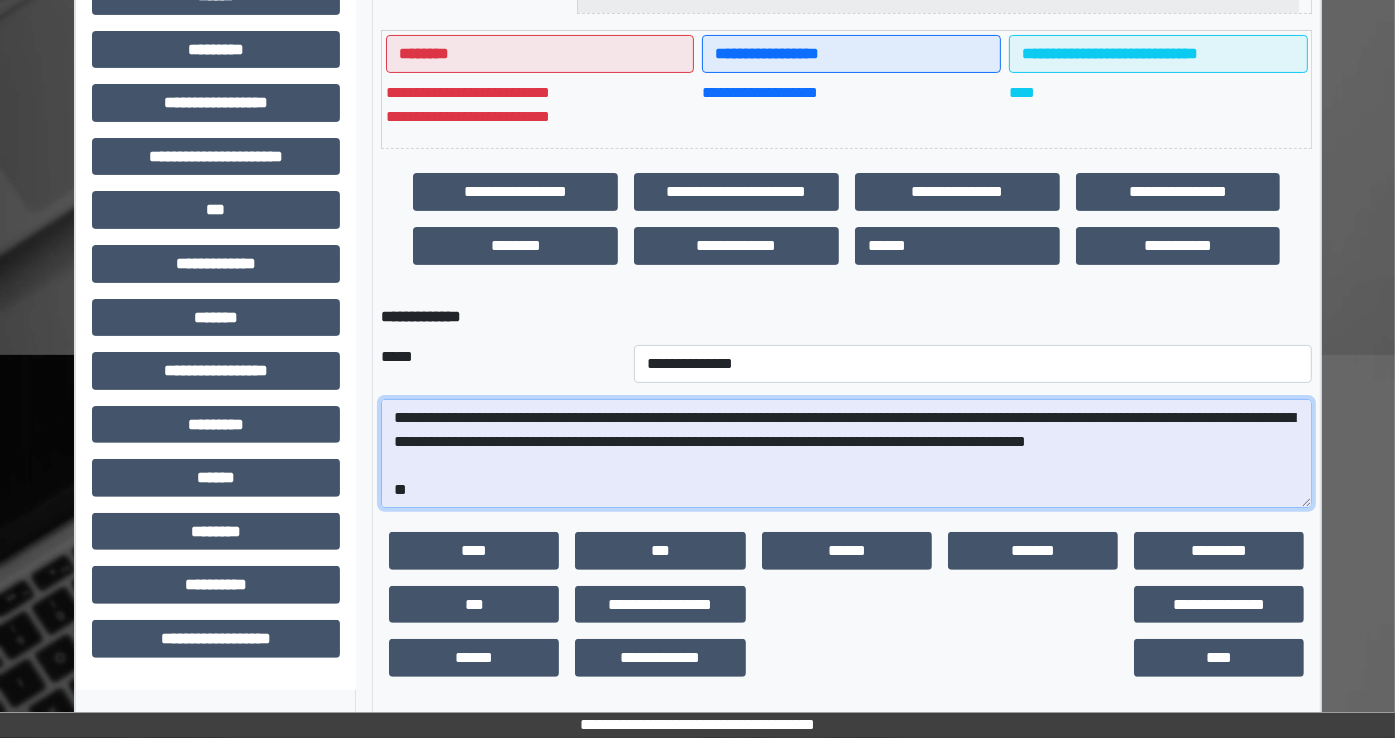 scroll, scrollTop: 790, scrollLeft: 0, axis: vertical 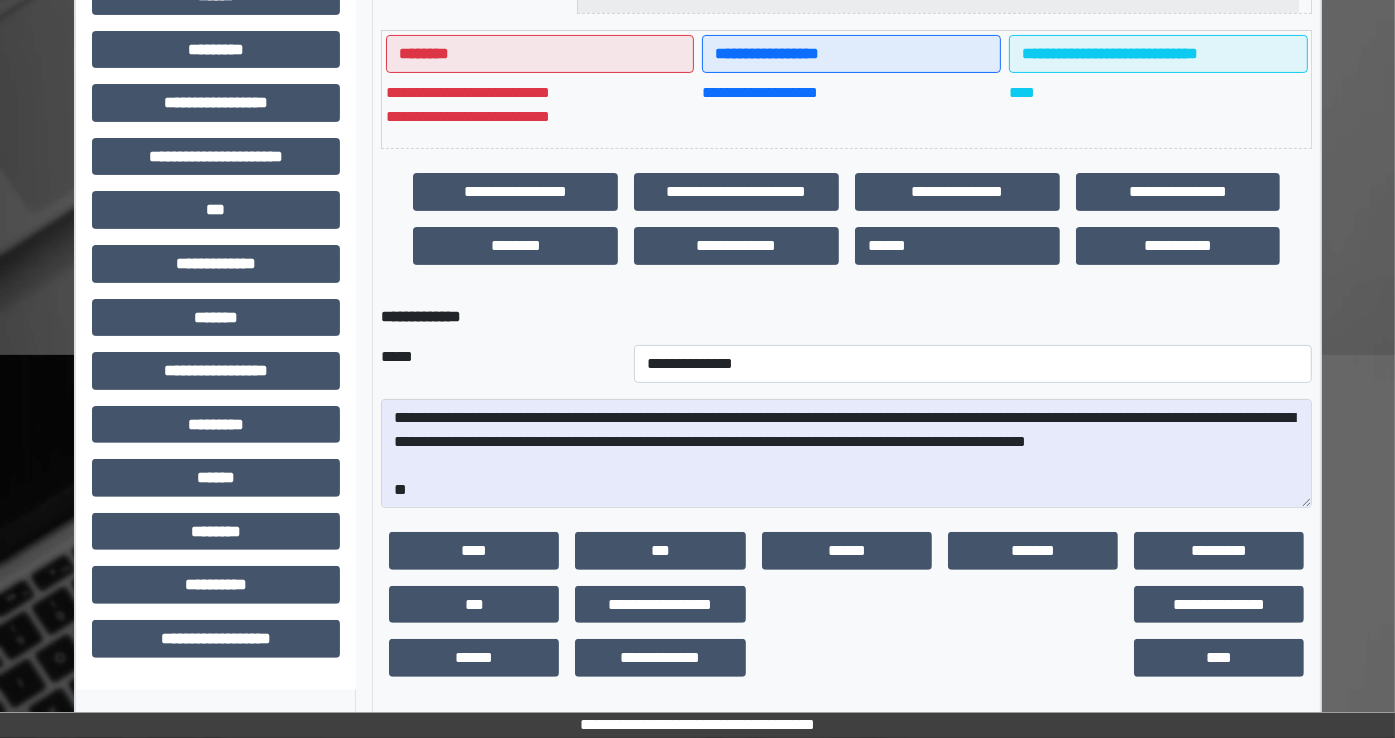 click on "**********" at bounding box center (697, 181) 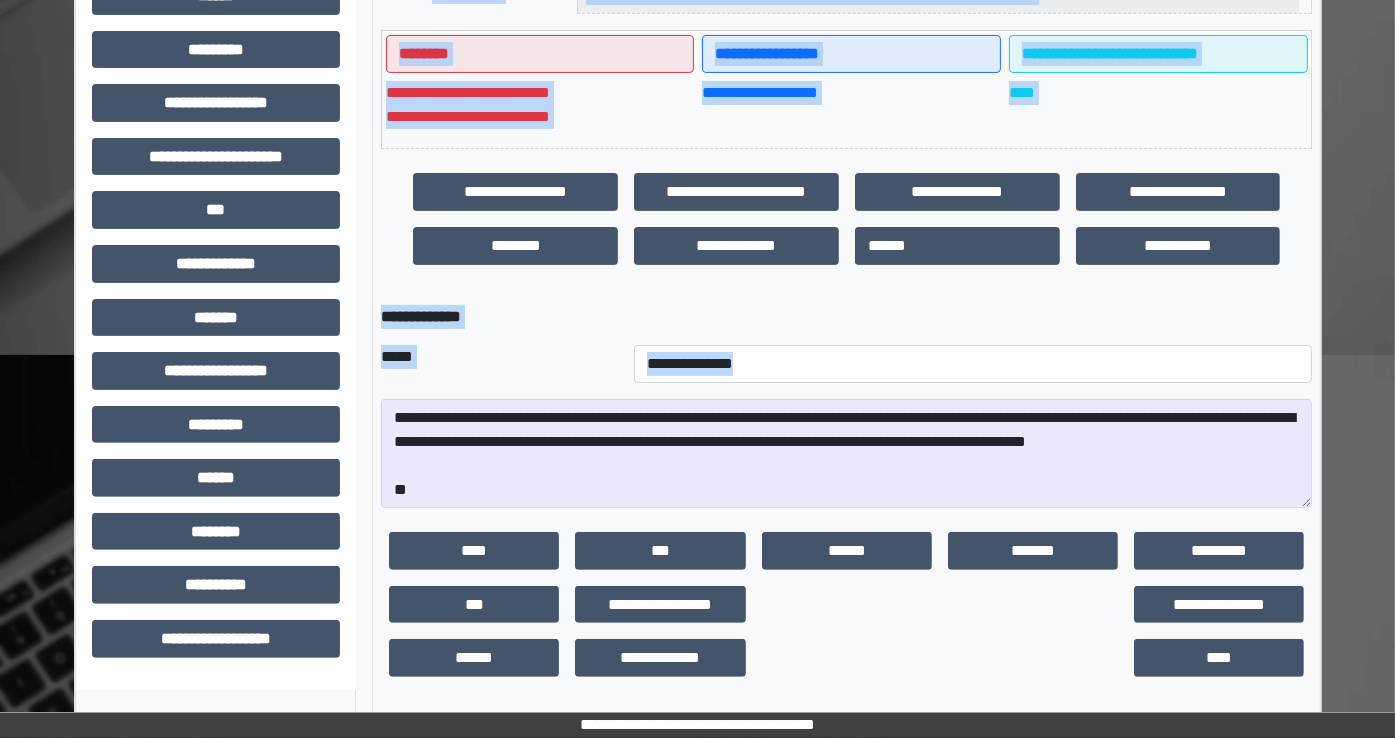 drag, startPoint x: 16, startPoint y: 557, endPoint x: 778, endPoint y: 458, distance: 768.4042 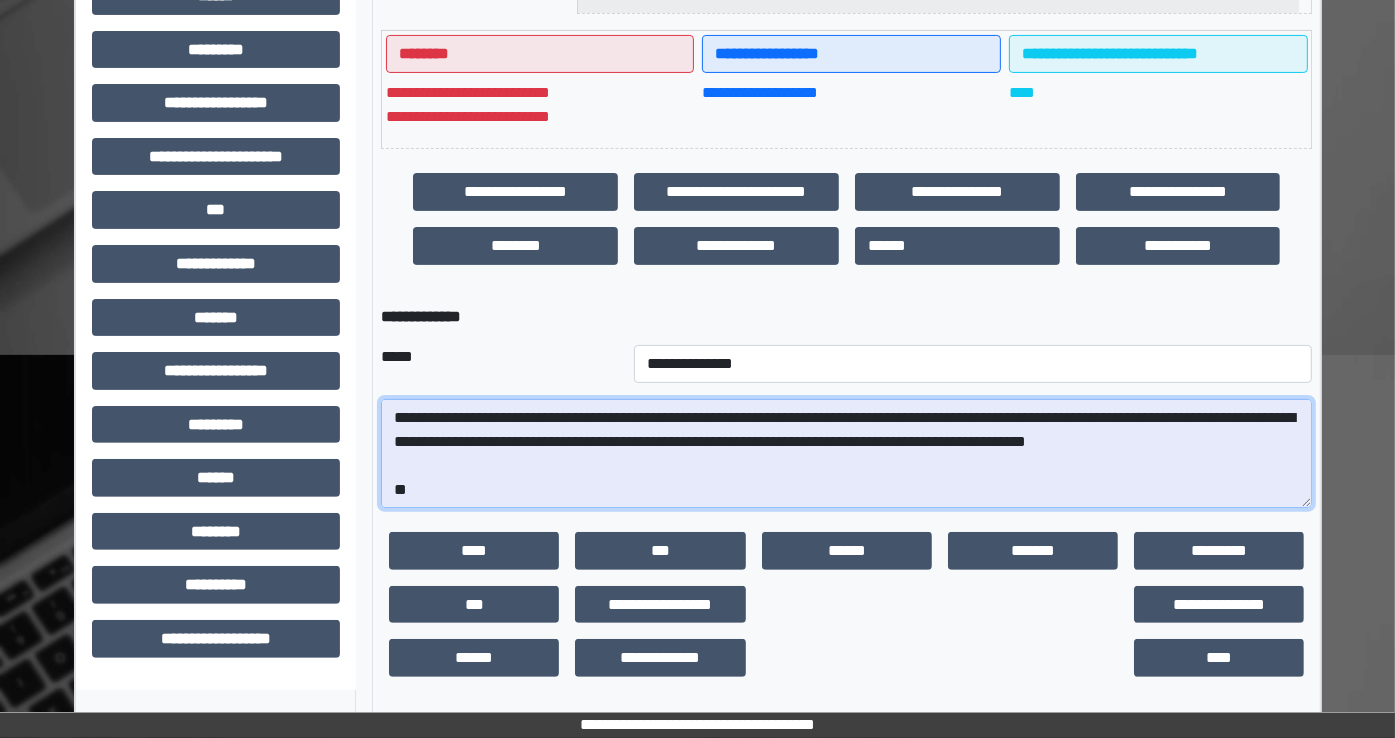 click at bounding box center [846, 454] 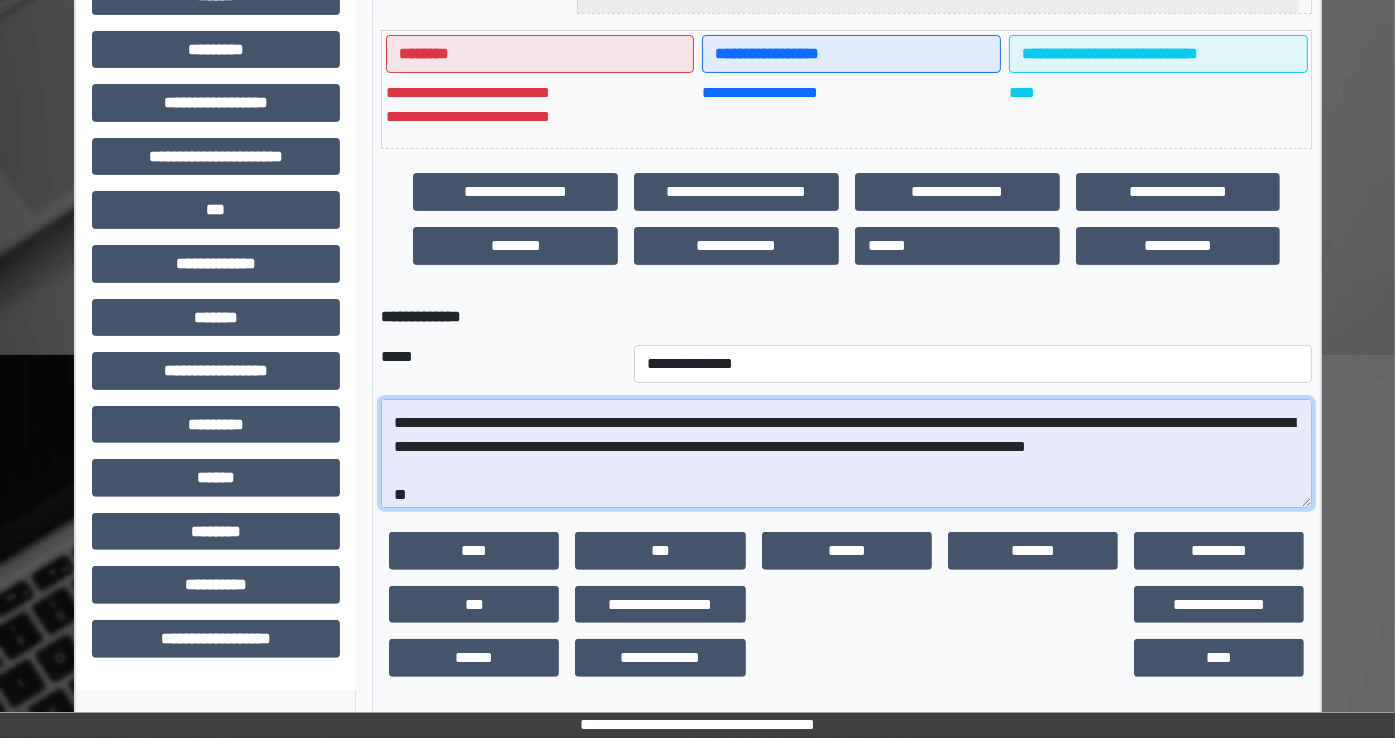 scroll, scrollTop: 696, scrollLeft: 0, axis: vertical 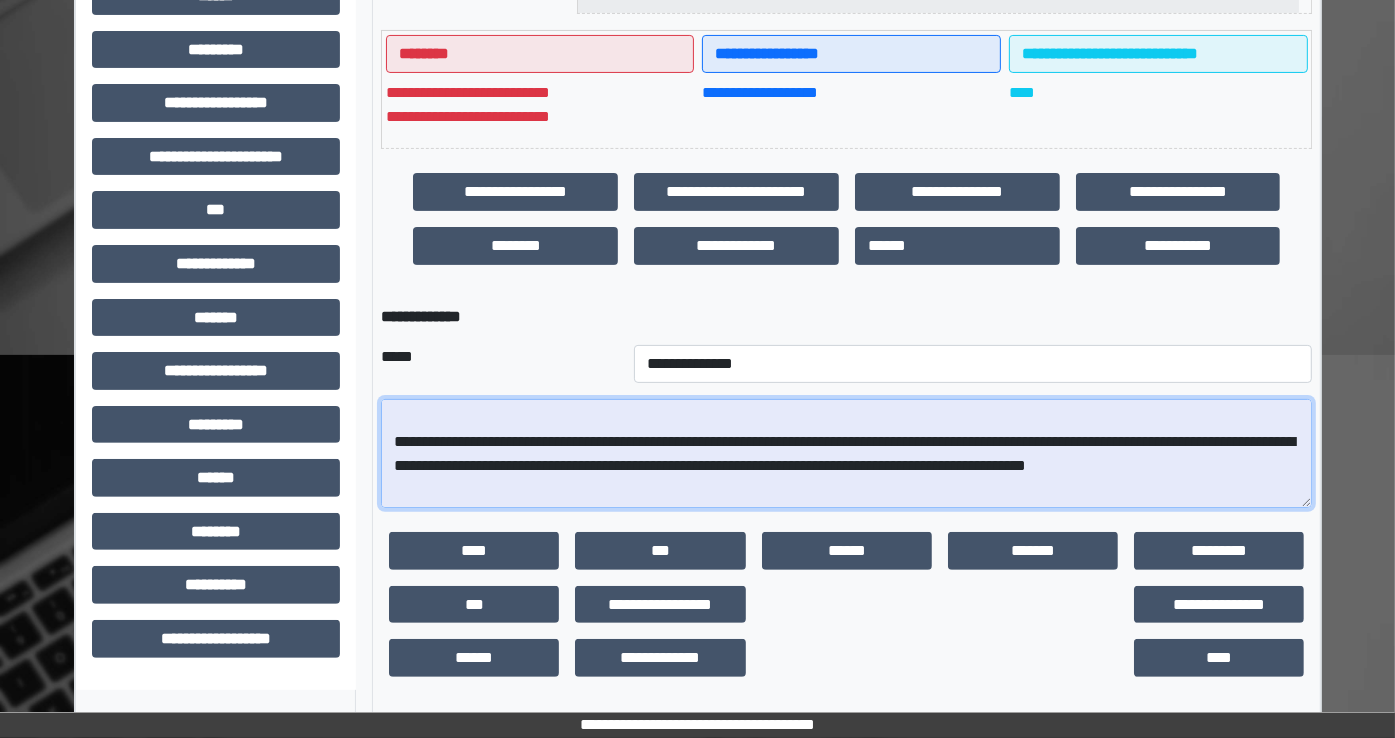 click at bounding box center (846, 454) 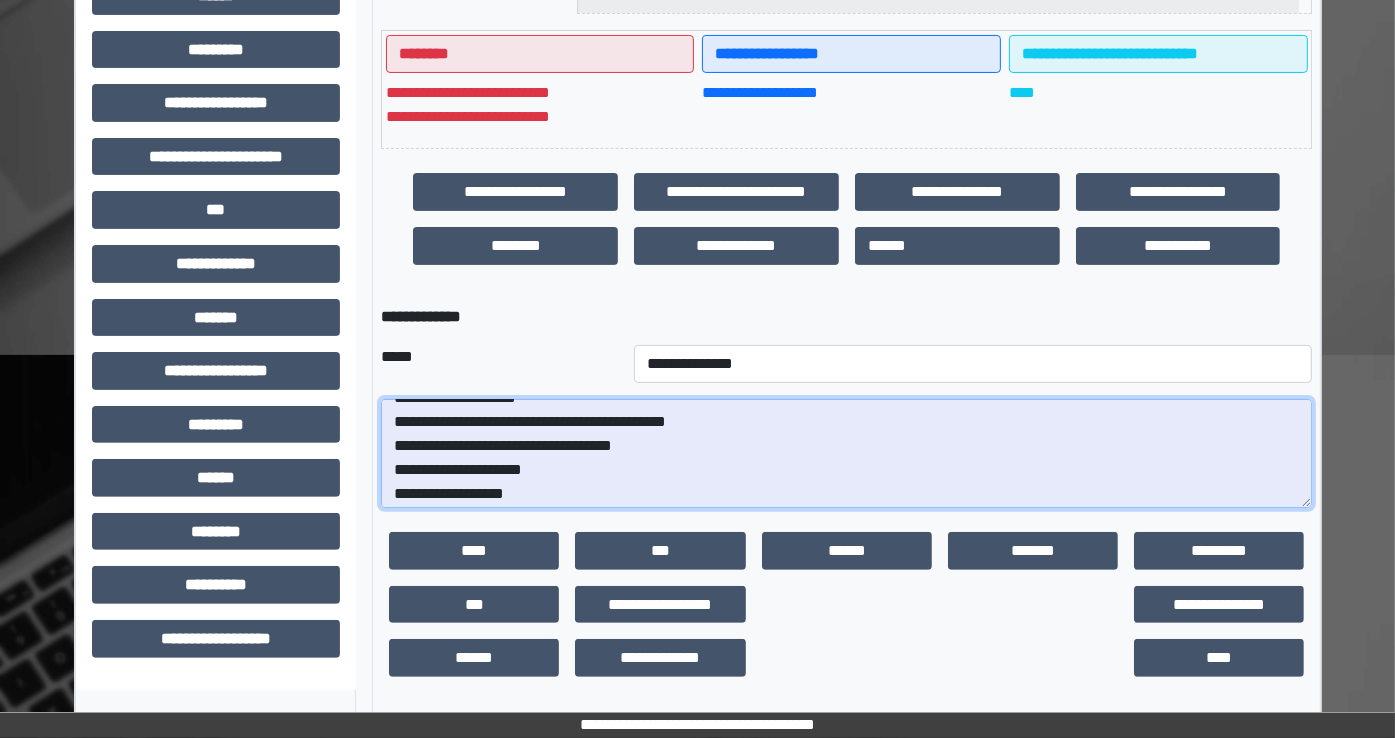 scroll, scrollTop: 204, scrollLeft: 0, axis: vertical 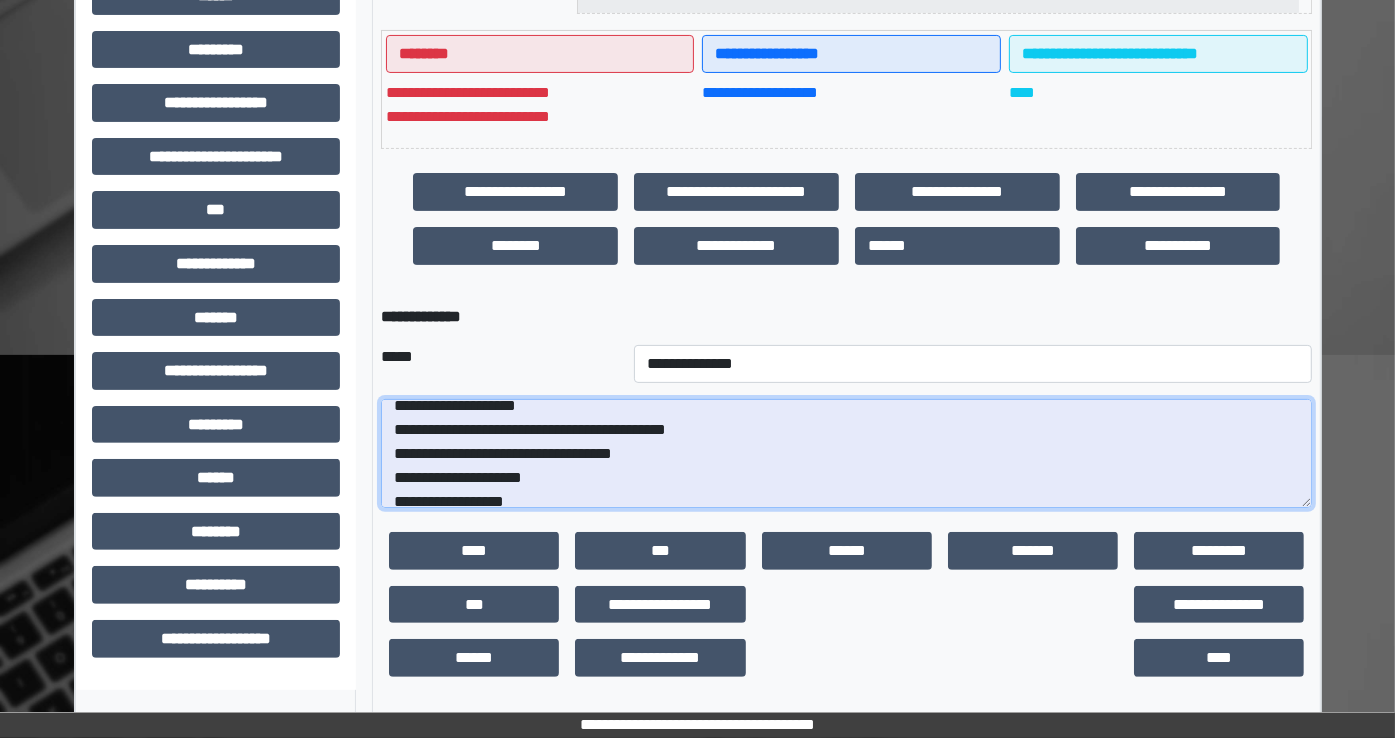 click at bounding box center (846, 454) 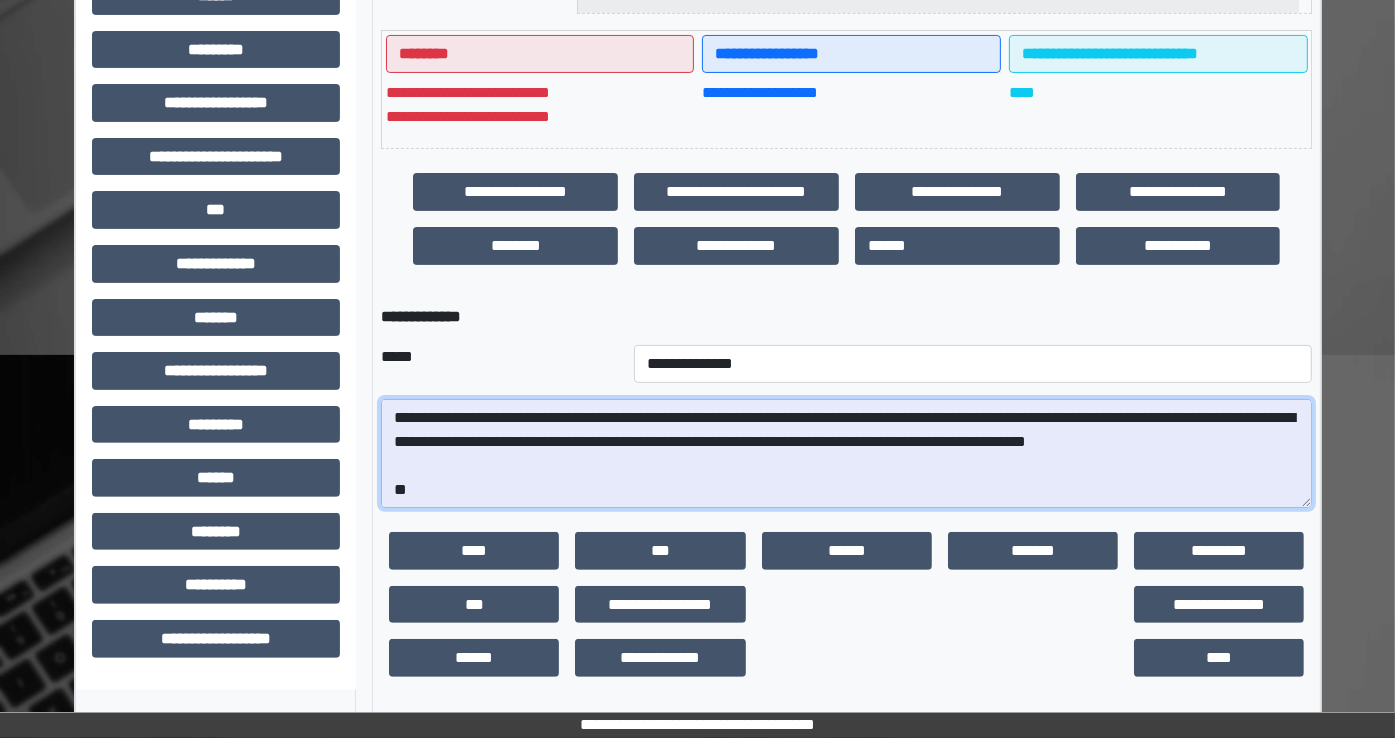 scroll, scrollTop: 792, scrollLeft: 0, axis: vertical 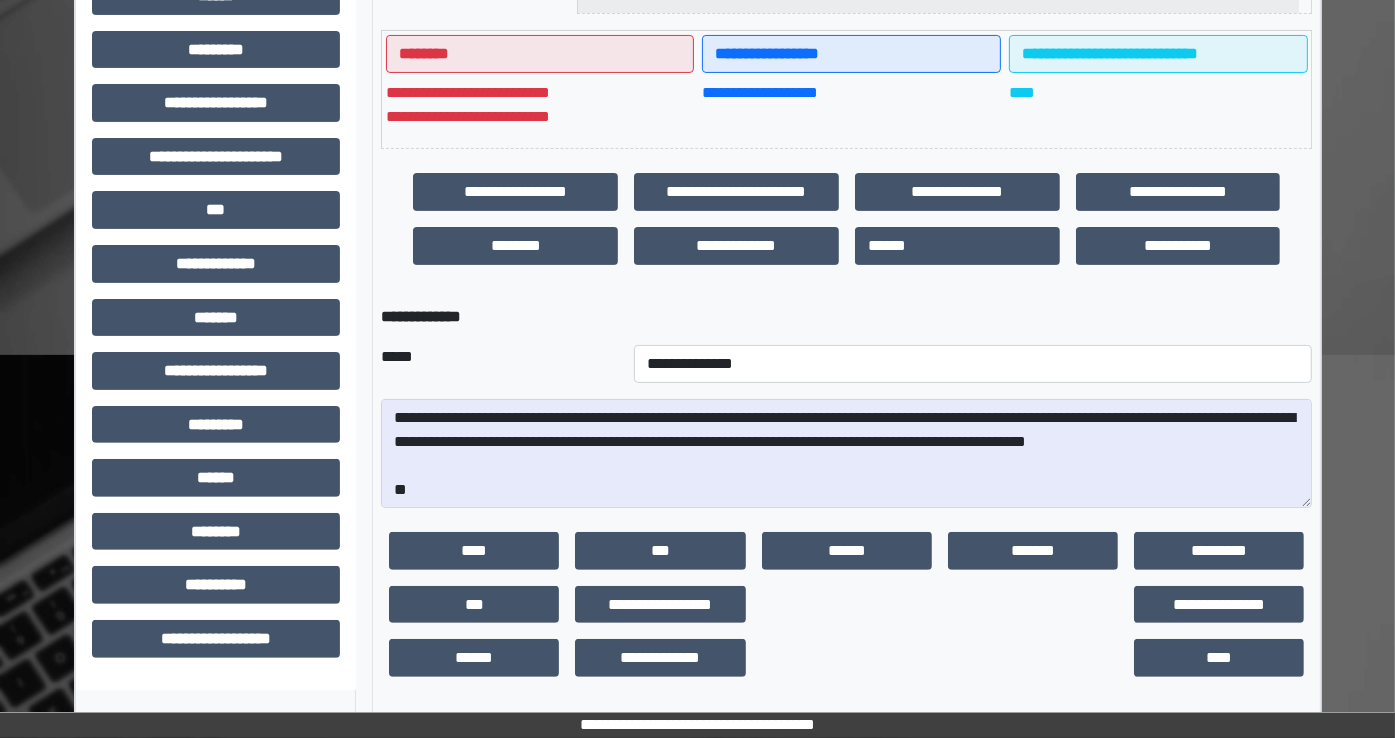 click on "**********" at bounding box center [697, 181] 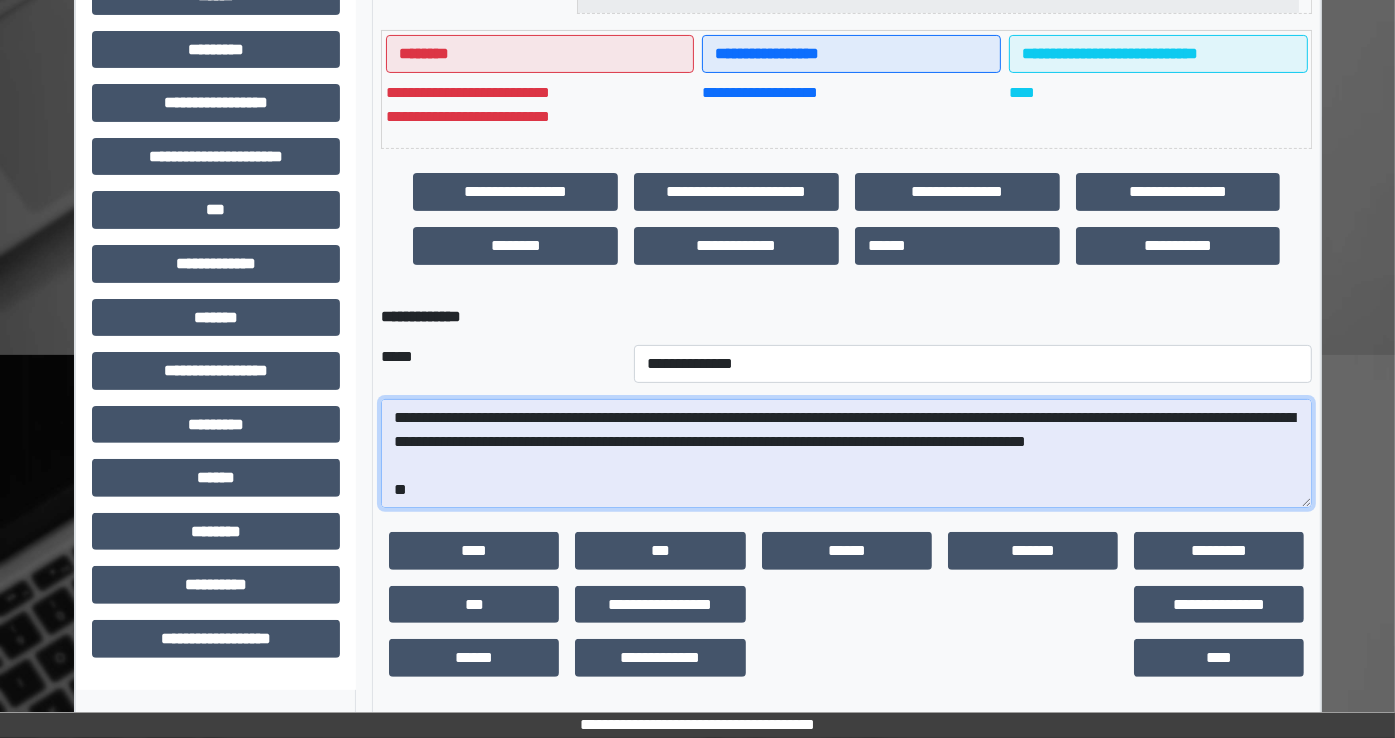 click at bounding box center (846, 454) 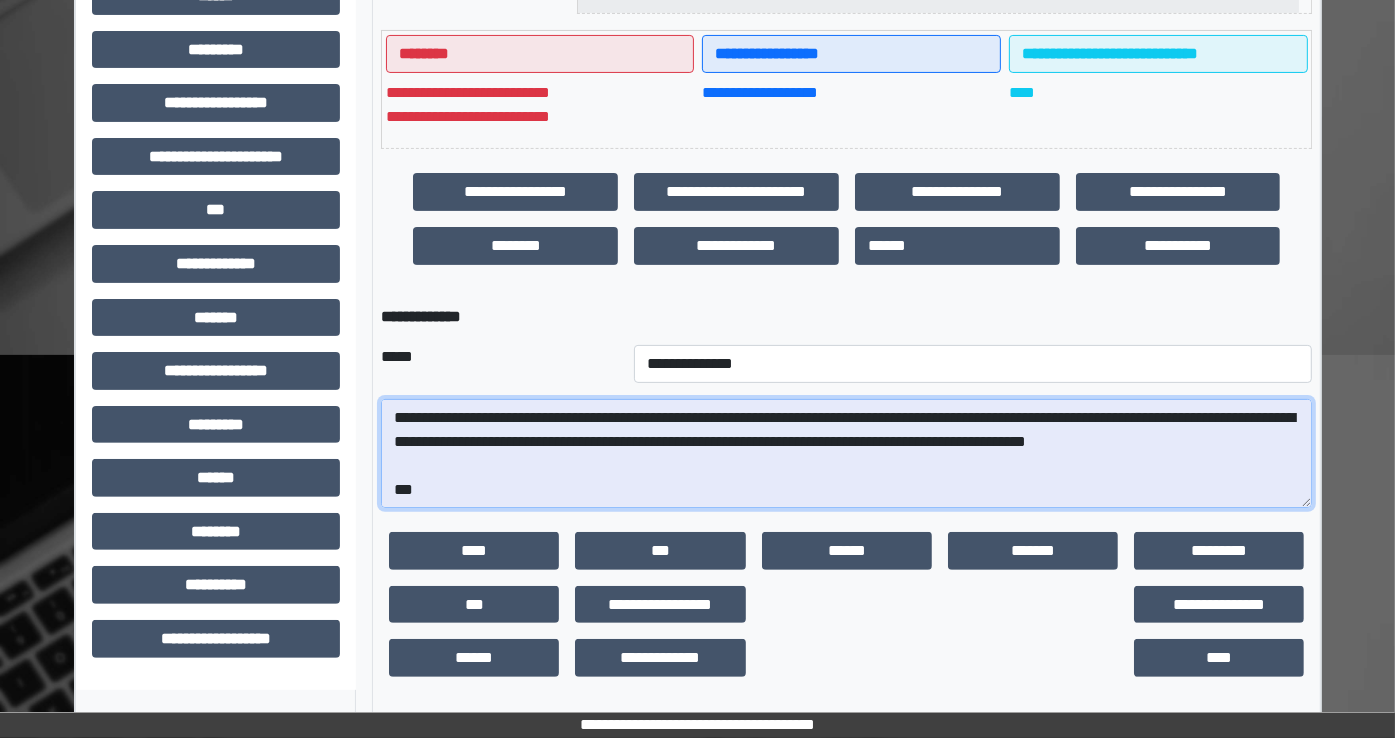 paste on "**********" 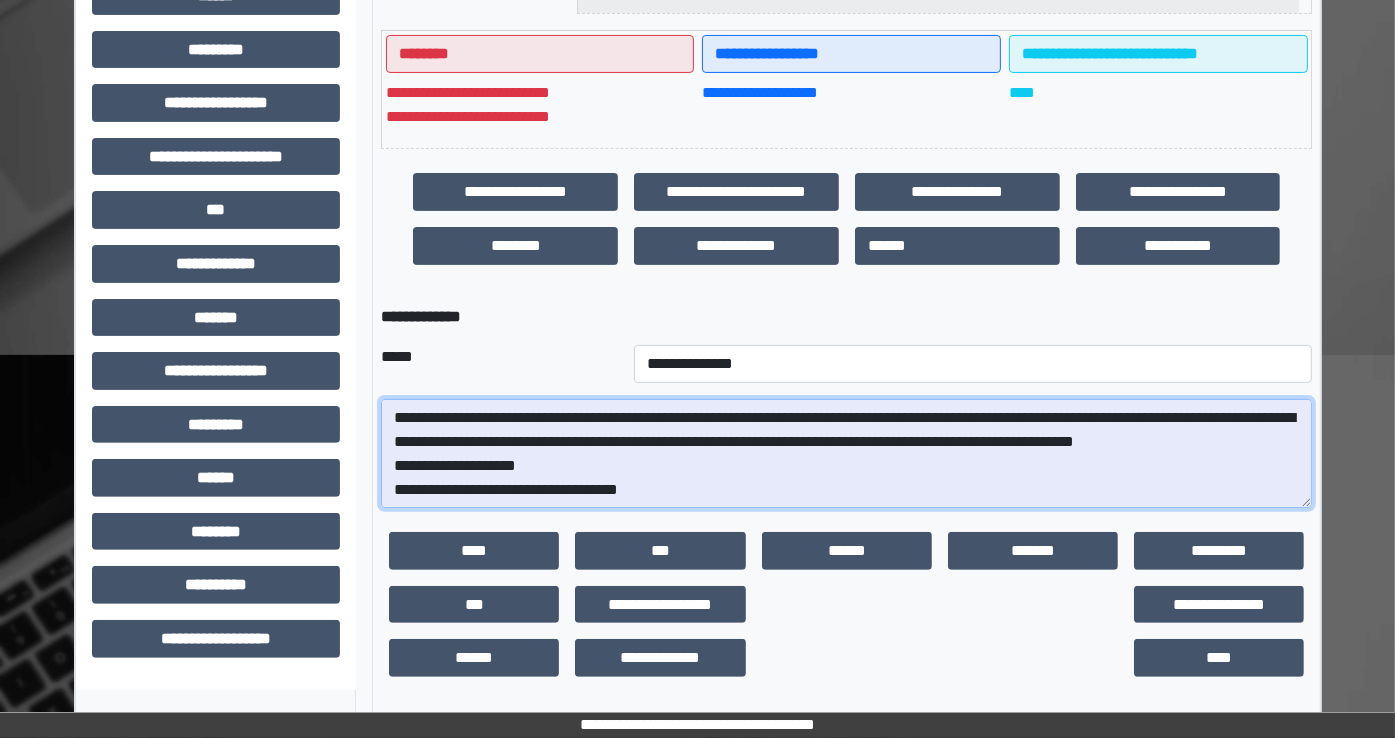 scroll, scrollTop: 885, scrollLeft: 0, axis: vertical 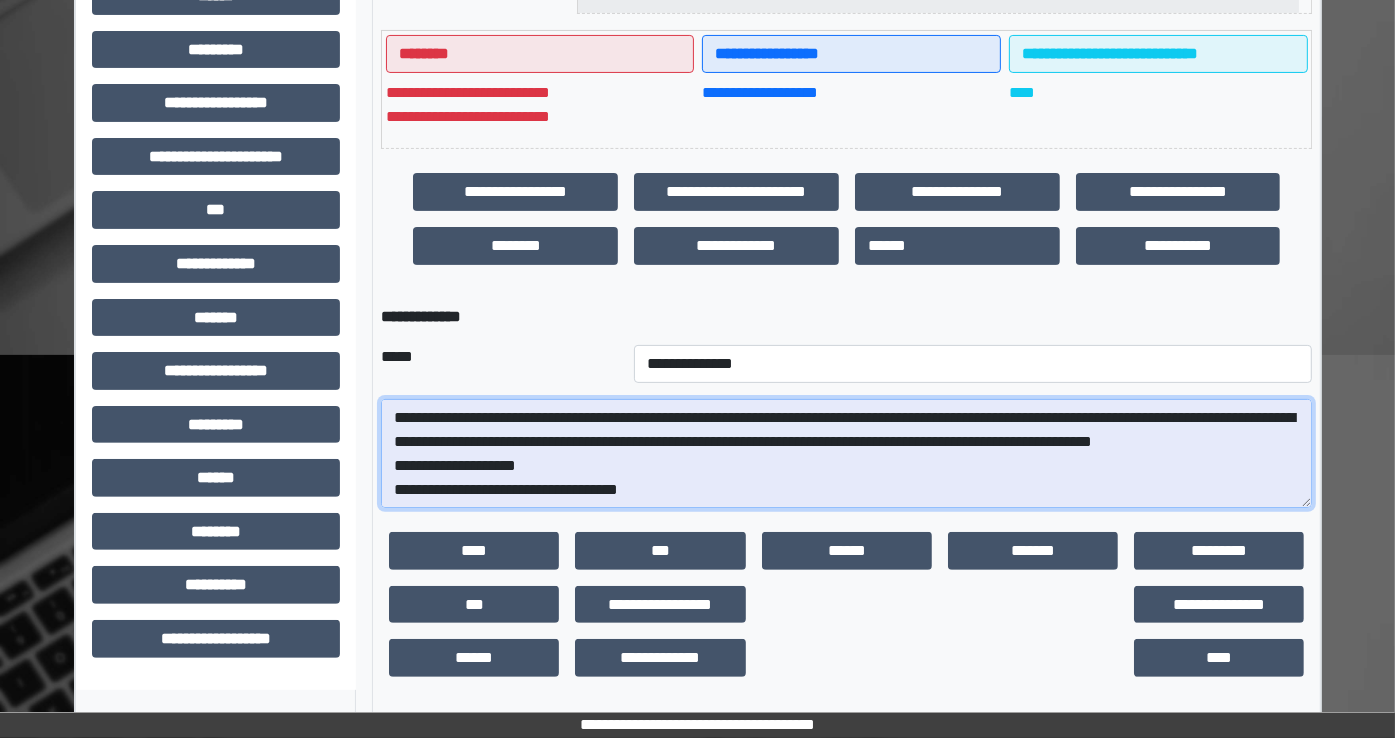 click at bounding box center (846, 454) 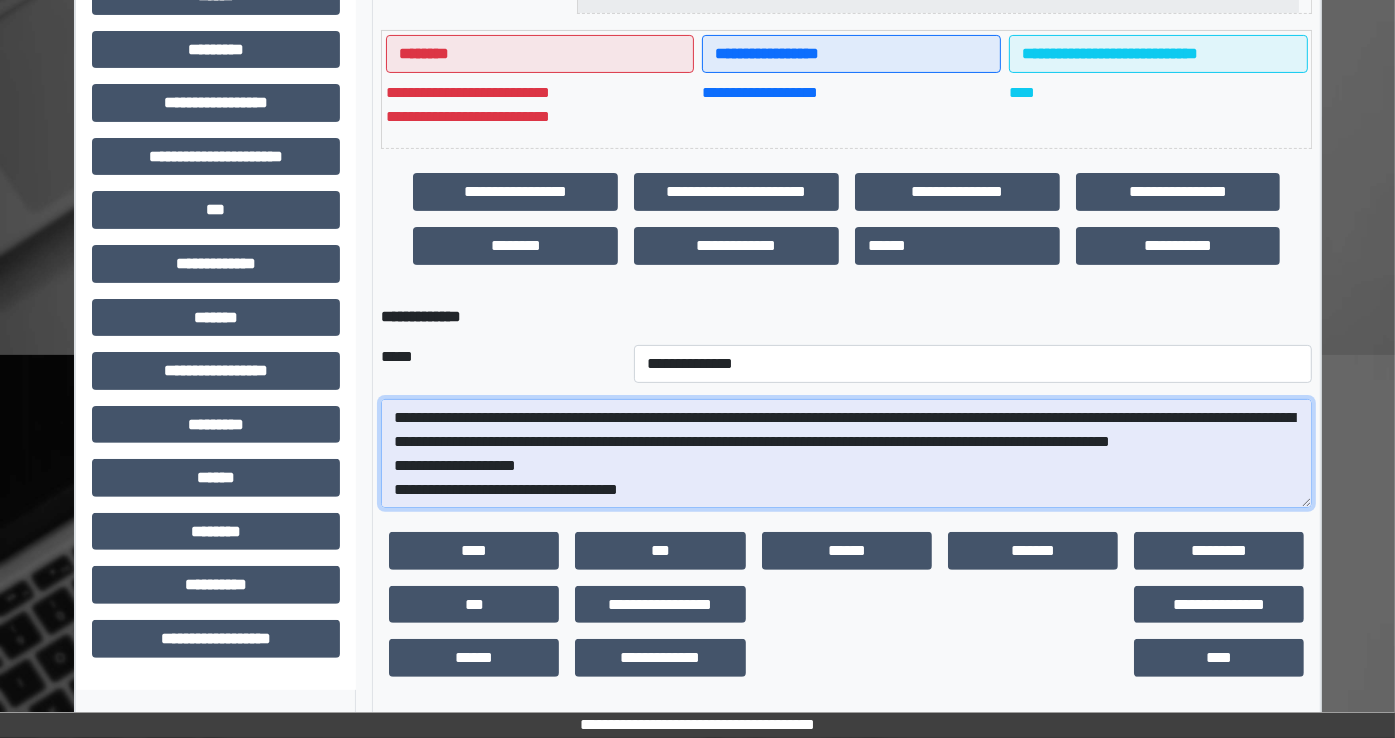 click at bounding box center [846, 454] 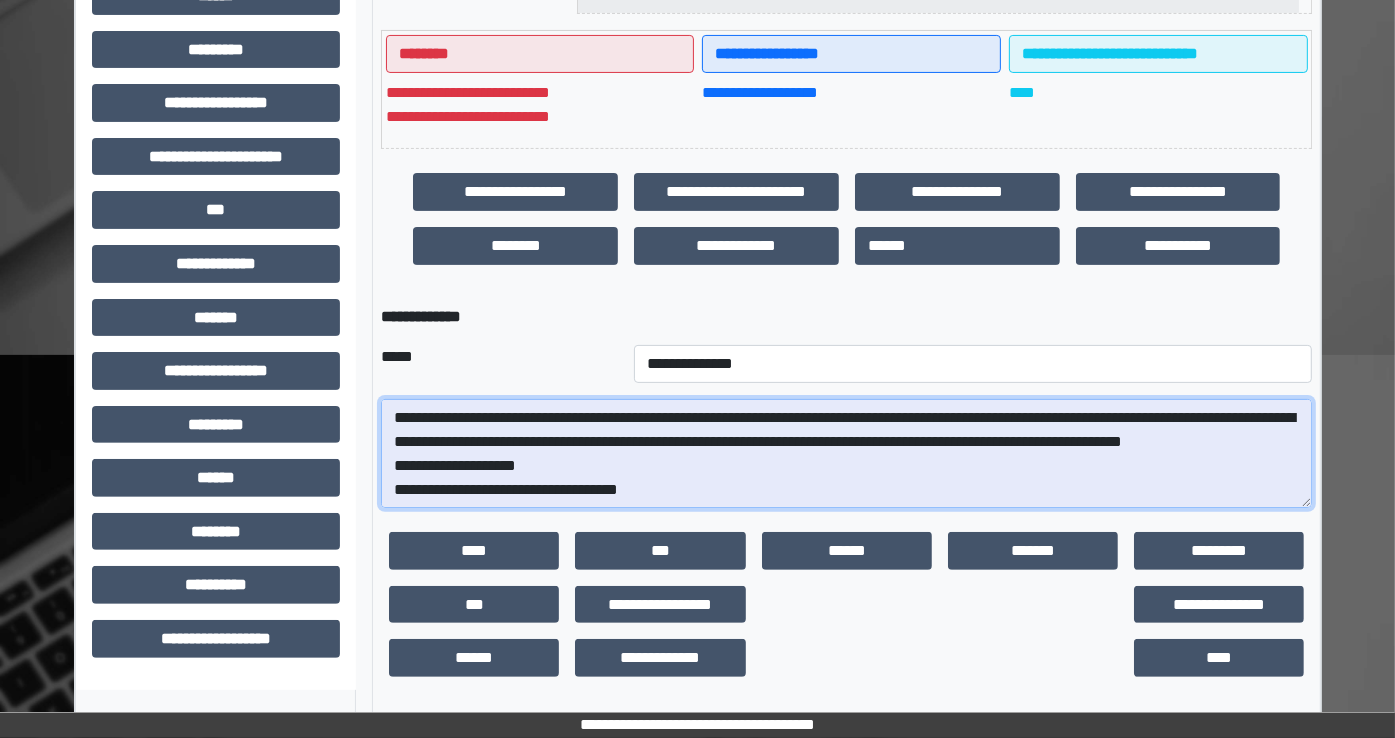 click at bounding box center (846, 454) 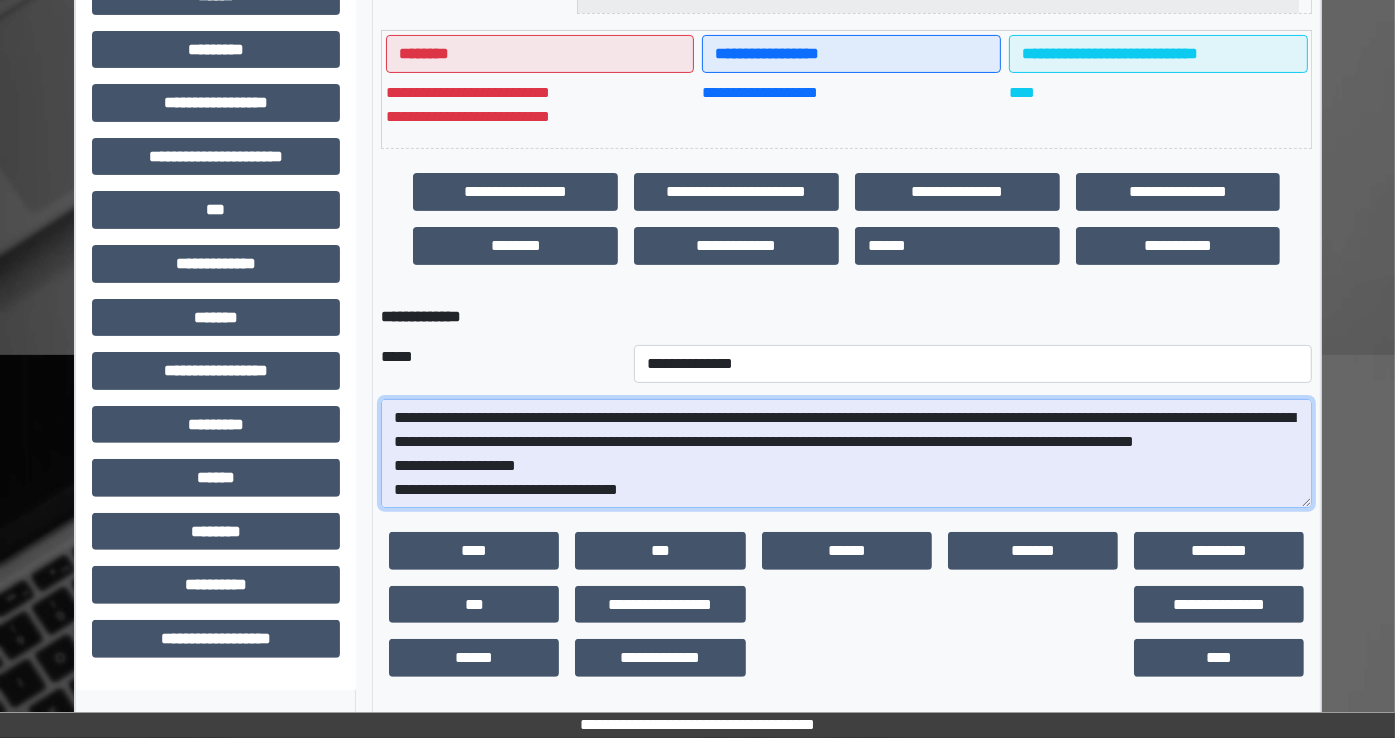 scroll, scrollTop: 940, scrollLeft: 0, axis: vertical 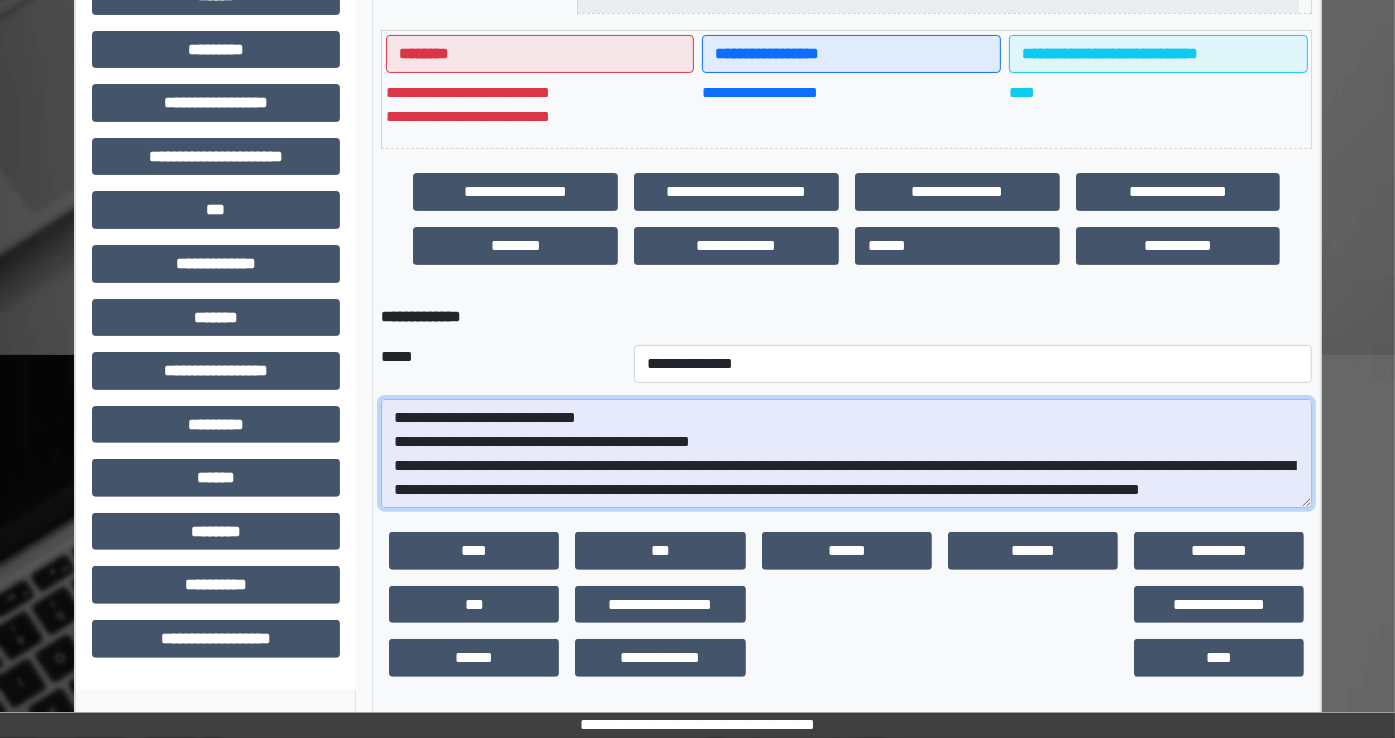 click at bounding box center [846, 454] 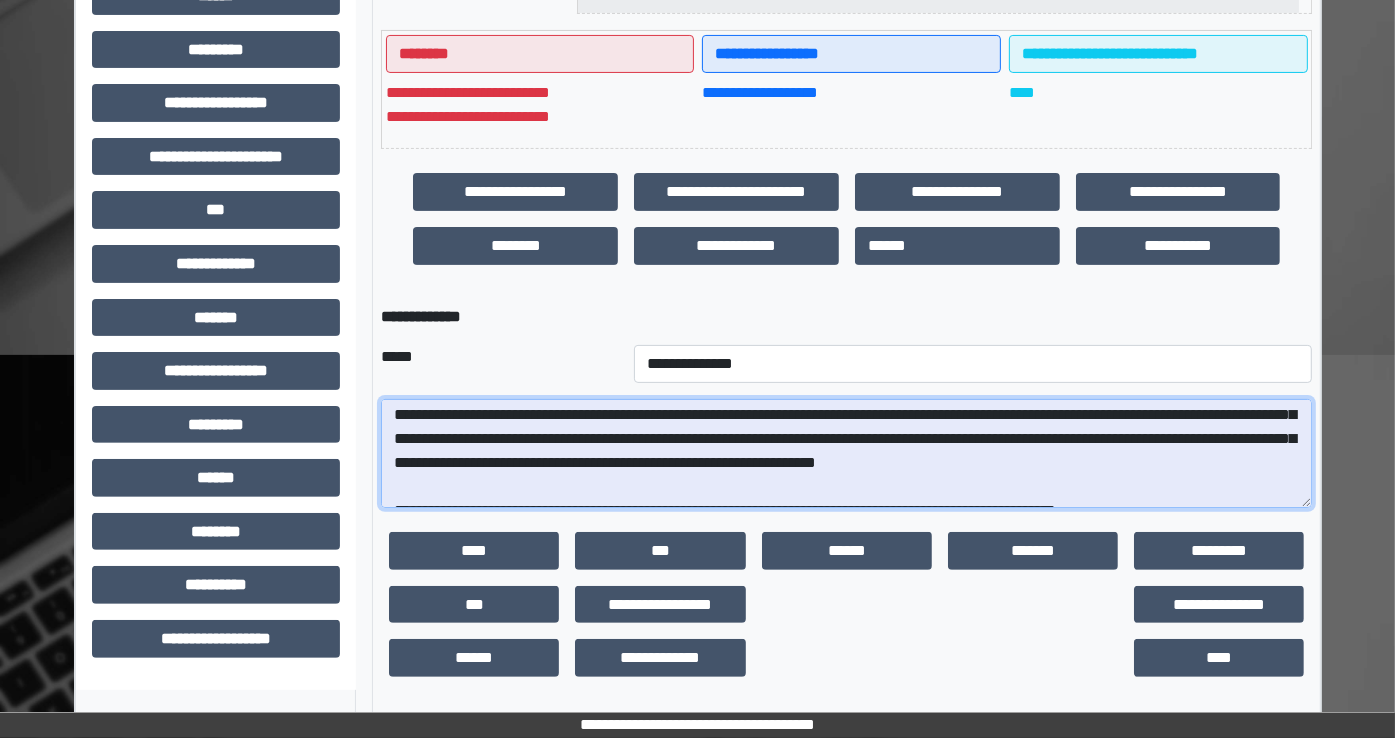 scroll, scrollTop: 0, scrollLeft: 0, axis: both 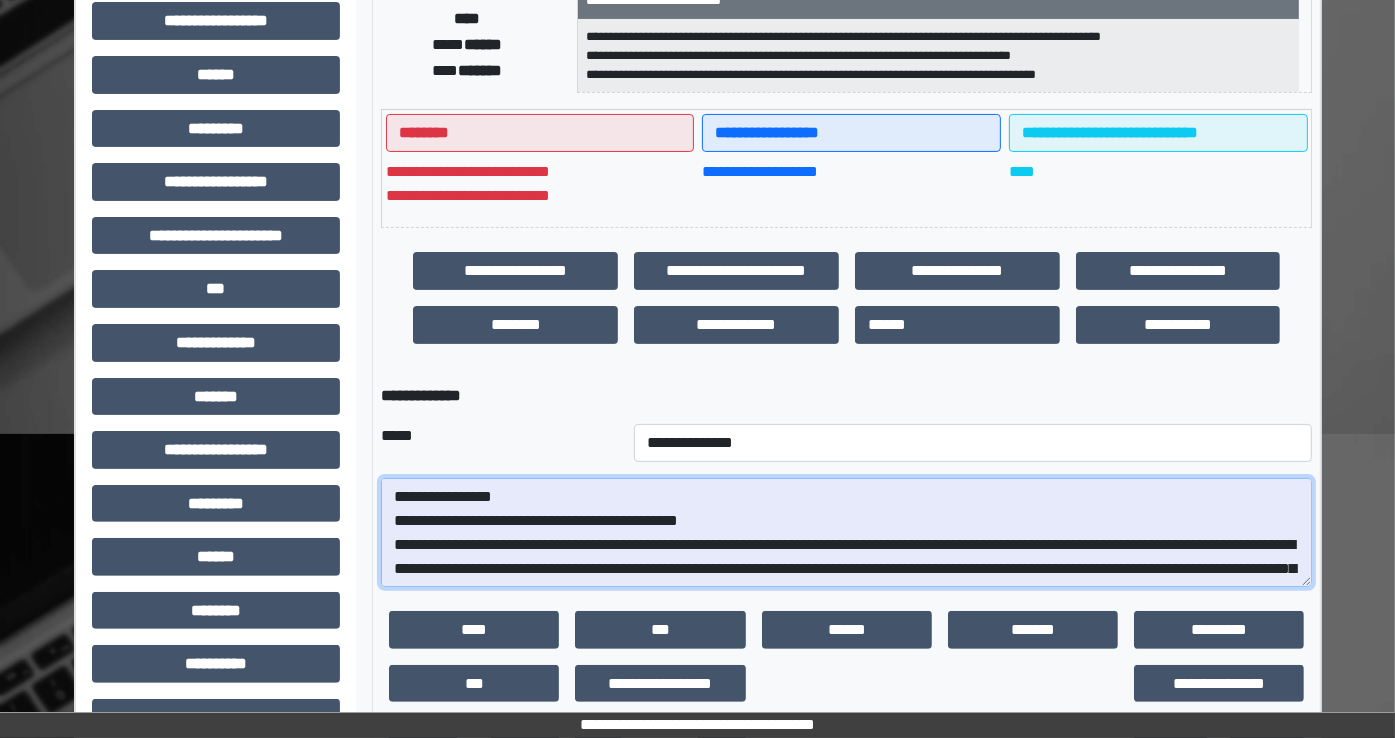 click at bounding box center [846, 533] 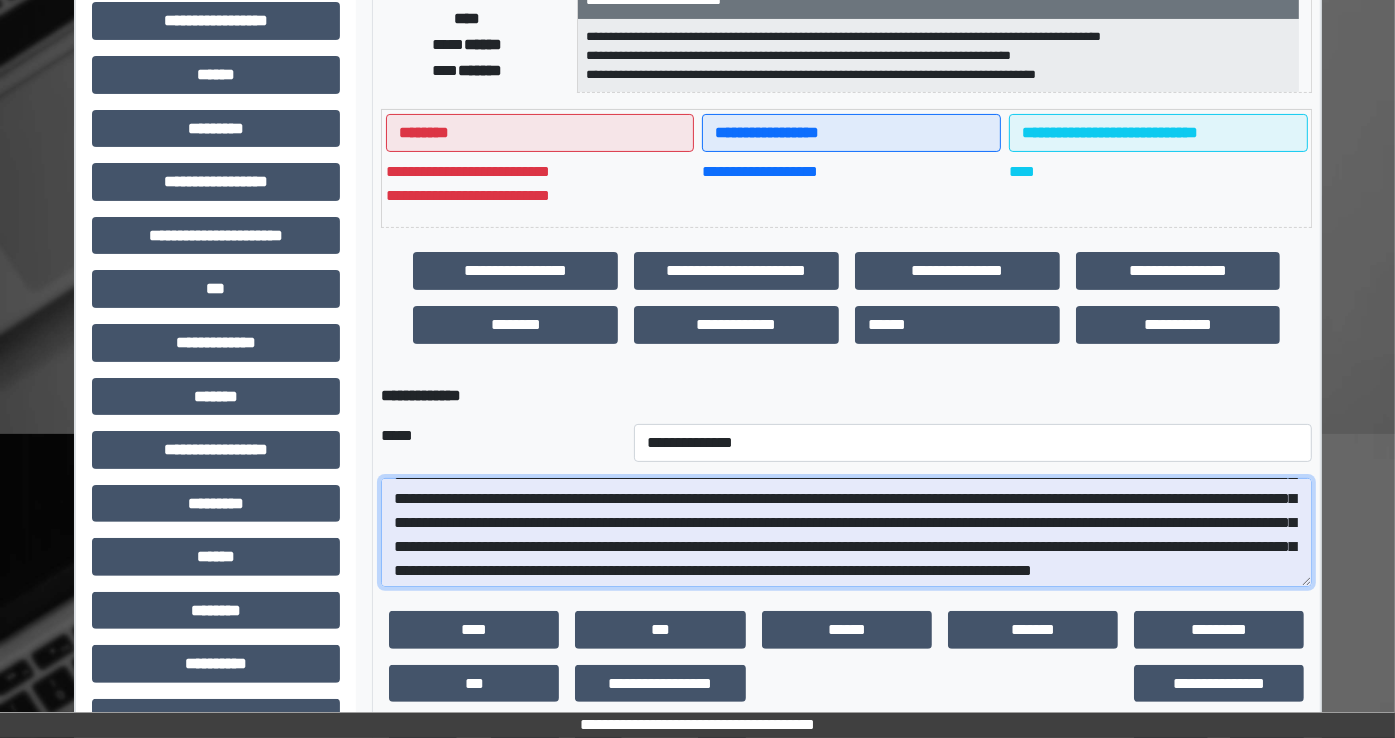 scroll, scrollTop: 631, scrollLeft: 0, axis: vertical 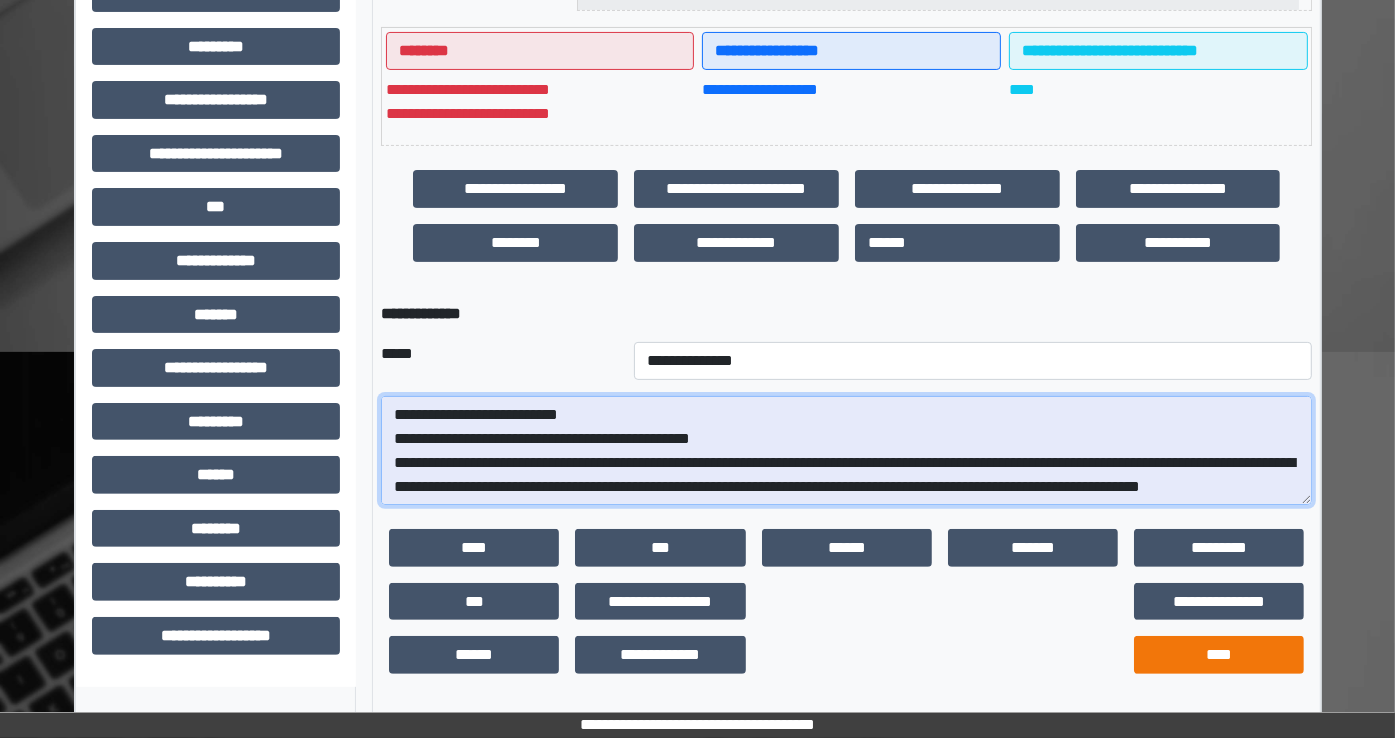 type on "**********" 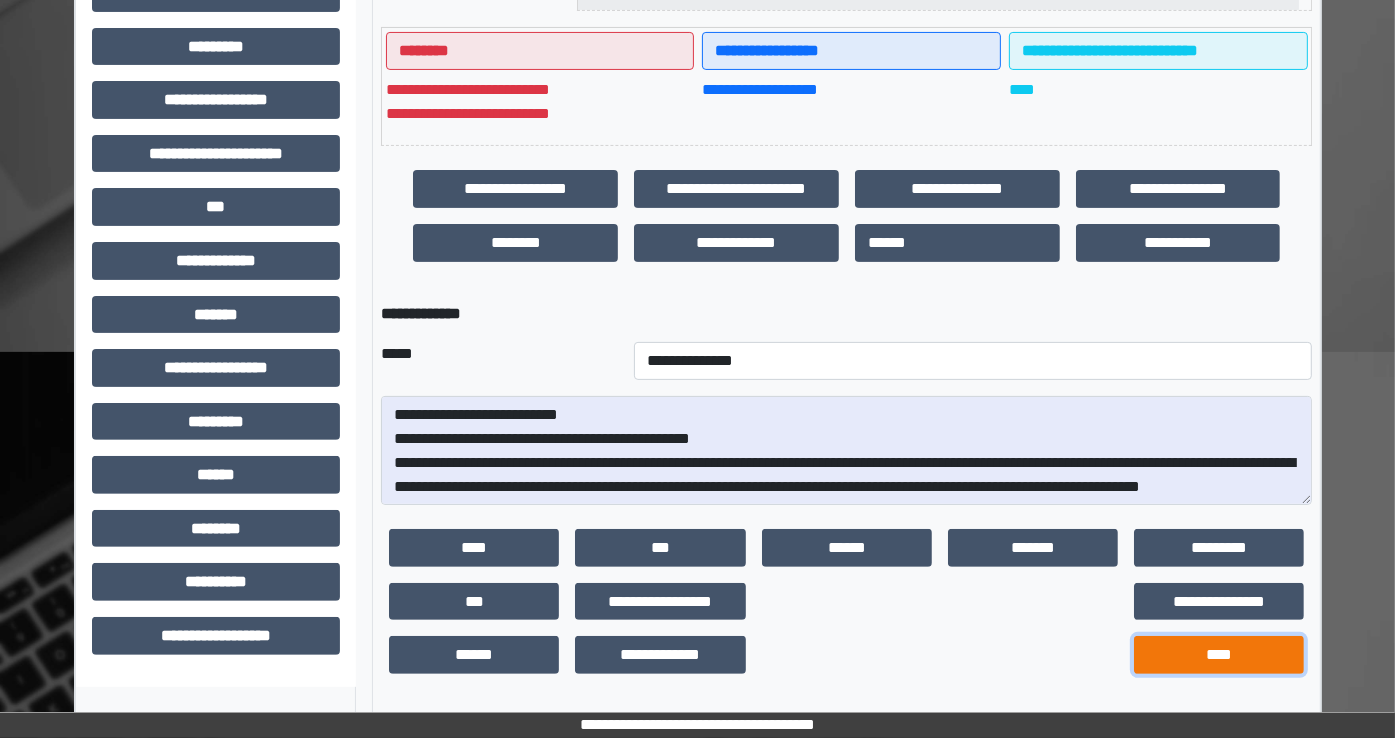 click on "****" at bounding box center (1219, 655) 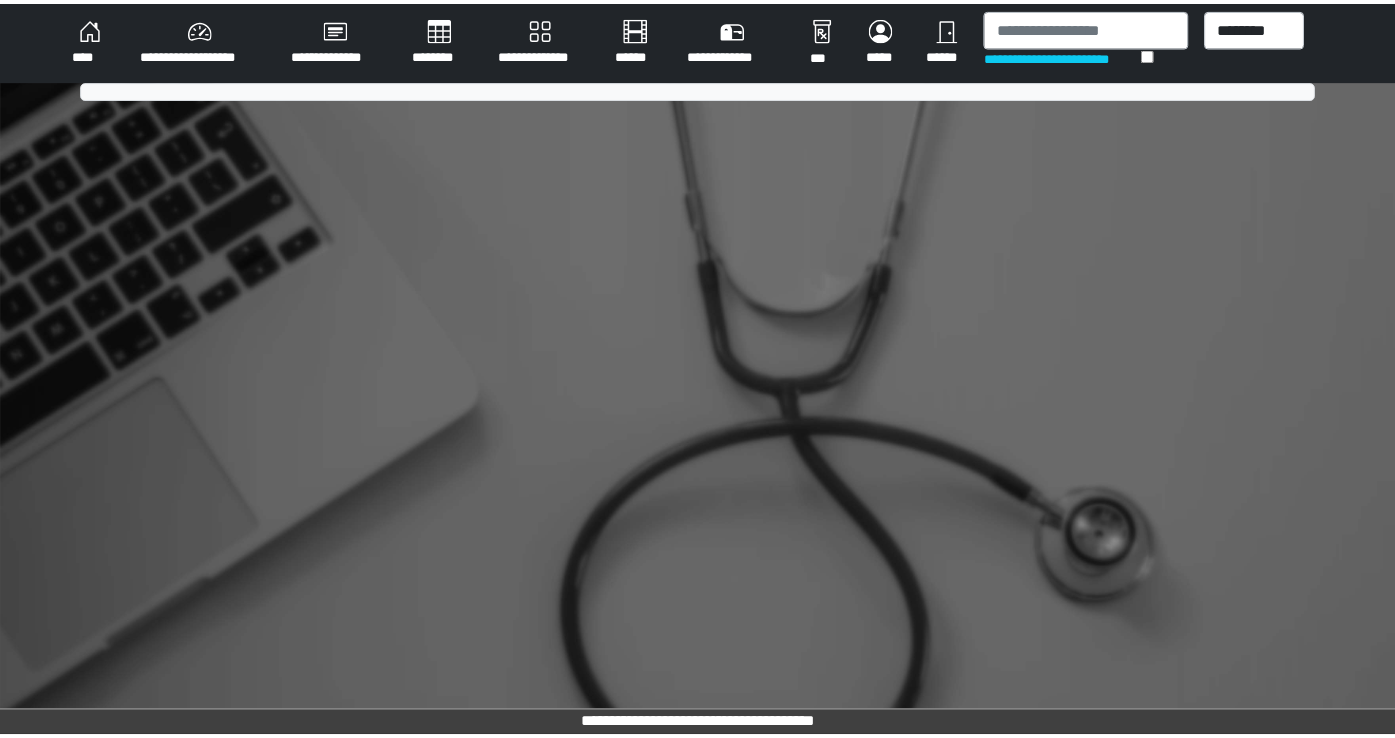 scroll, scrollTop: 0, scrollLeft: 0, axis: both 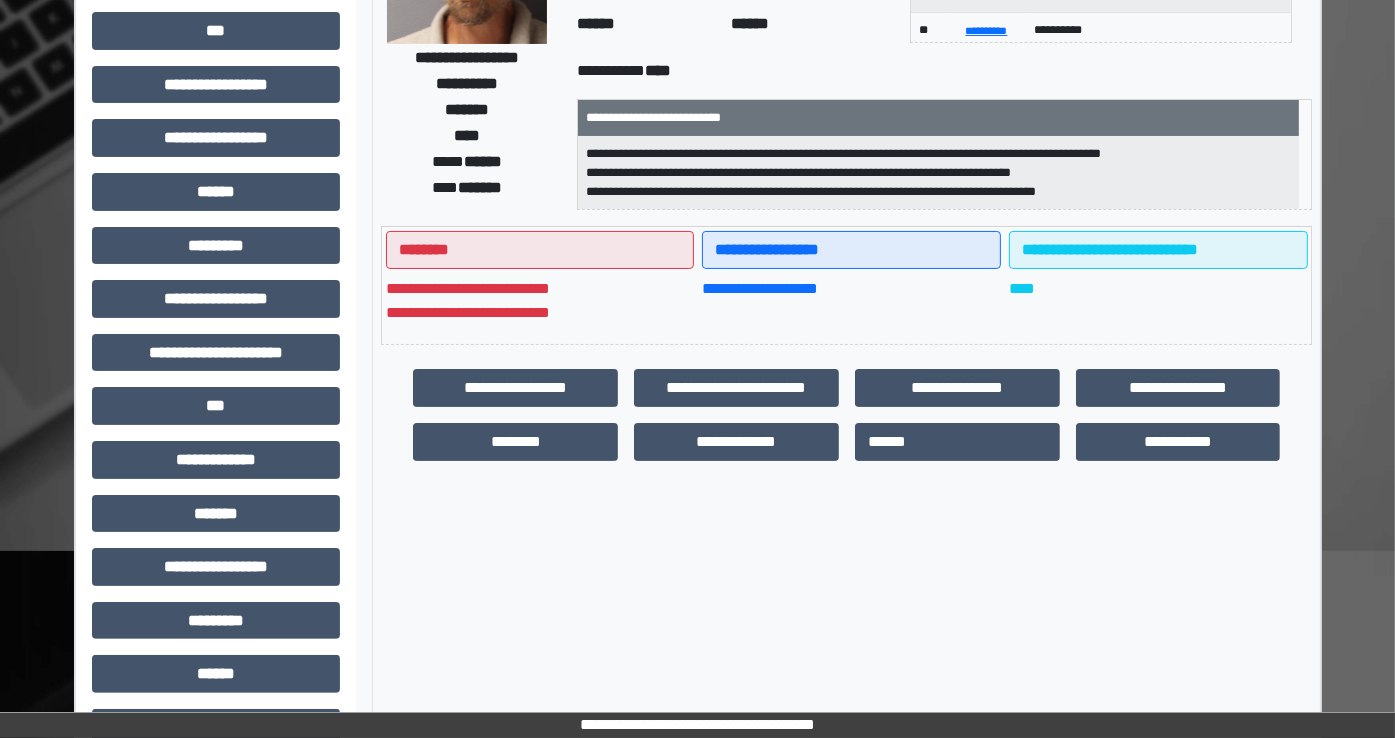 click on "**********" at bounding box center [846, 360] 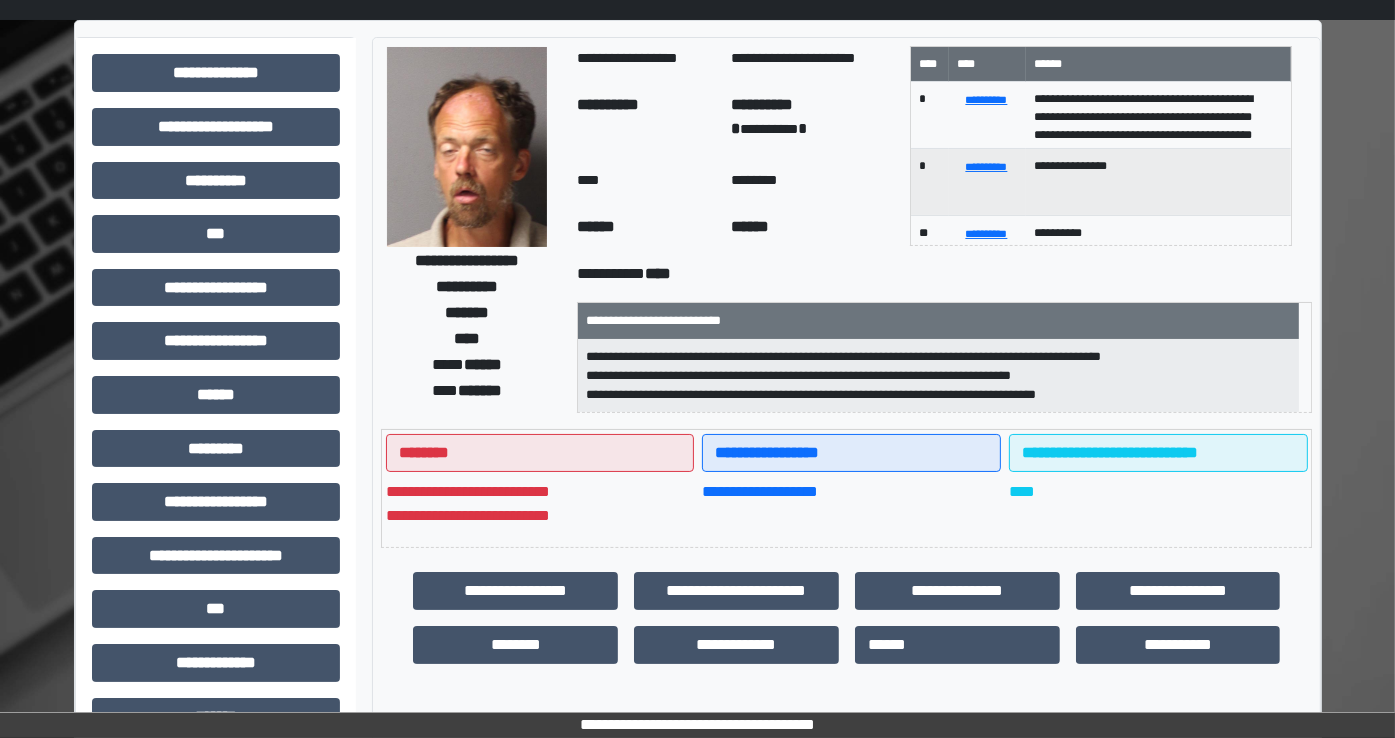 scroll, scrollTop: 59, scrollLeft: 0, axis: vertical 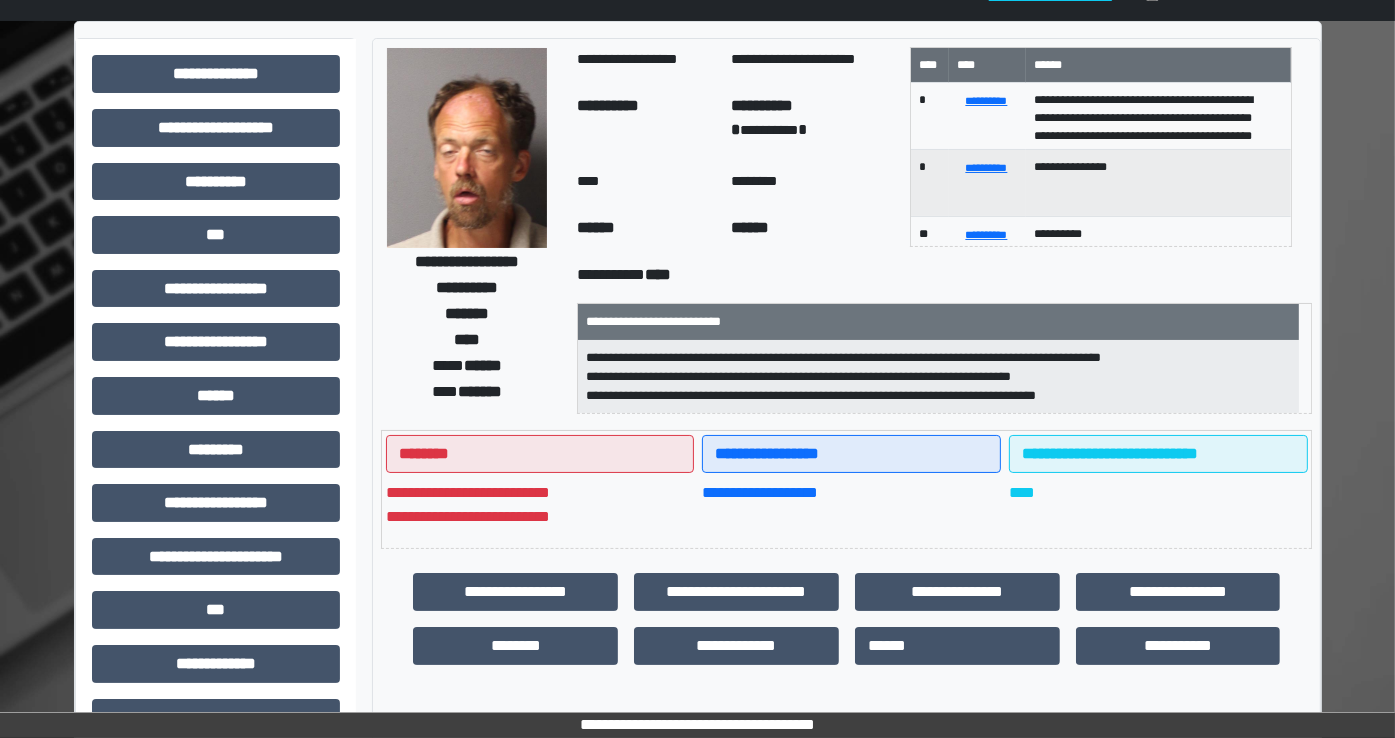 click on "**********" at bounding box center (698, 564) 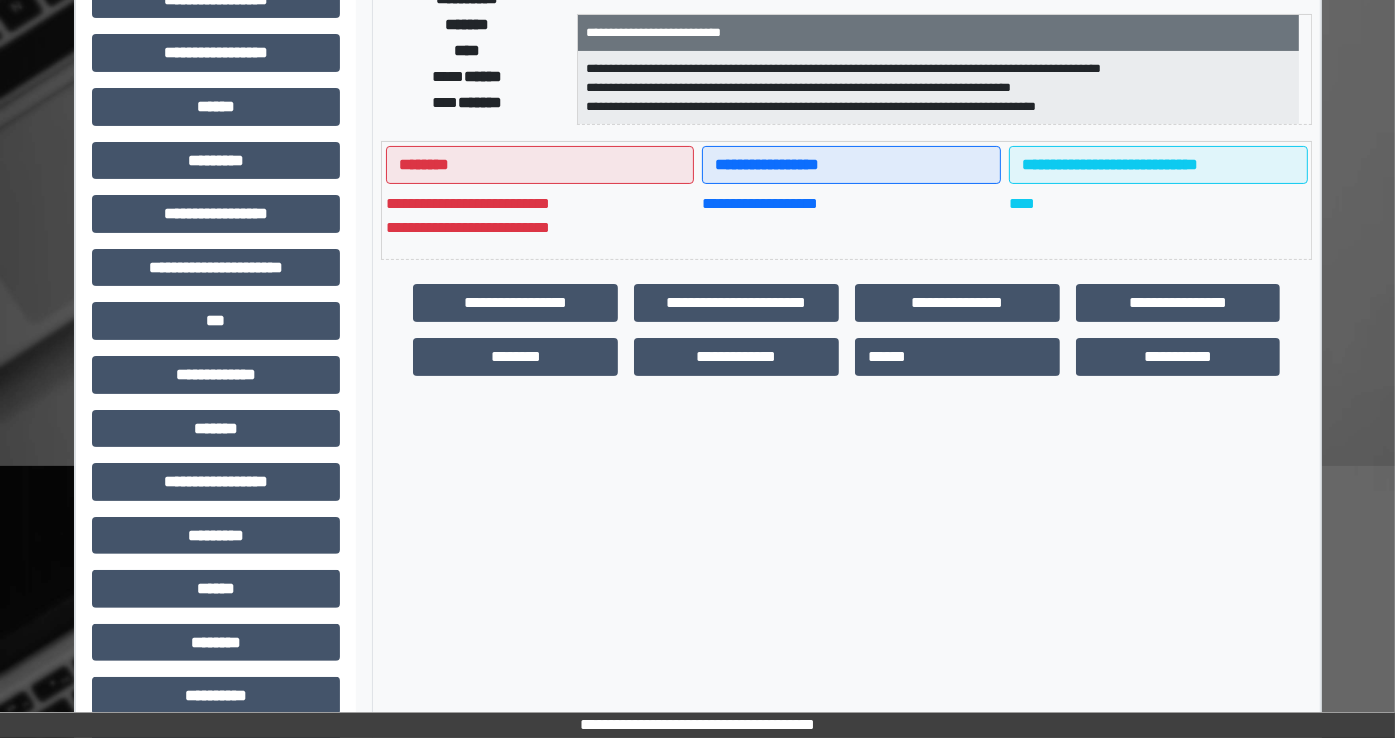 scroll, scrollTop: 348, scrollLeft: 0, axis: vertical 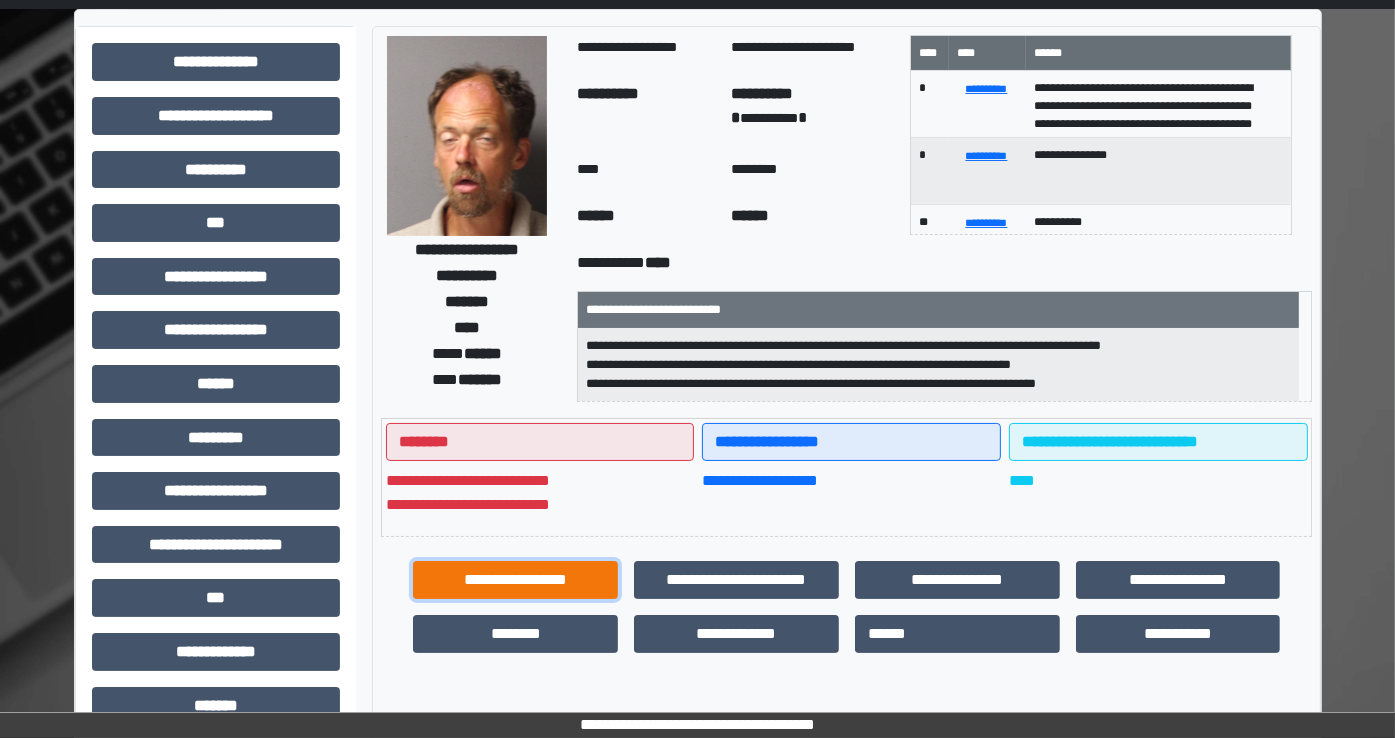 click on "**********" at bounding box center [515, 580] 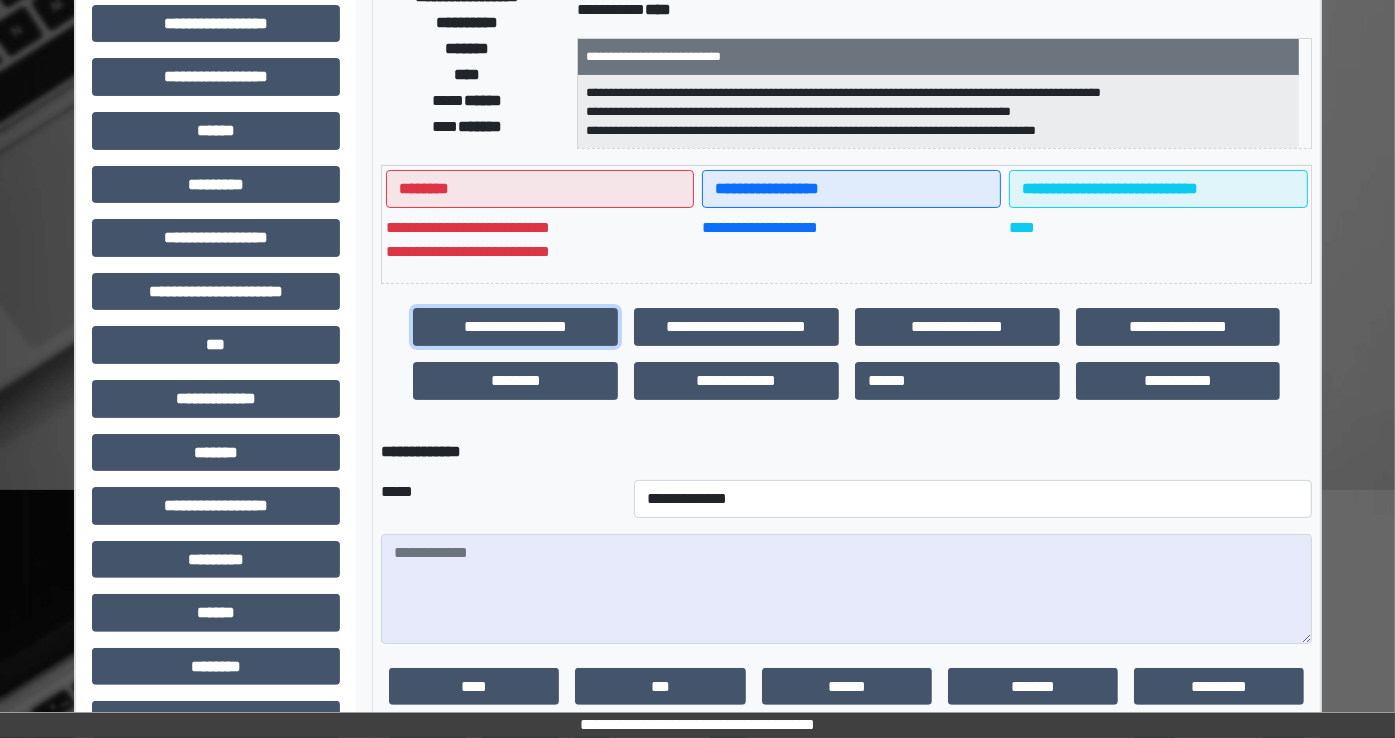 scroll, scrollTop: 463, scrollLeft: 0, axis: vertical 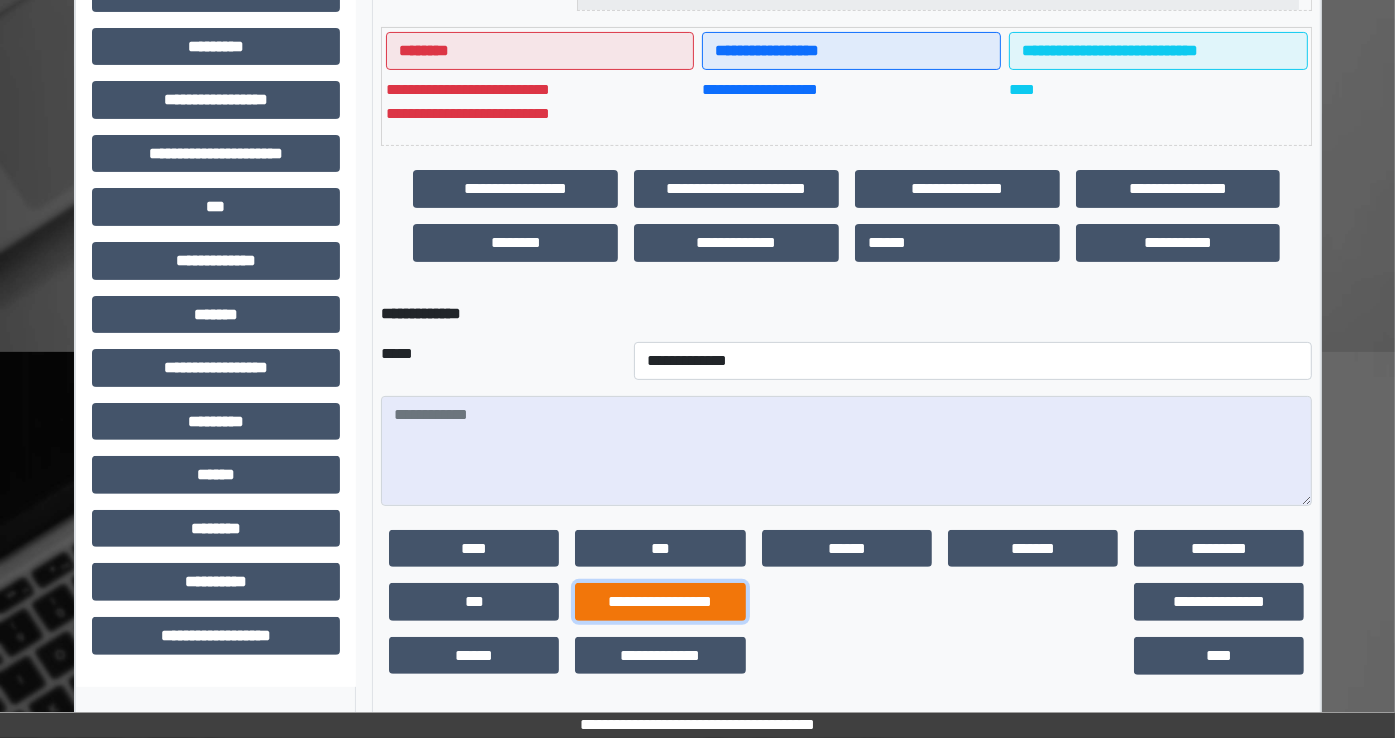 click on "**********" at bounding box center [660, 602] 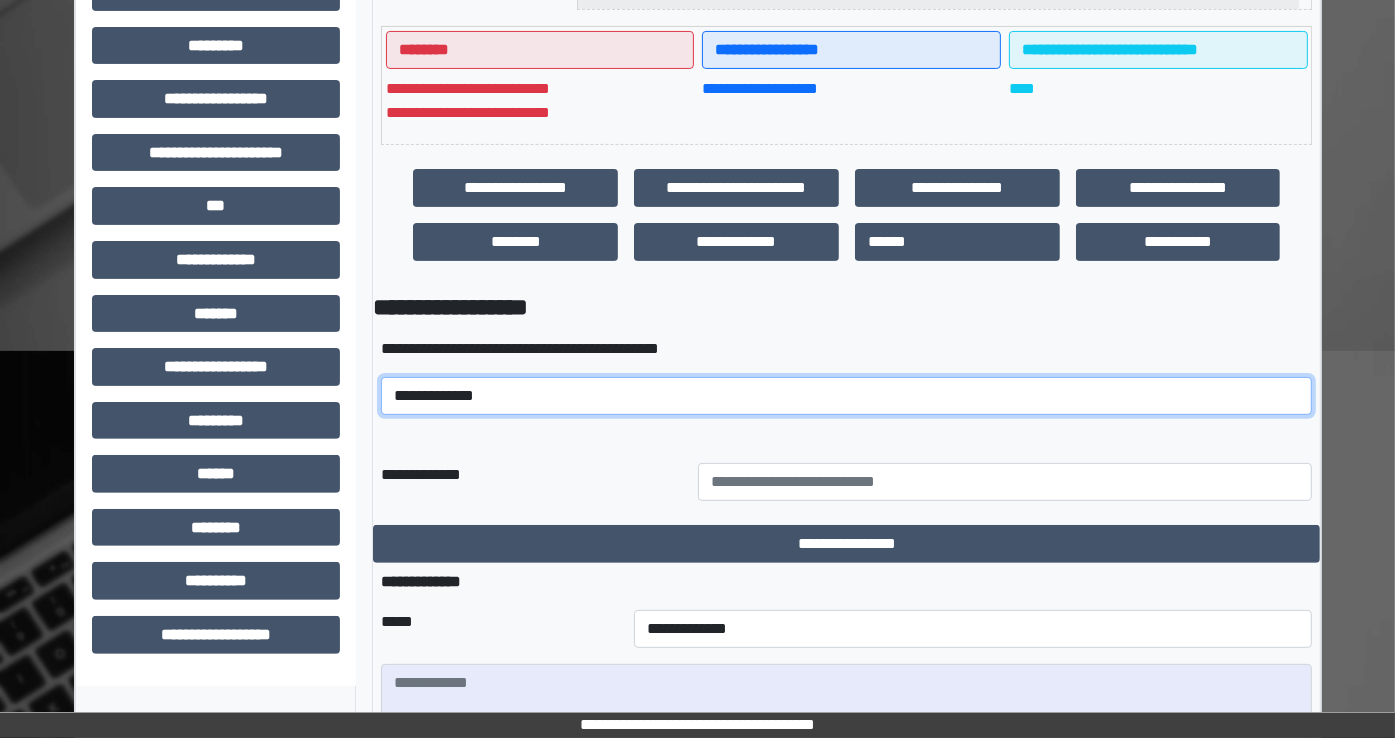 click on "**********" at bounding box center (846, 396) 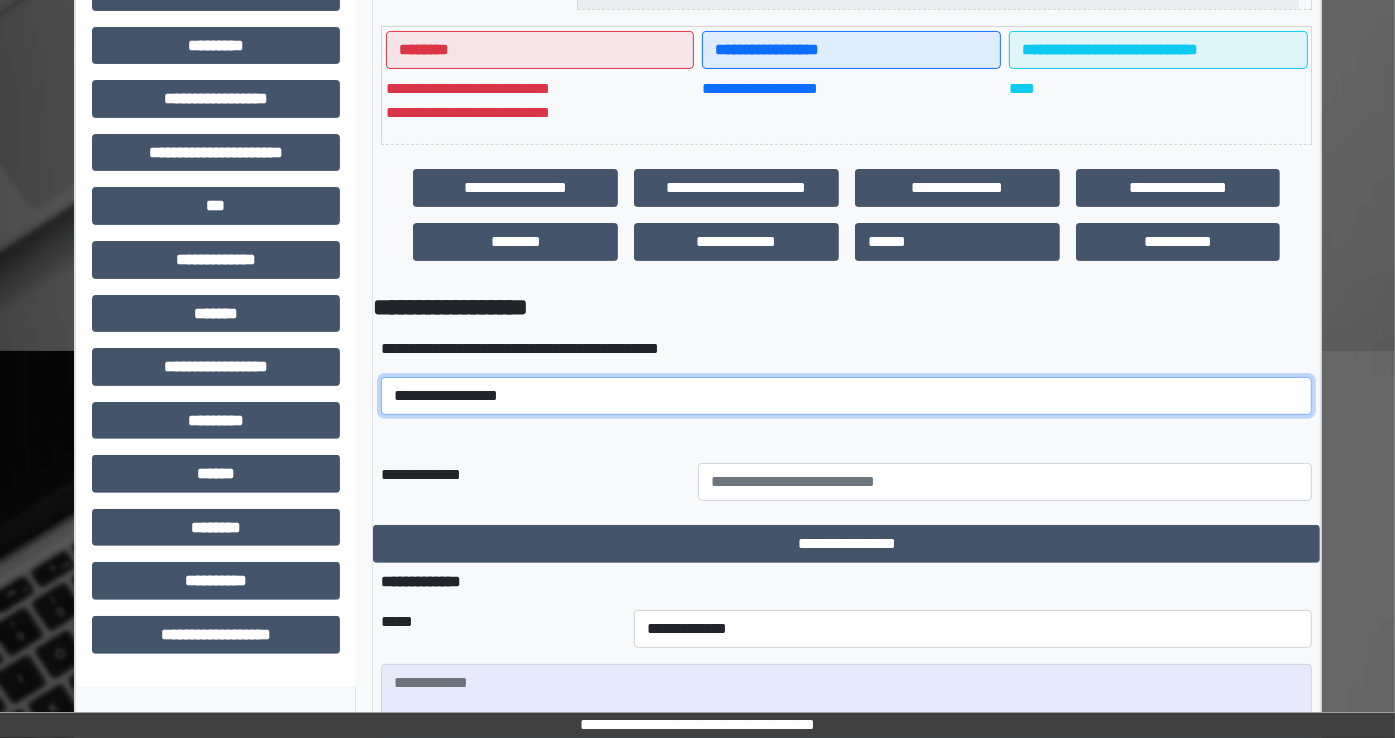 click on "**********" at bounding box center (846, 396) 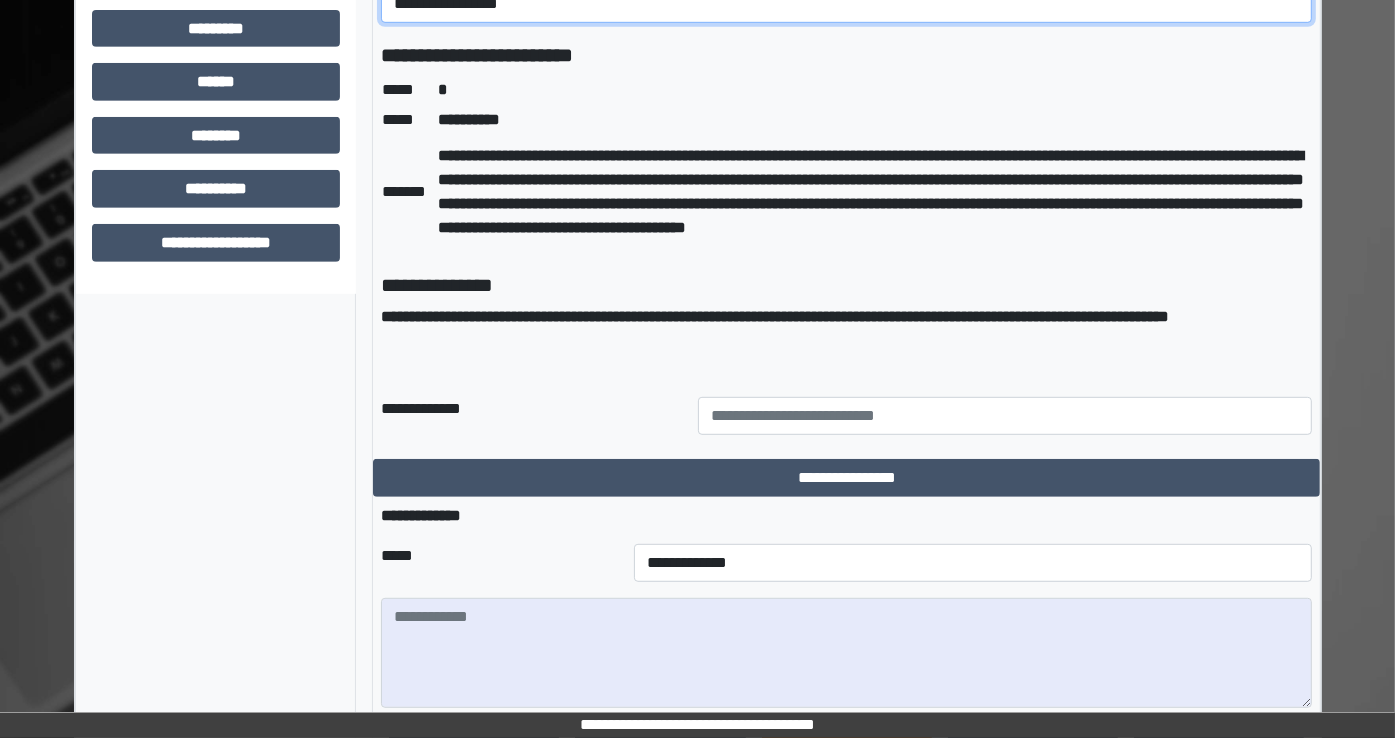 scroll, scrollTop: 825, scrollLeft: 0, axis: vertical 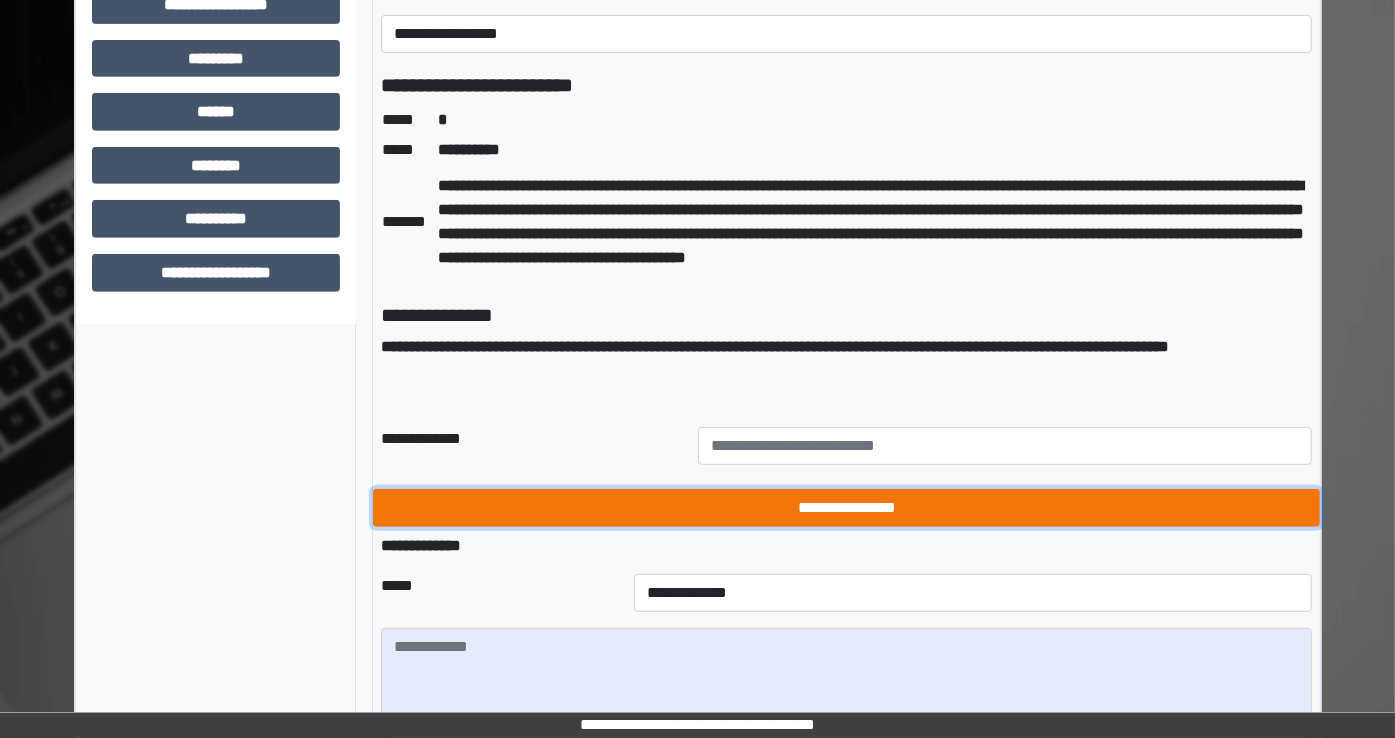 click on "**********" at bounding box center (846, 508) 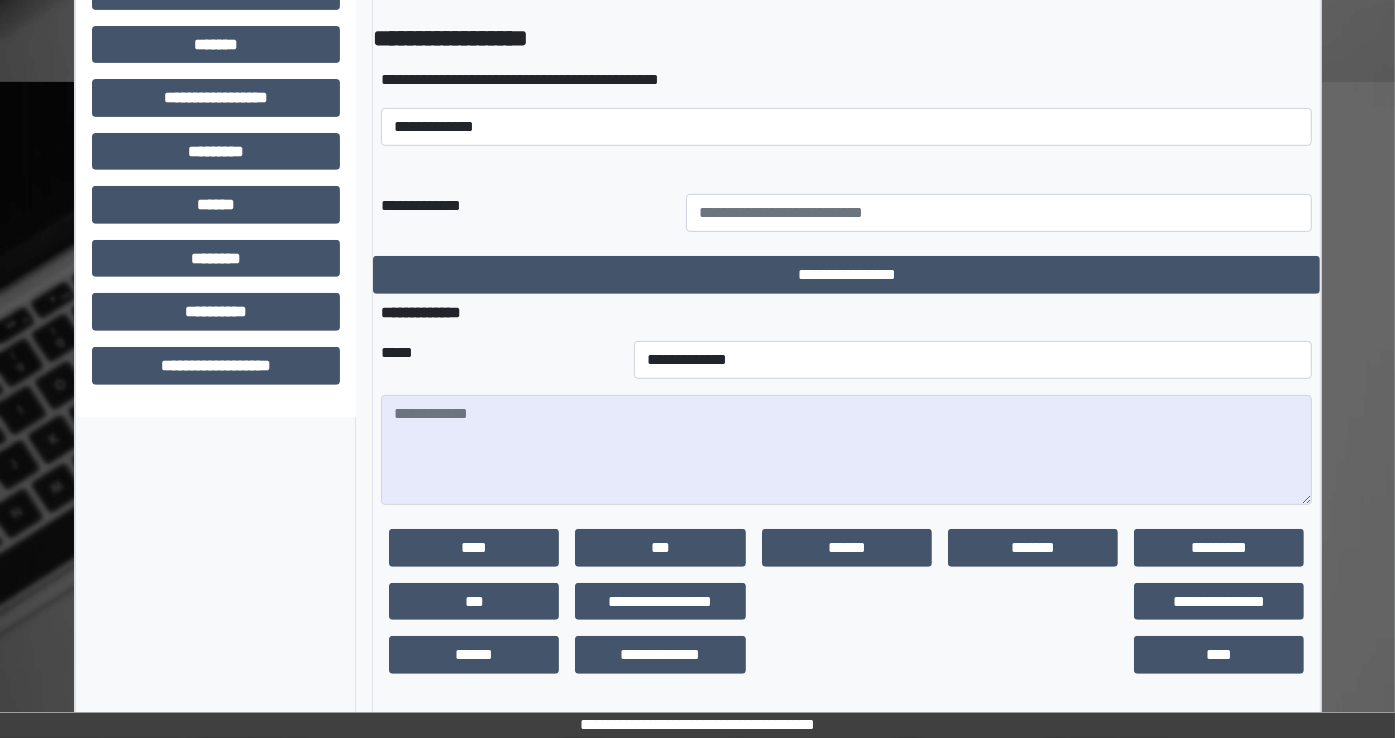 scroll, scrollTop: 732, scrollLeft: 0, axis: vertical 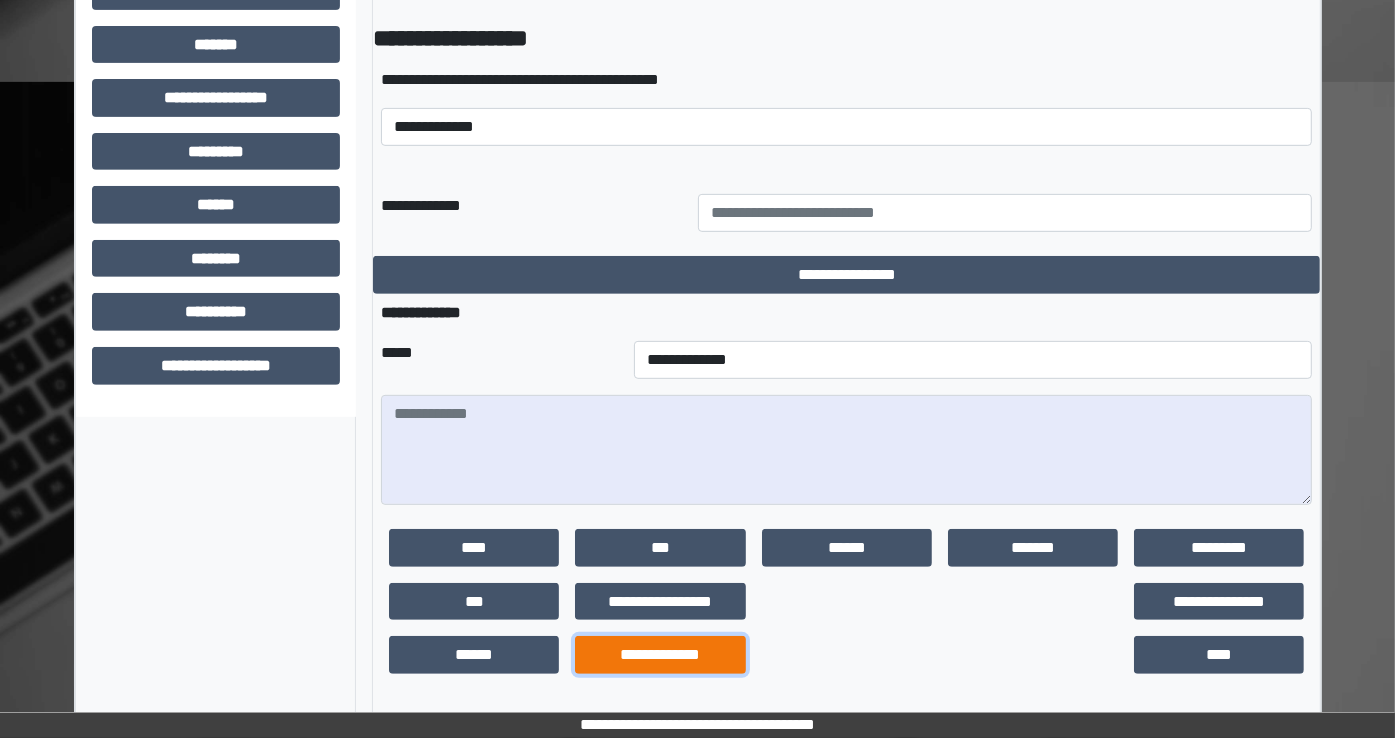 click on "**********" at bounding box center (660, 655) 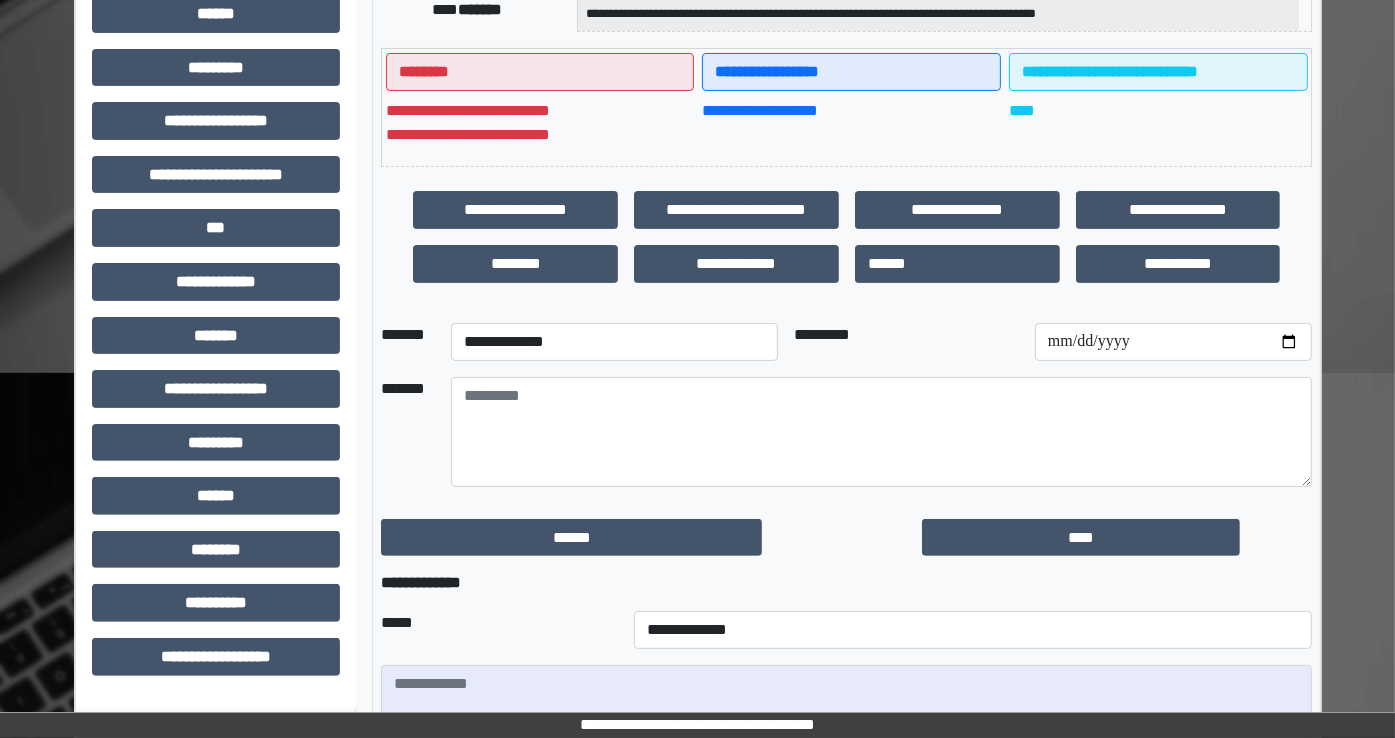 scroll, scrollTop: 443, scrollLeft: 0, axis: vertical 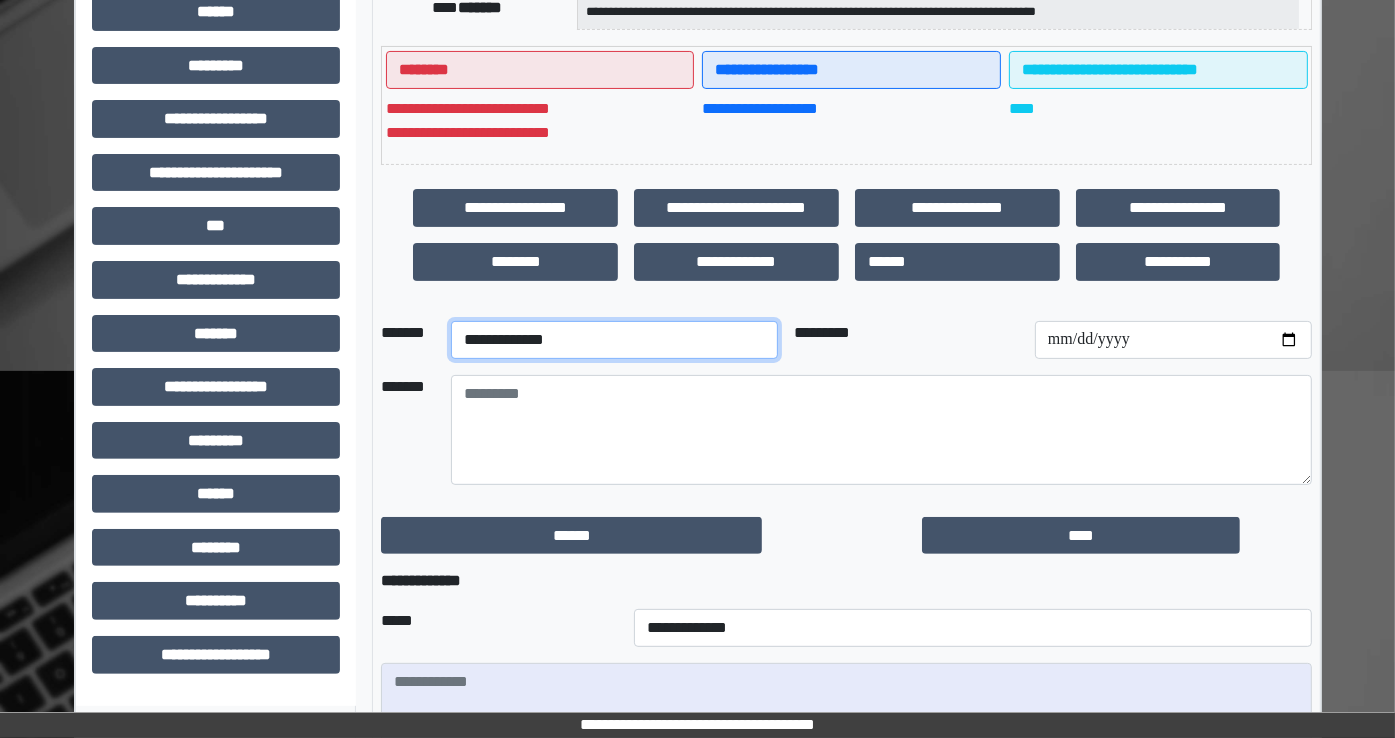 click on "**********" at bounding box center (614, 340) 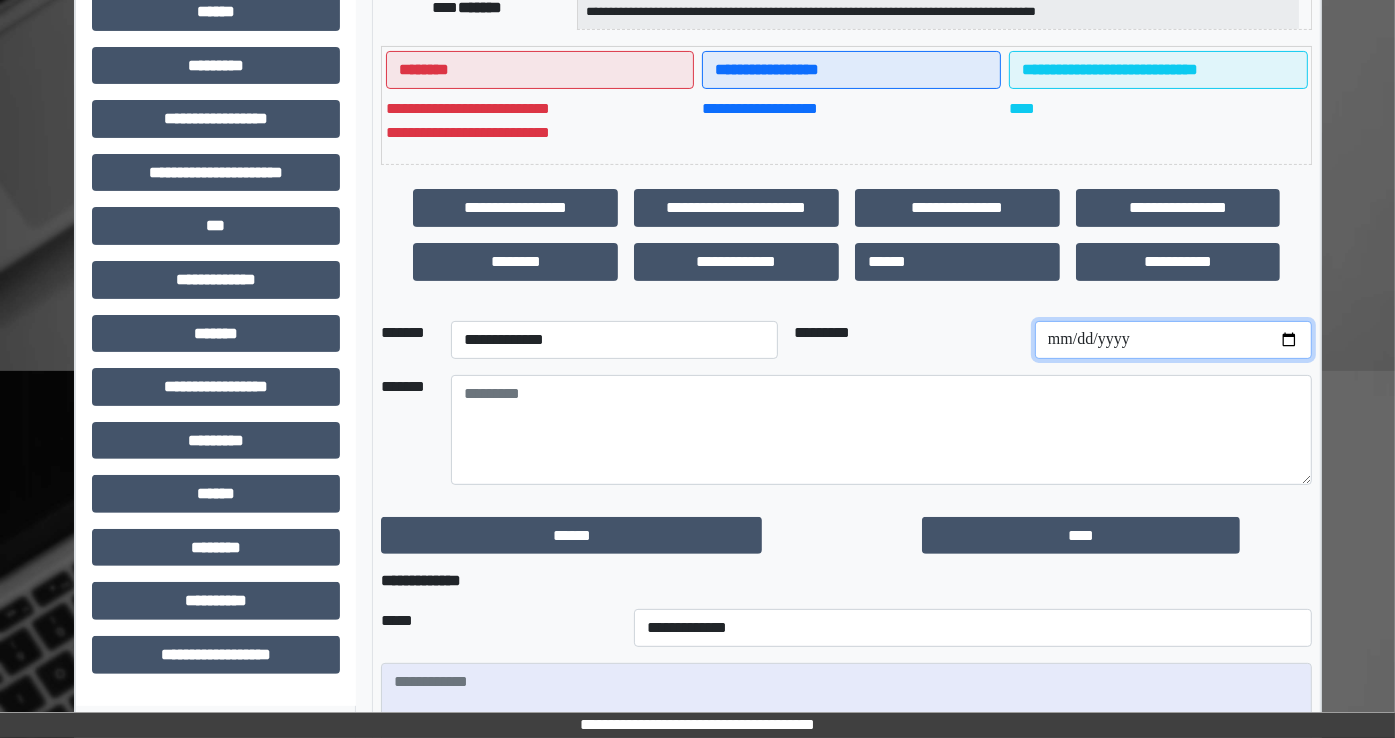 click at bounding box center (1173, 340) 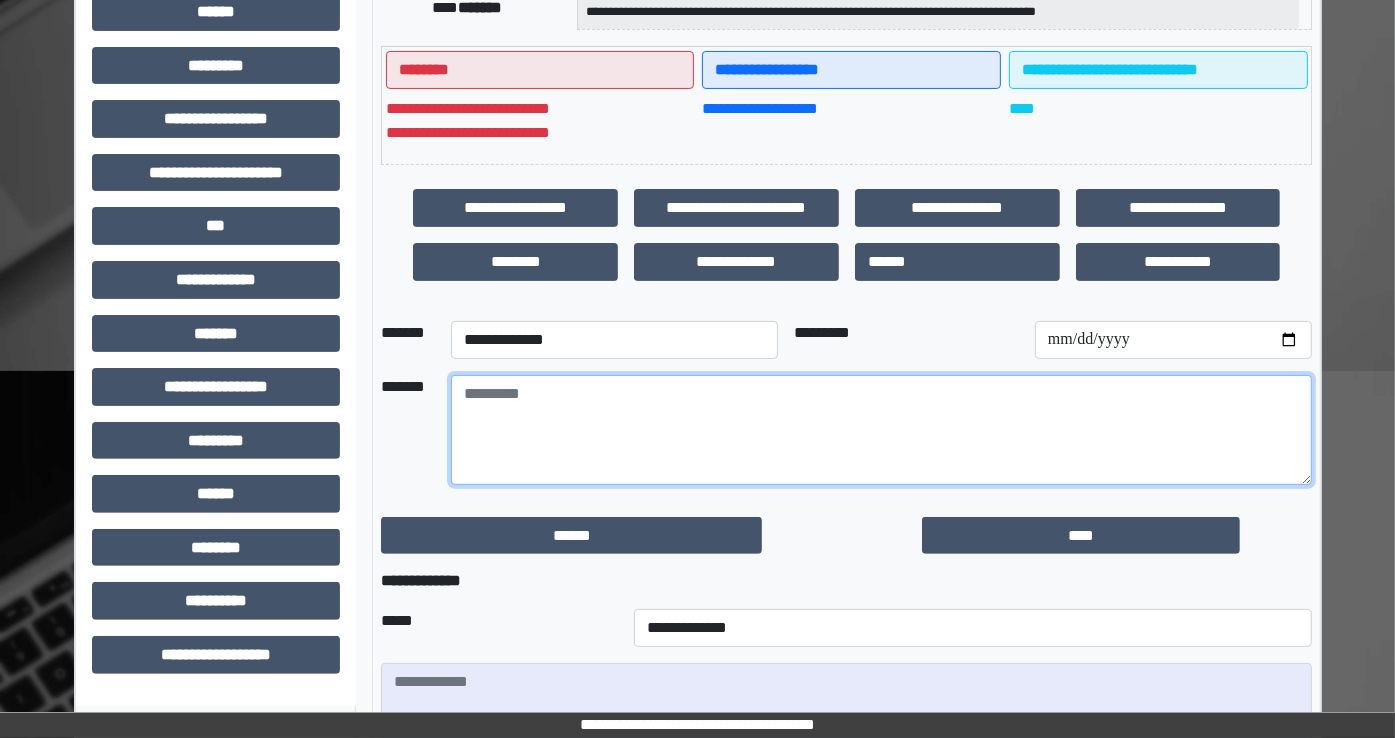 click at bounding box center (881, 430) 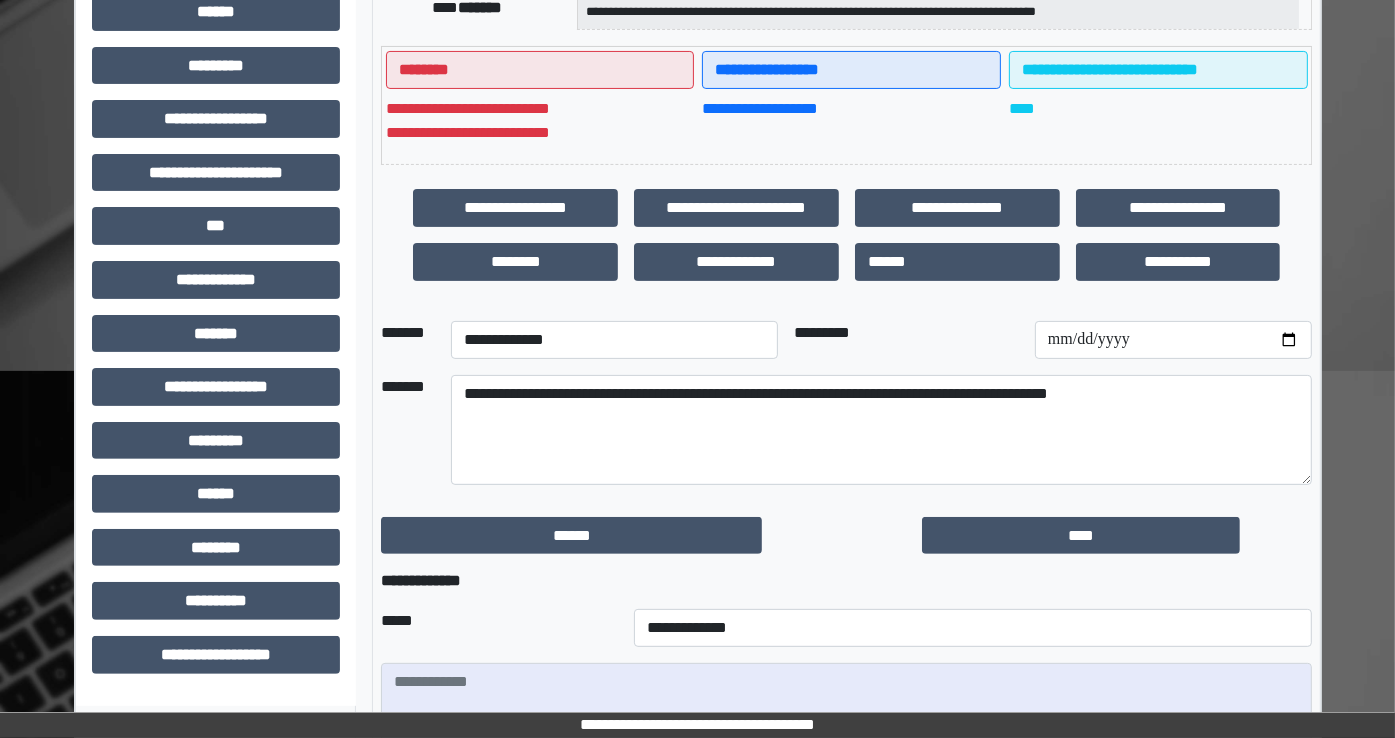 drag, startPoint x: 44, startPoint y: 409, endPoint x: 63, endPoint y: 409, distance: 19 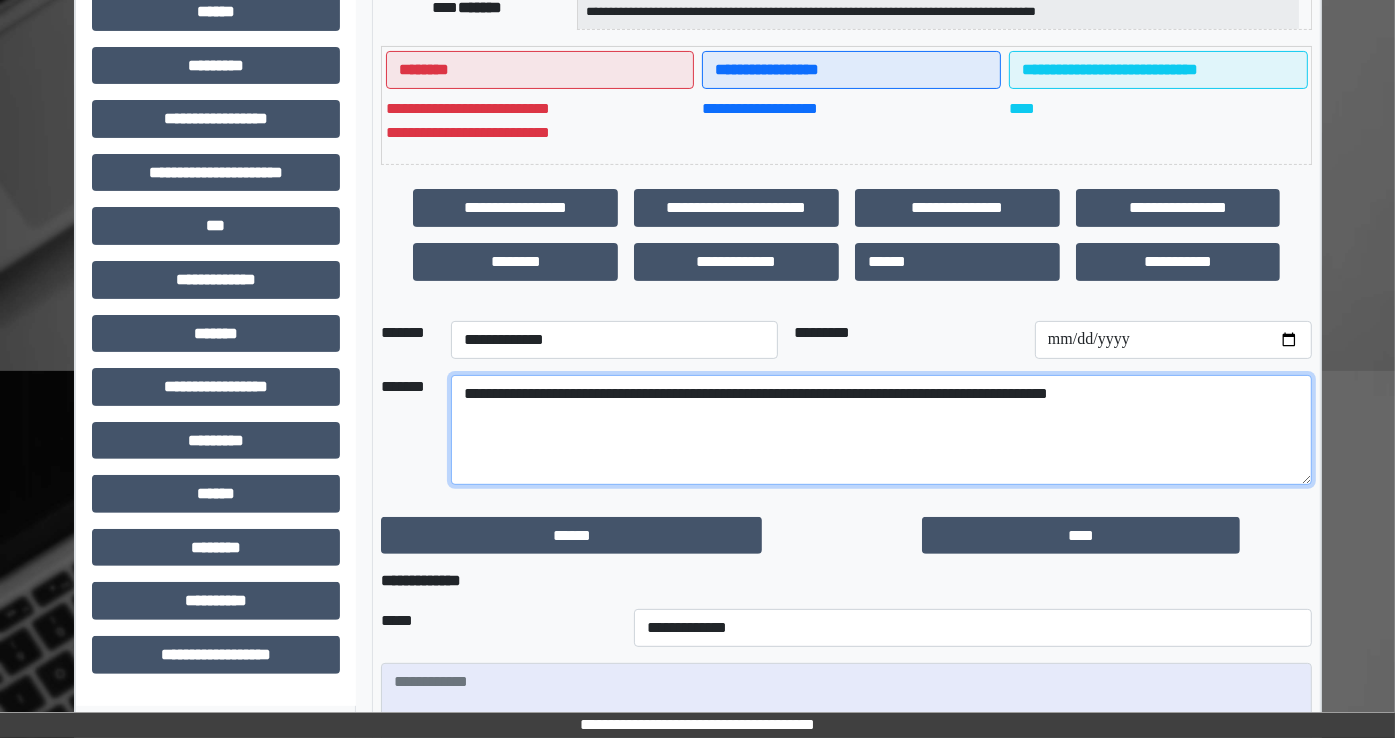click on "**********" at bounding box center [881, 430] 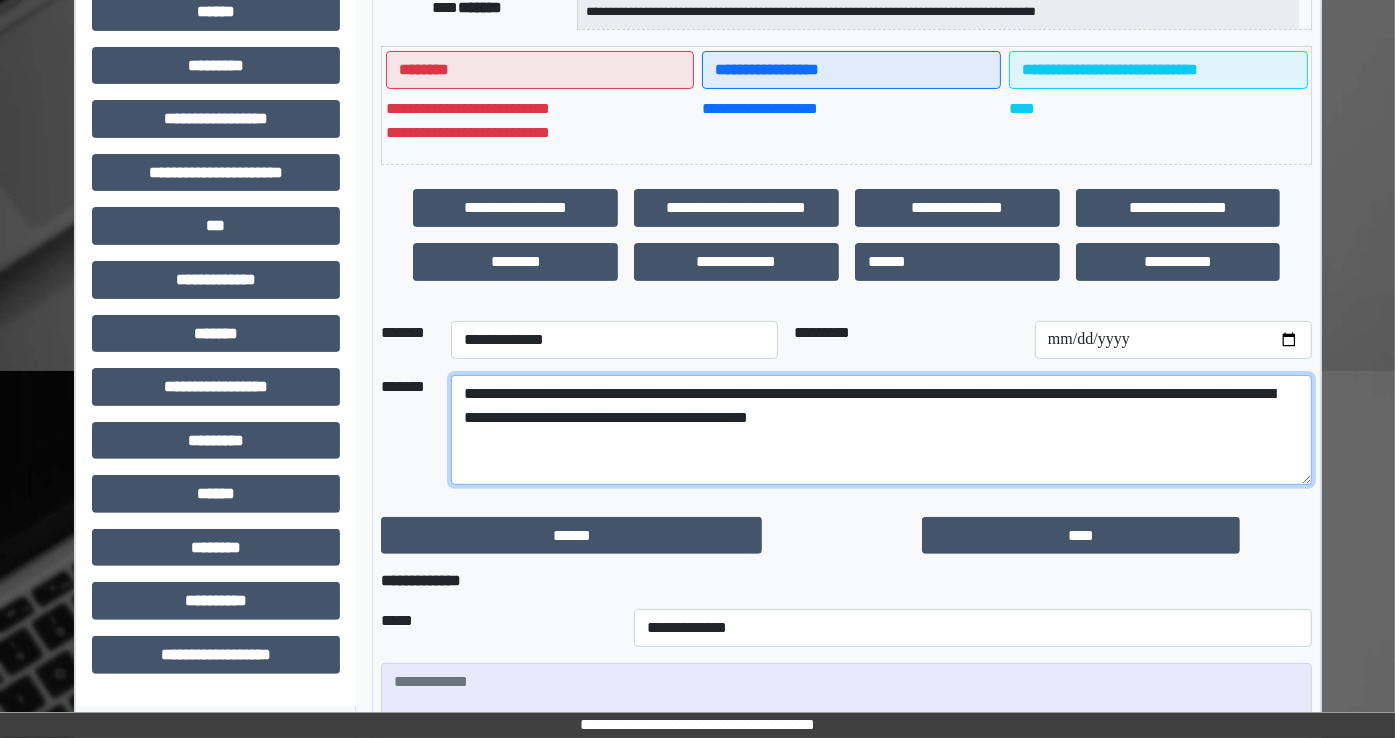 drag, startPoint x: 1108, startPoint y: 390, endPoint x: 1144, endPoint y: 398, distance: 36.878178 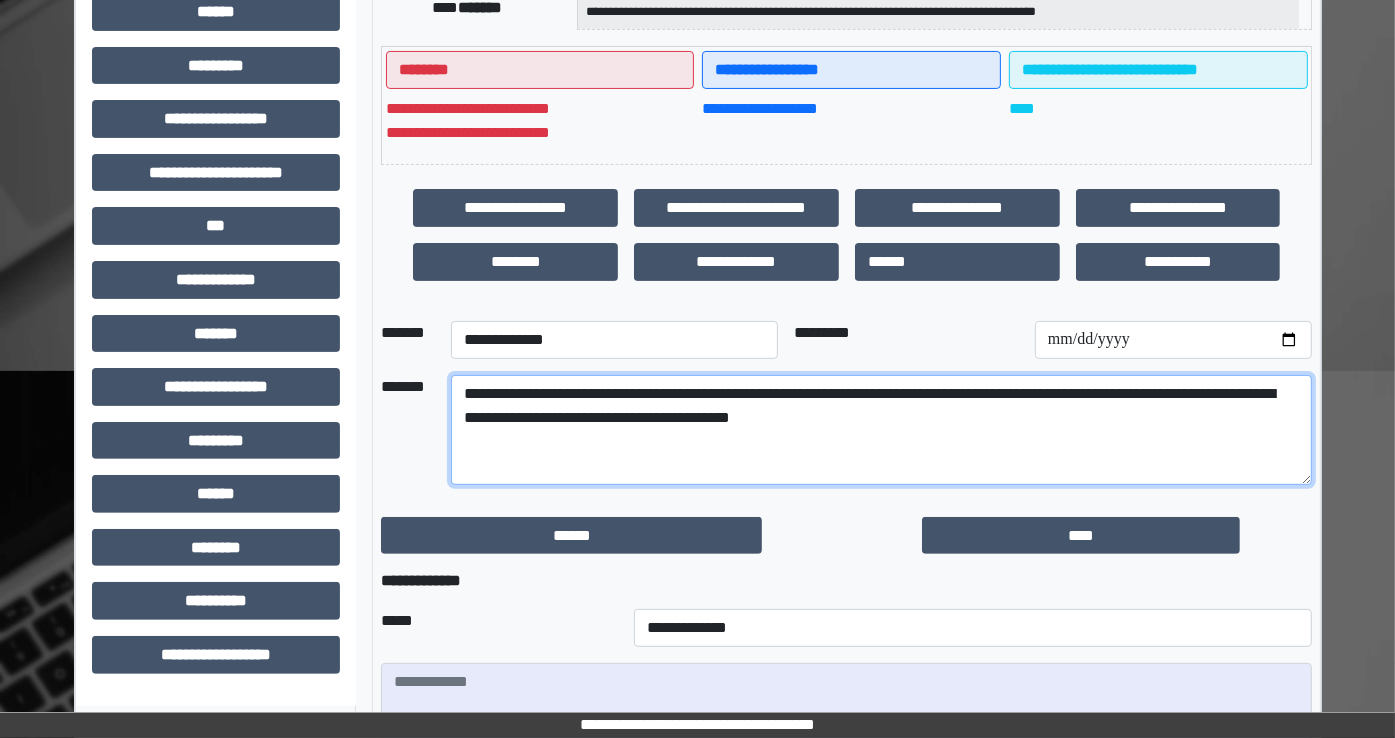click on "**********" at bounding box center (881, 430) 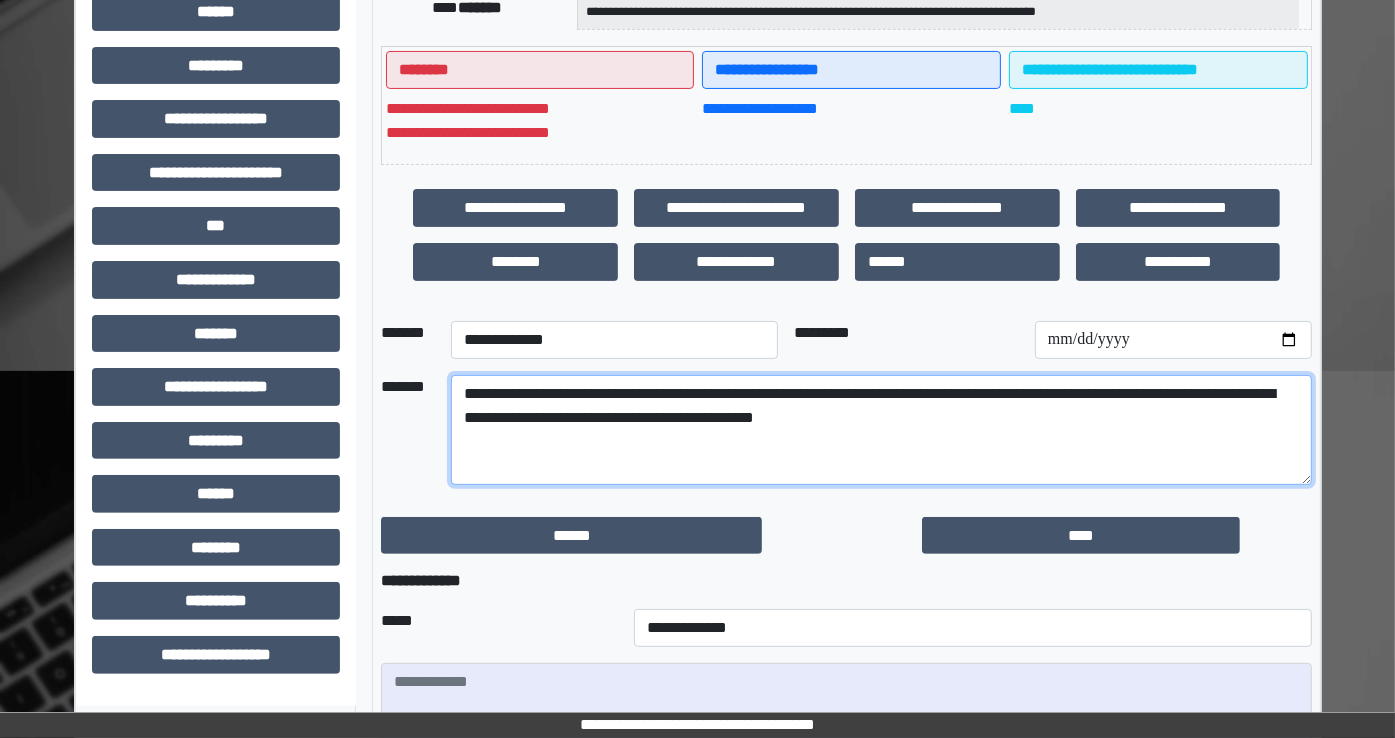 click on "**********" at bounding box center (881, 430) 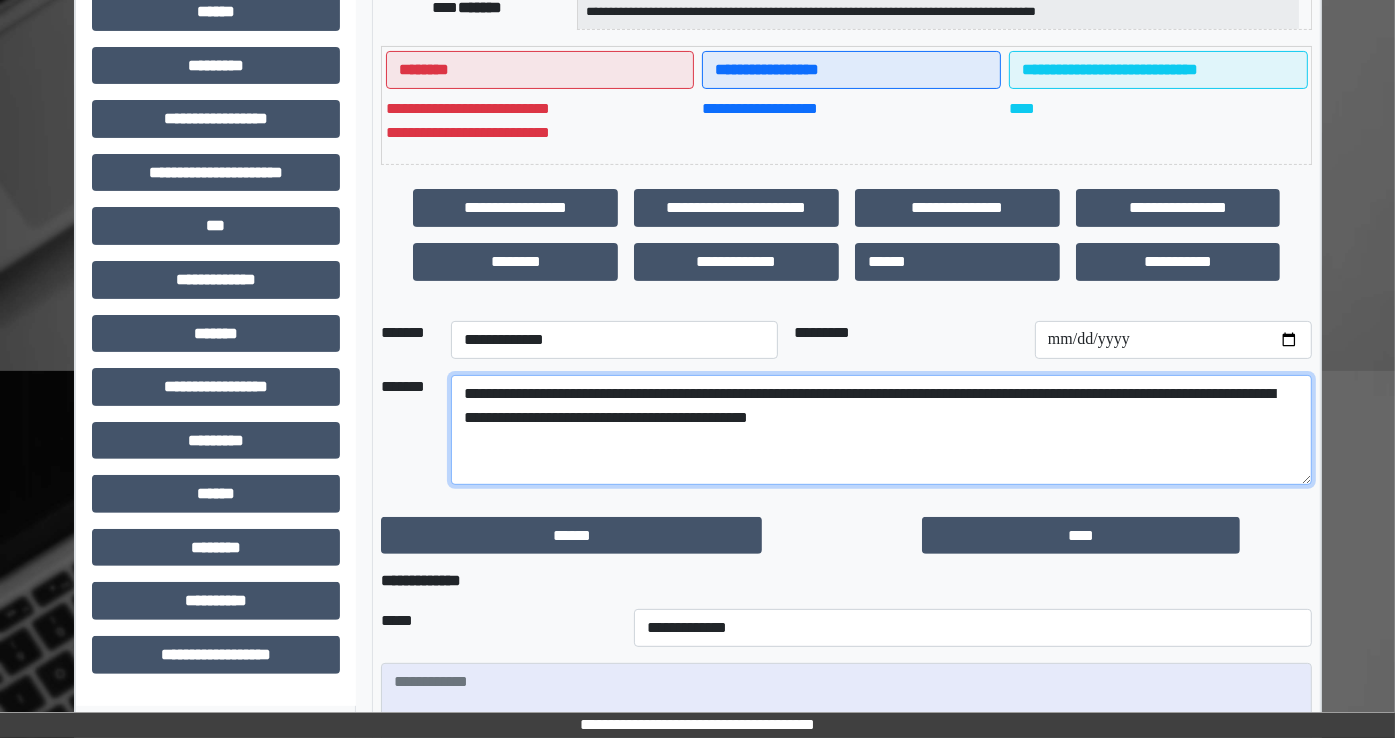 click on "**********" at bounding box center [881, 430] 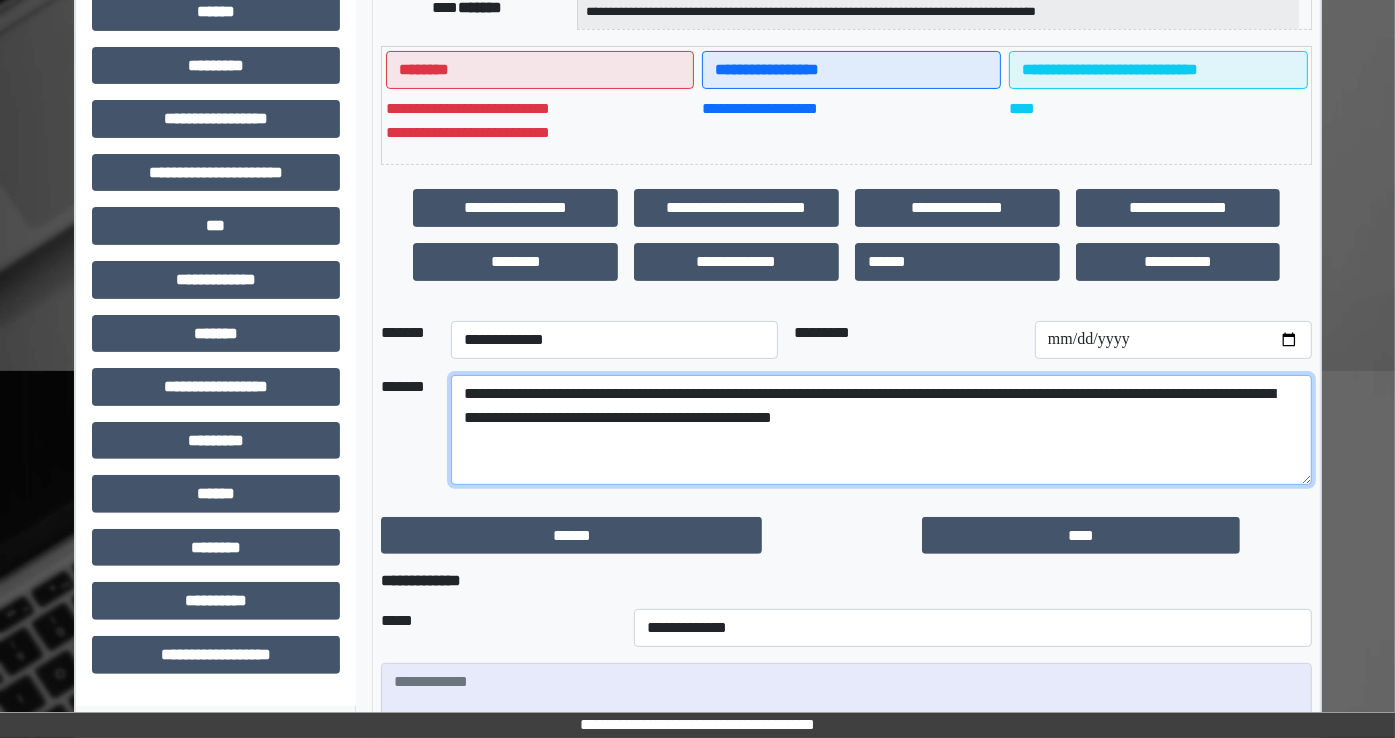 click on "**********" at bounding box center [881, 430] 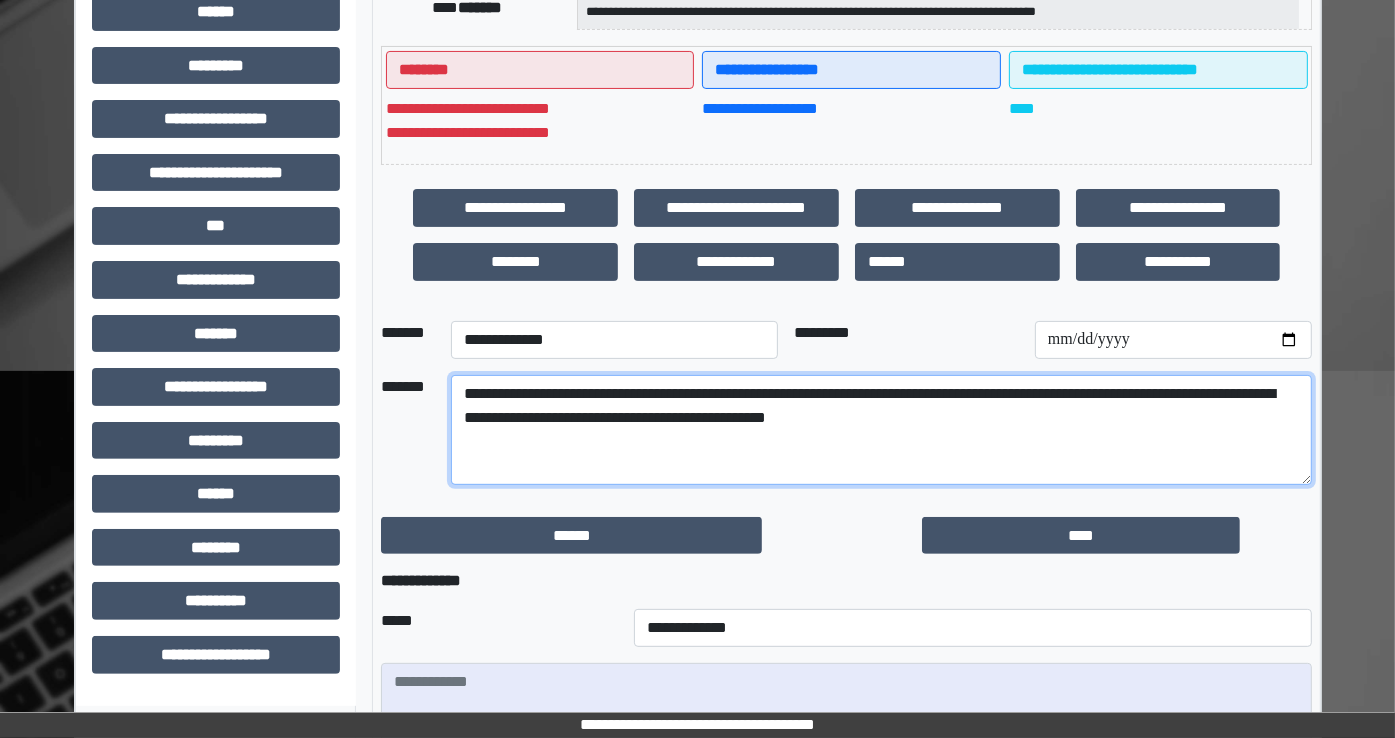 click on "**********" at bounding box center [881, 430] 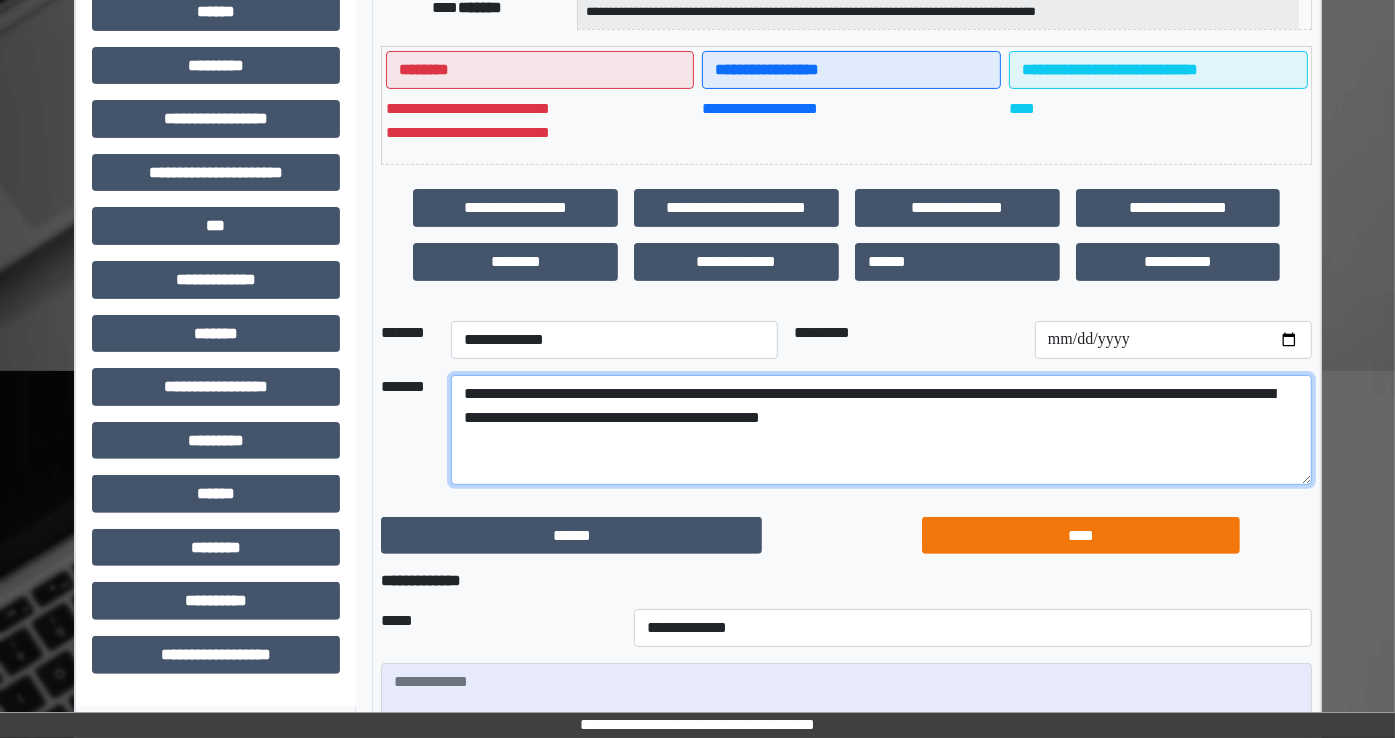 type on "**********" 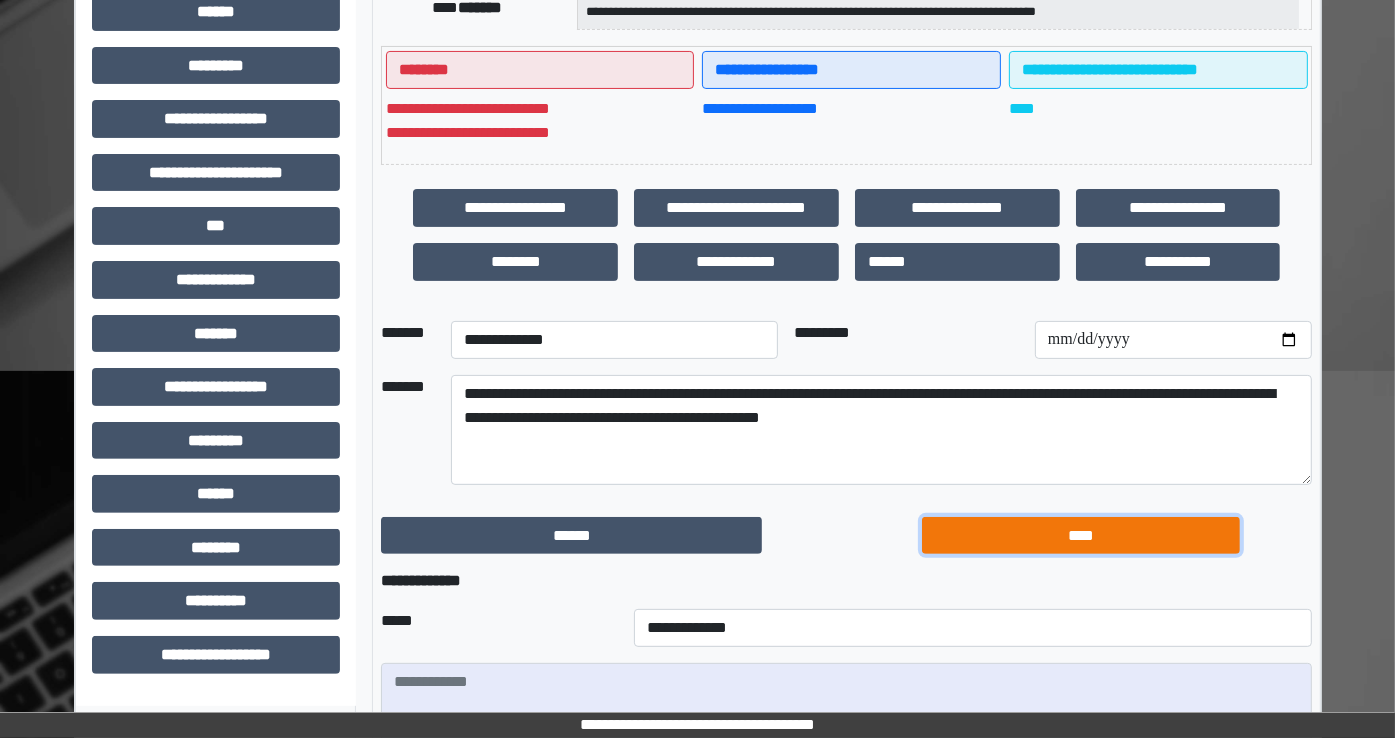 click on "****" at bounding box center [1081, 536] 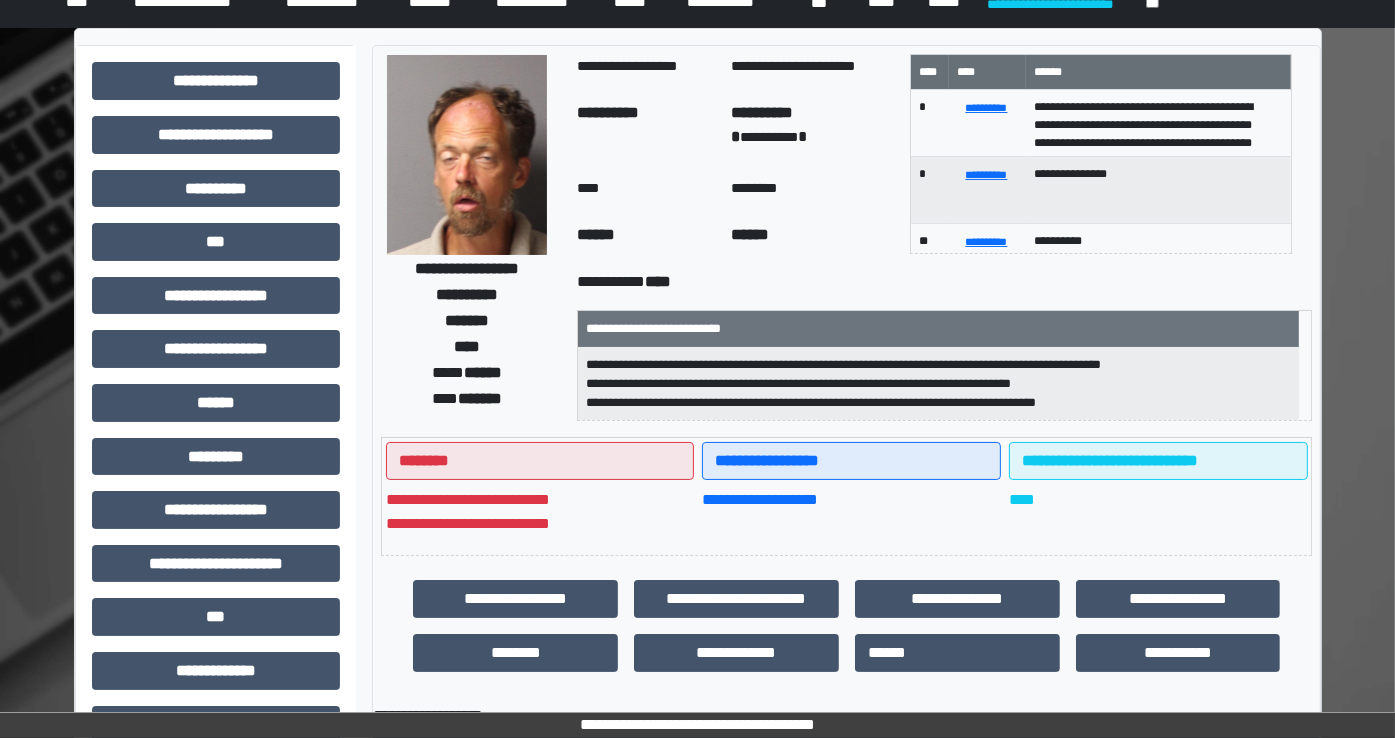 scroll, scrollTop: 0, scrollLeft: 0, axis: both 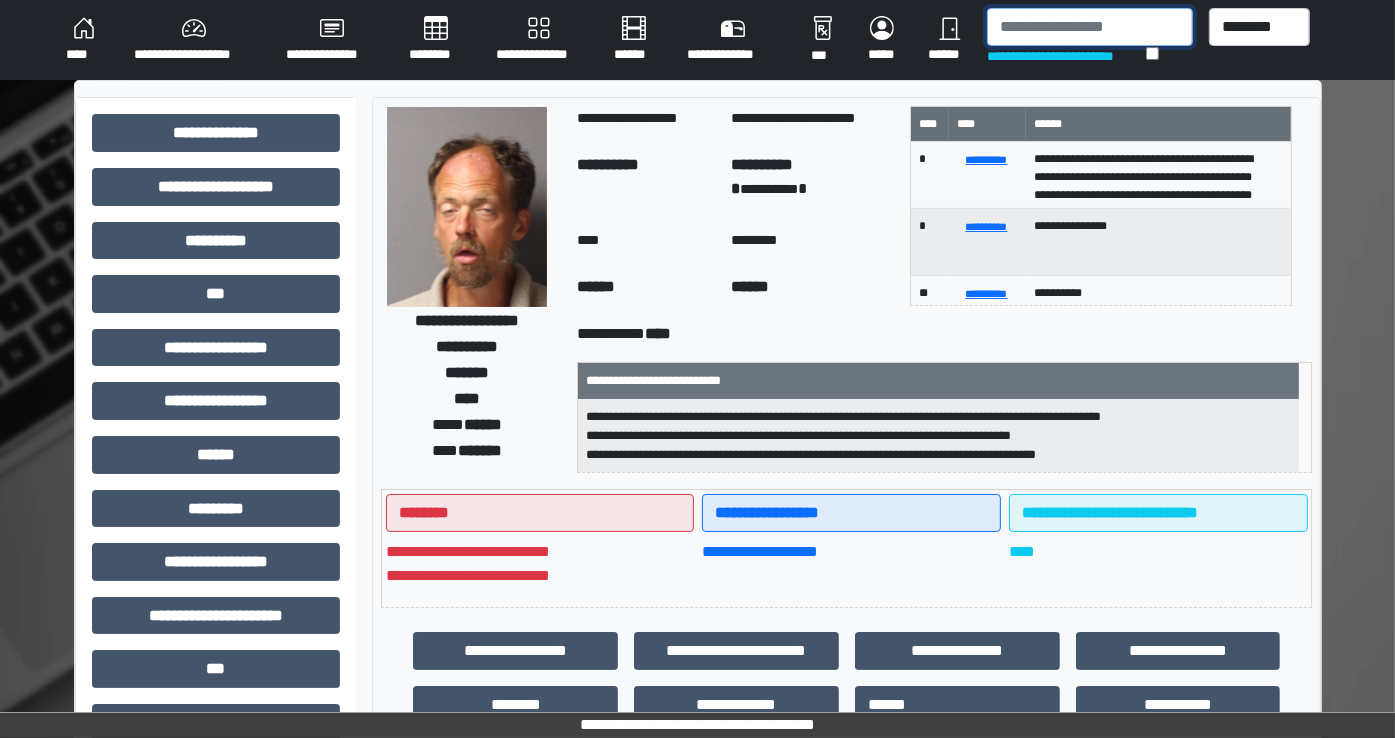 click at bounding box center [1090, 27] 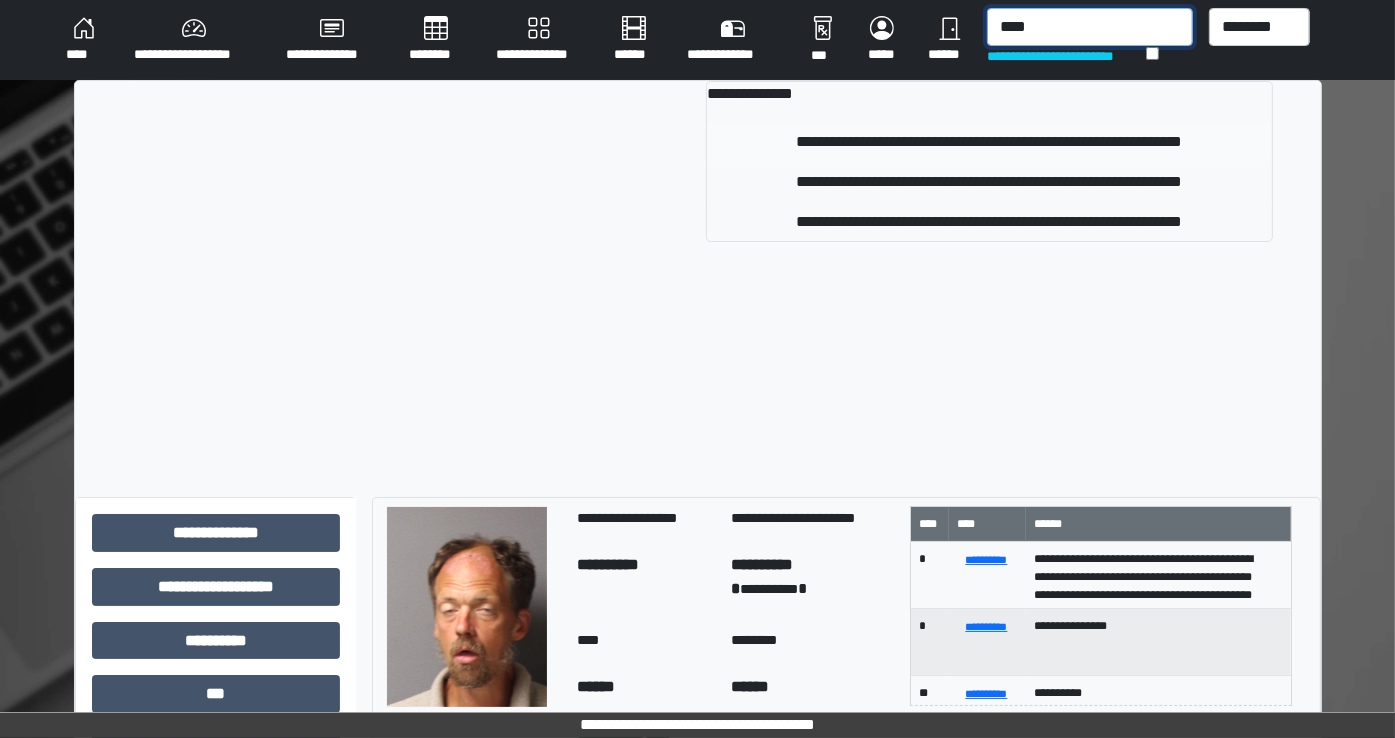 type on "****" 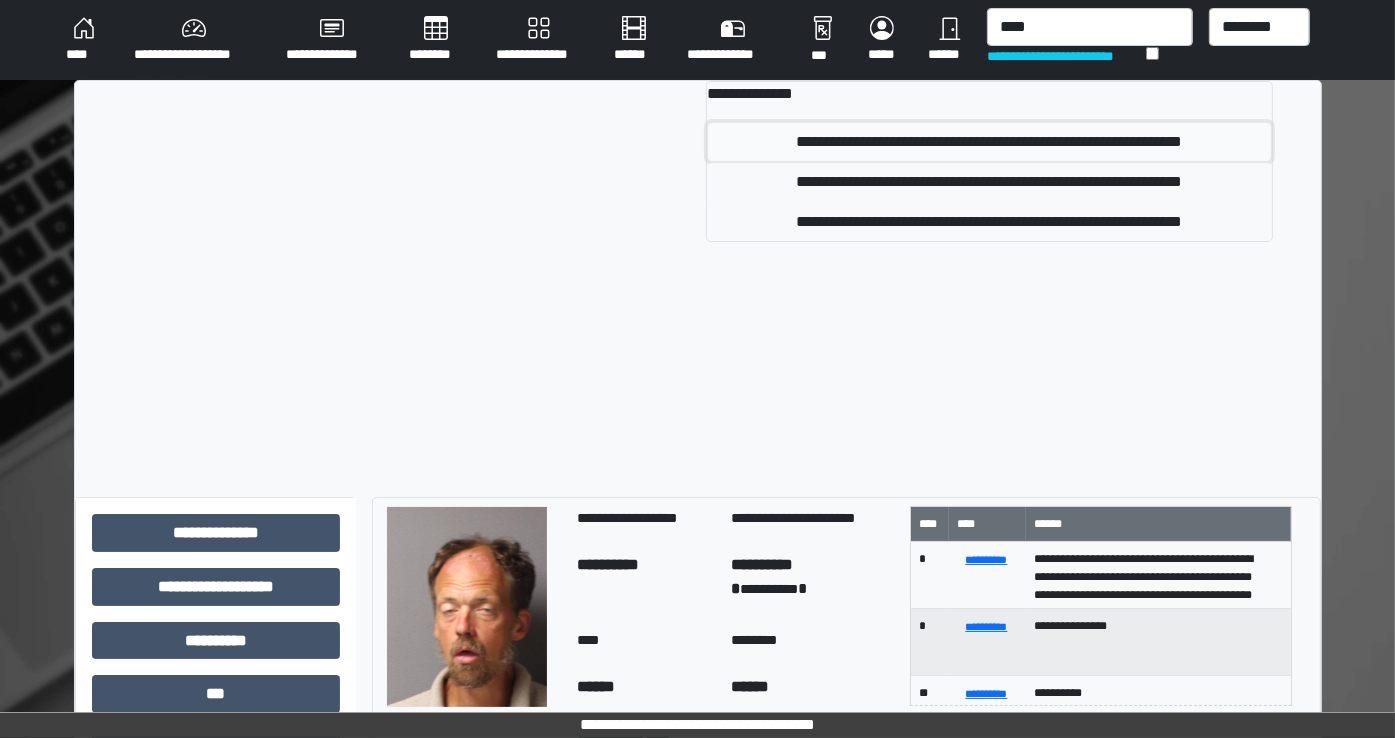 click on "**********" at bounding box center [989, 142] 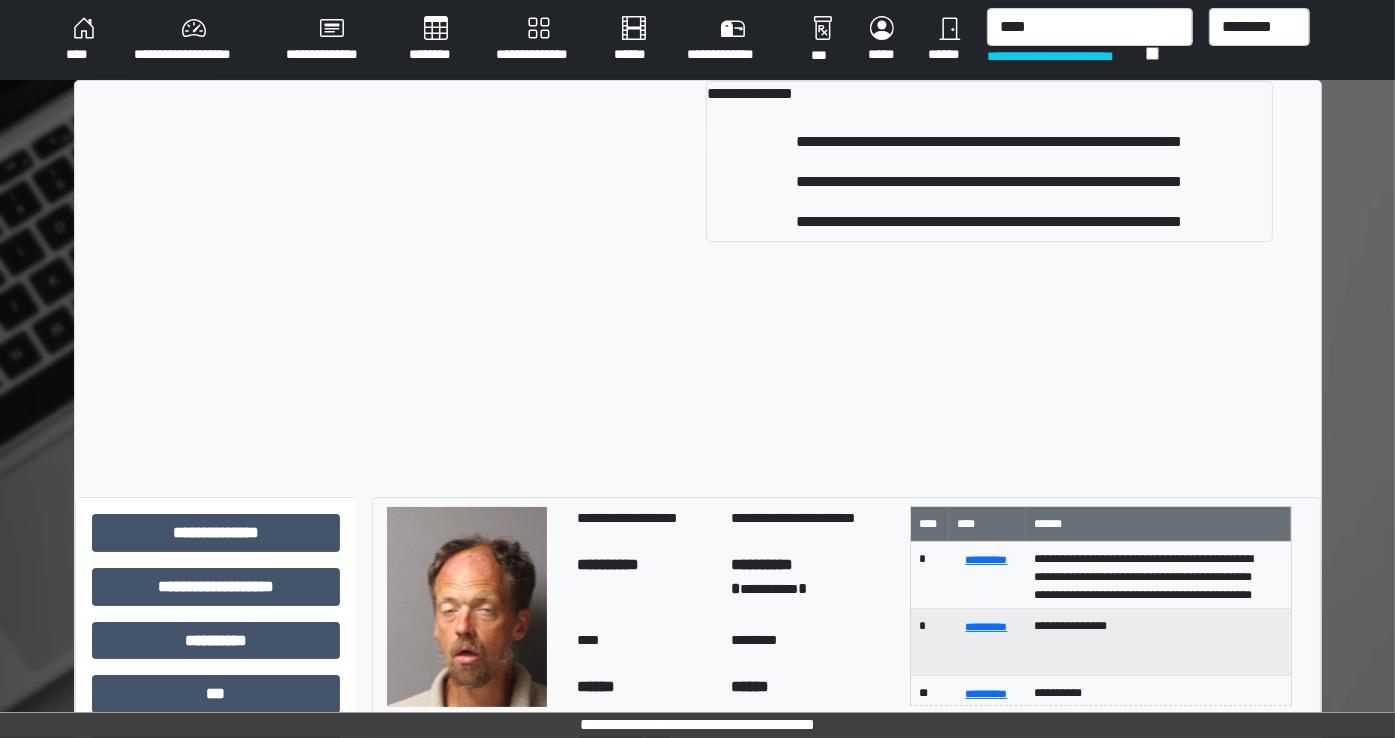 type 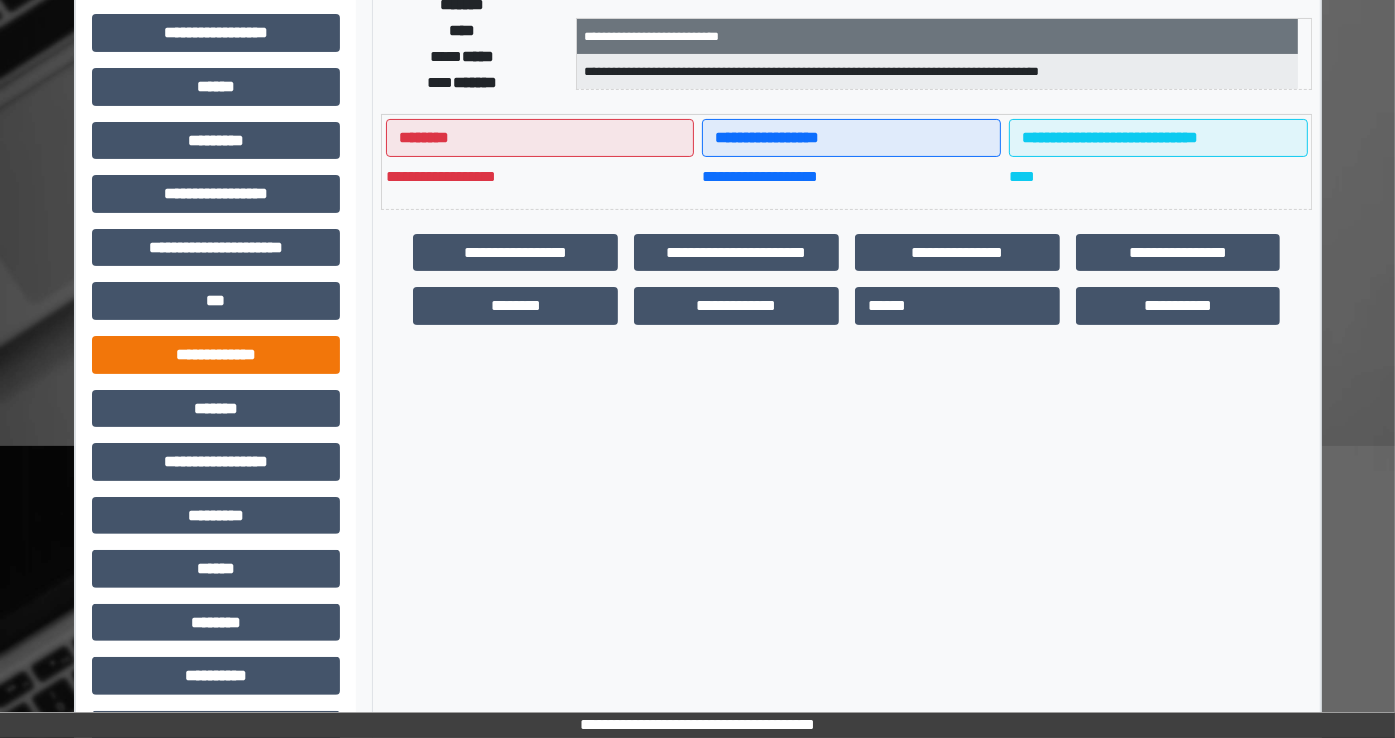 scroll, scrollTop: 428, scrollLeft: 0, axis: vertical 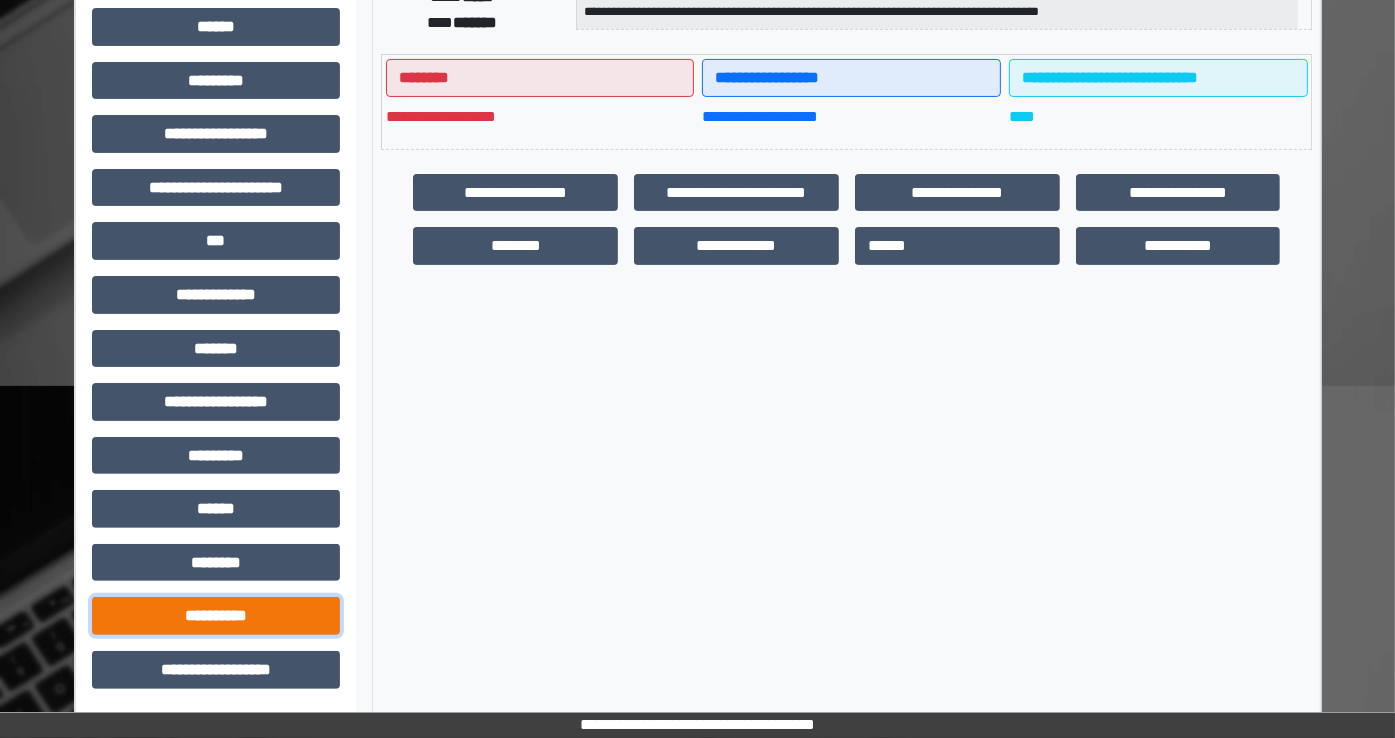 click on "**********" at bounding box center (216, 616) 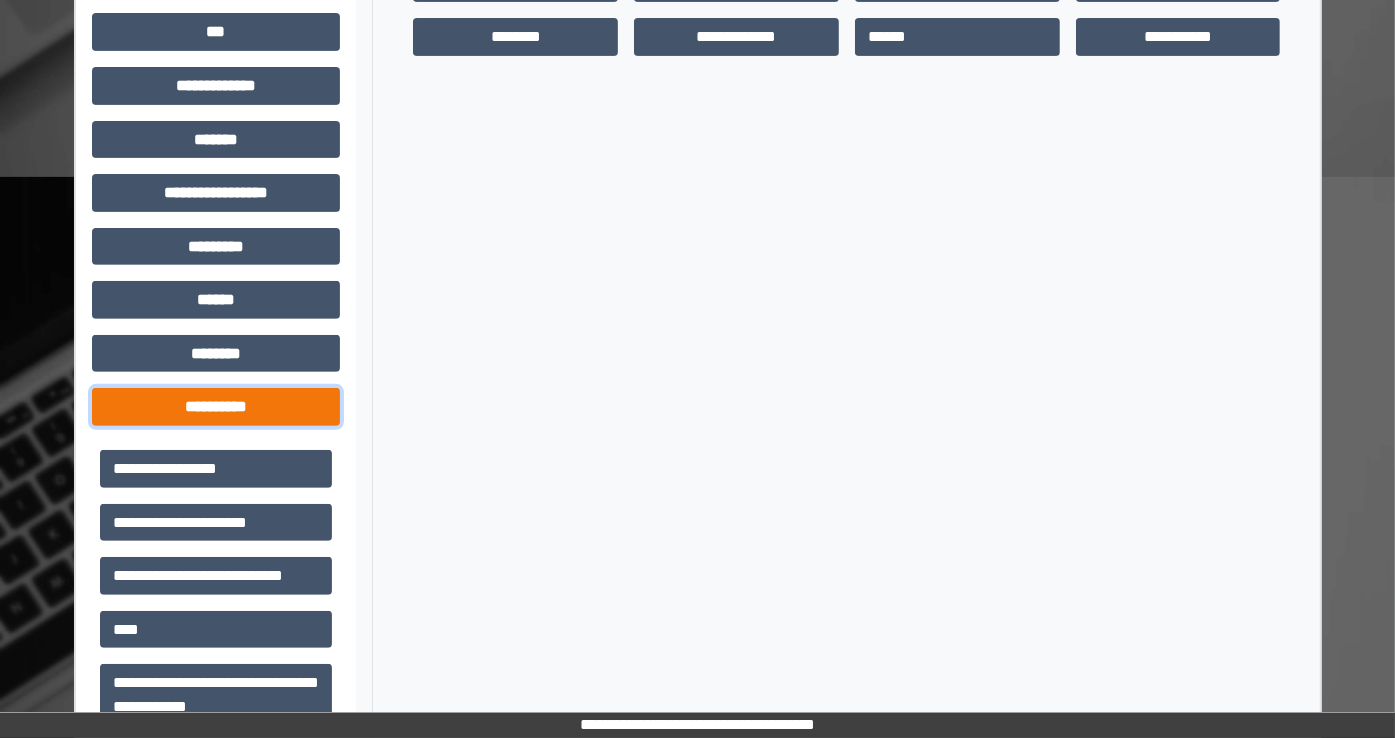 scroll, scrollTop: 635, scrollLeft: 0, axis: vertical 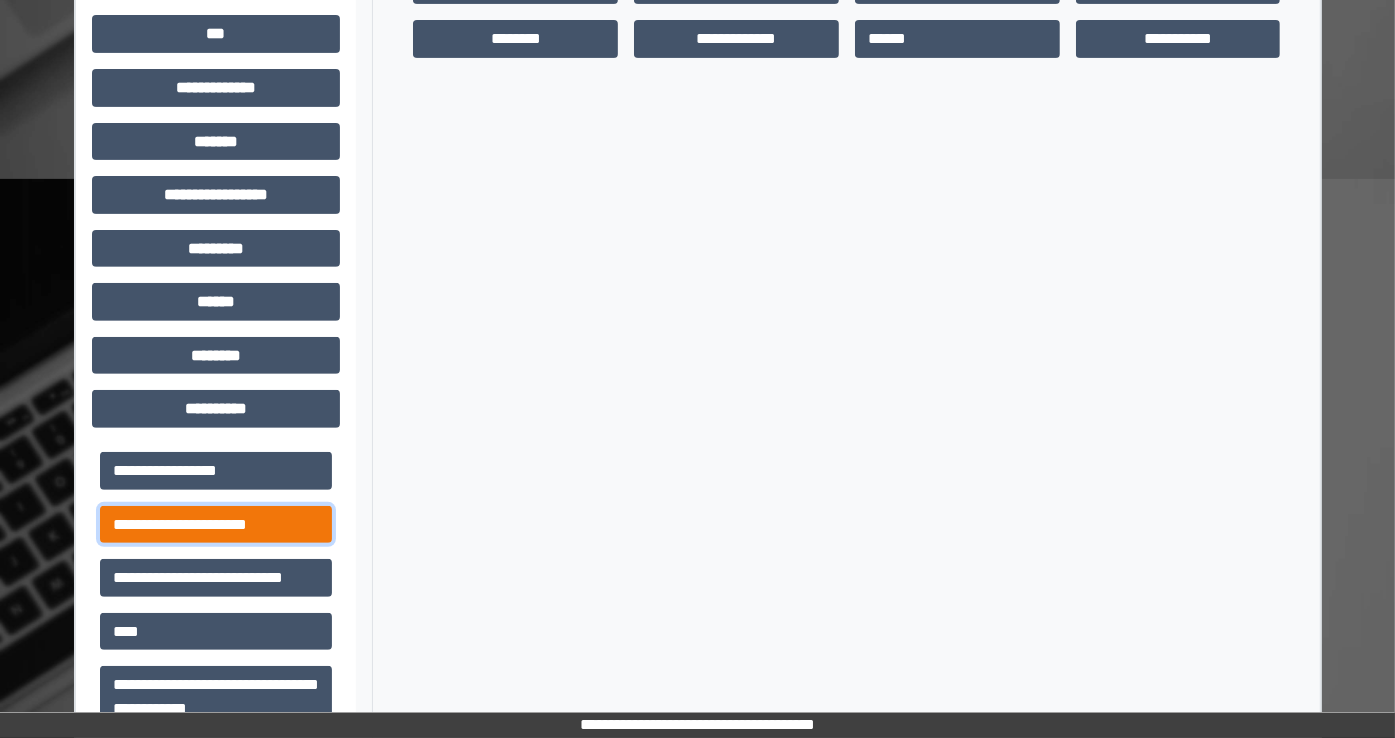 click on "**********" at bounding box center (216, 525) 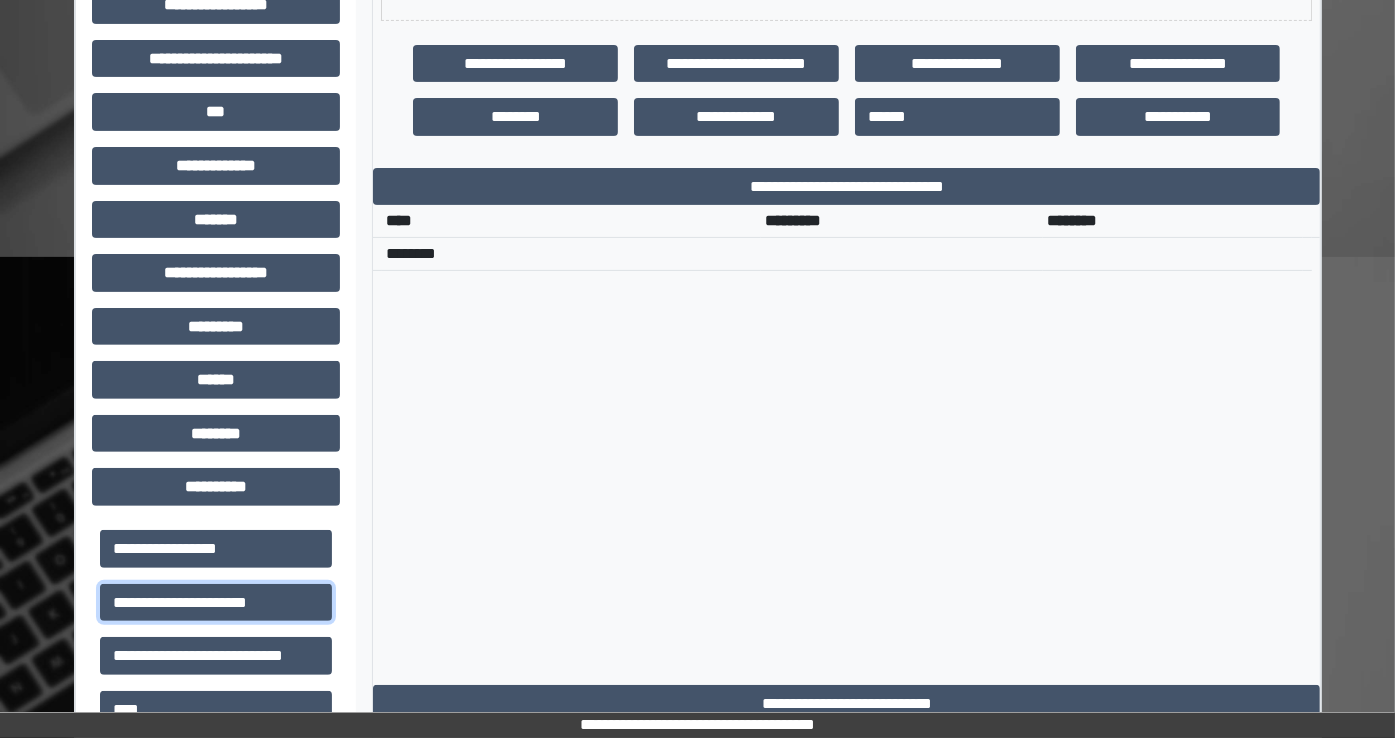 scroll, scrollTop: 556, scrollLeft: 0, axis: vertical 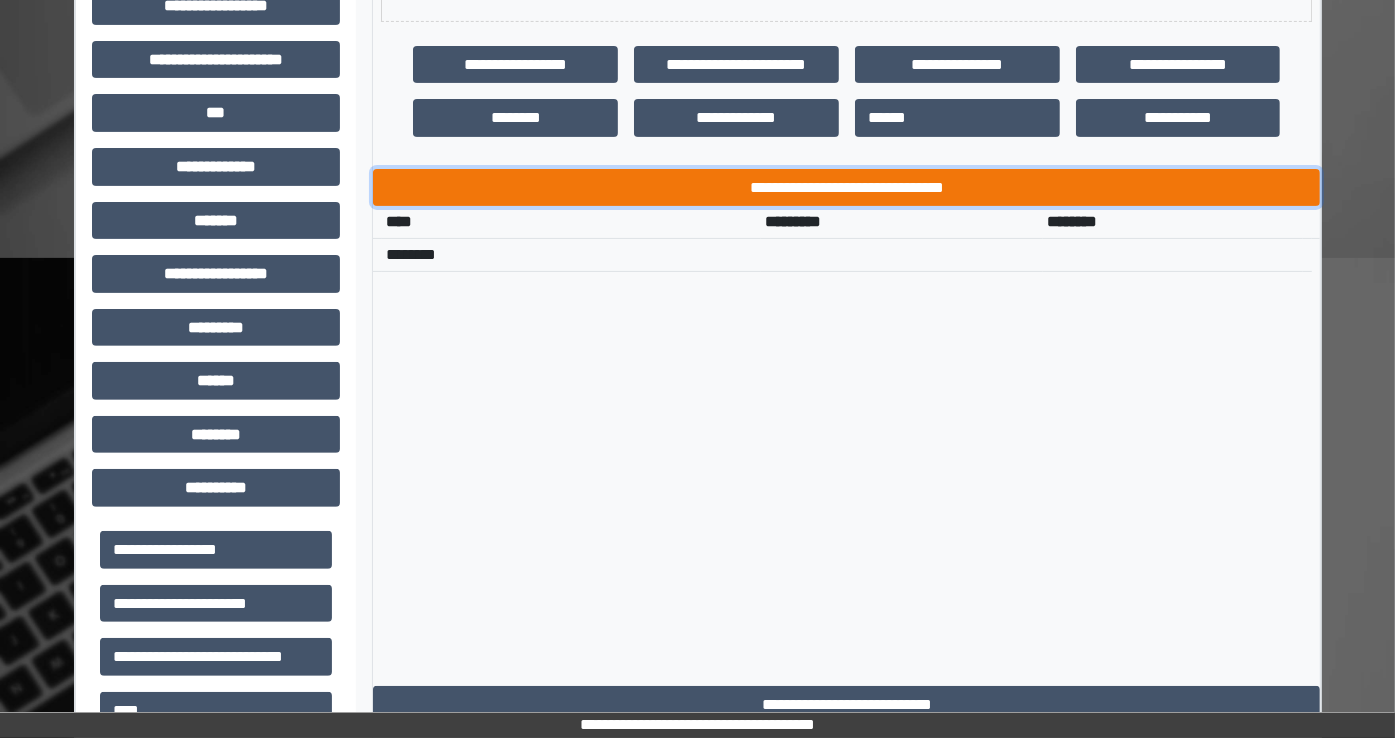click on "**********" at bounding box center [846, 188] 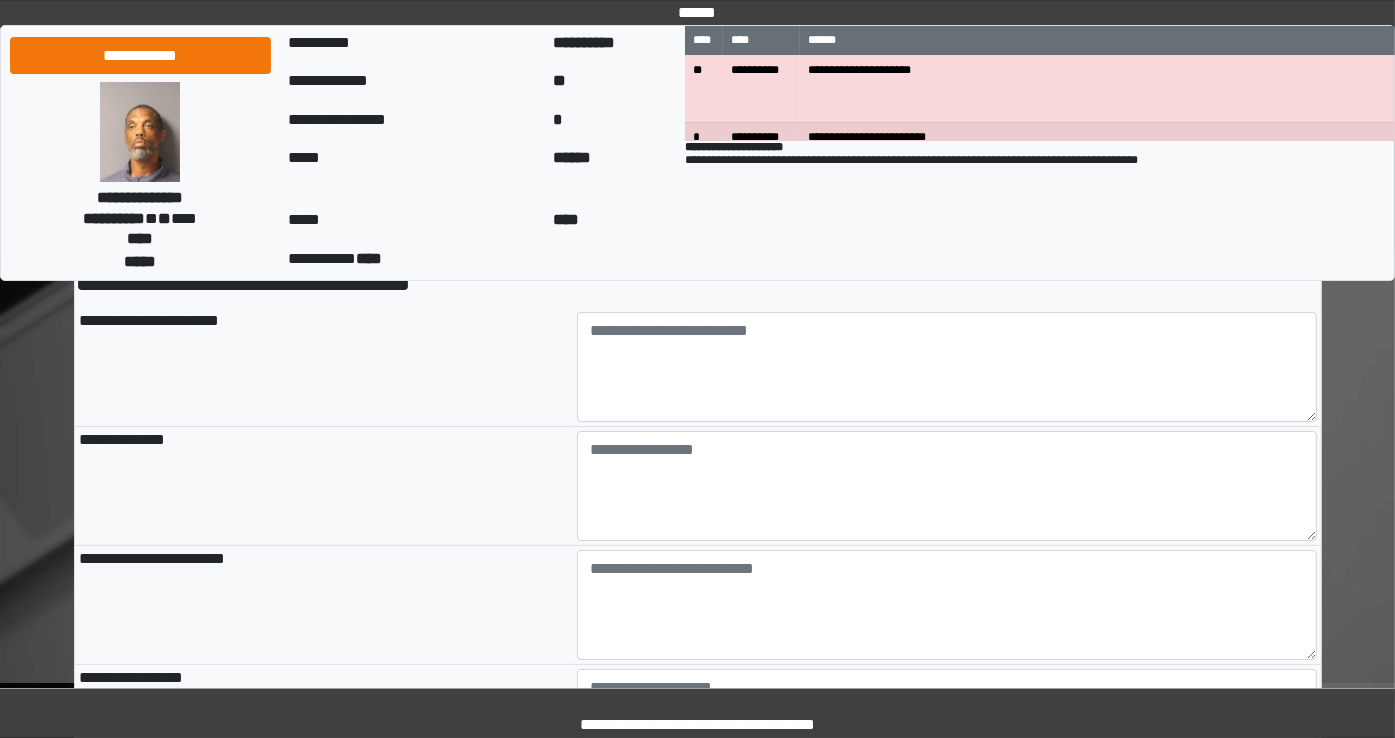 scroll, scrollTop: 119, scrollLeft: 0, axis: vertical 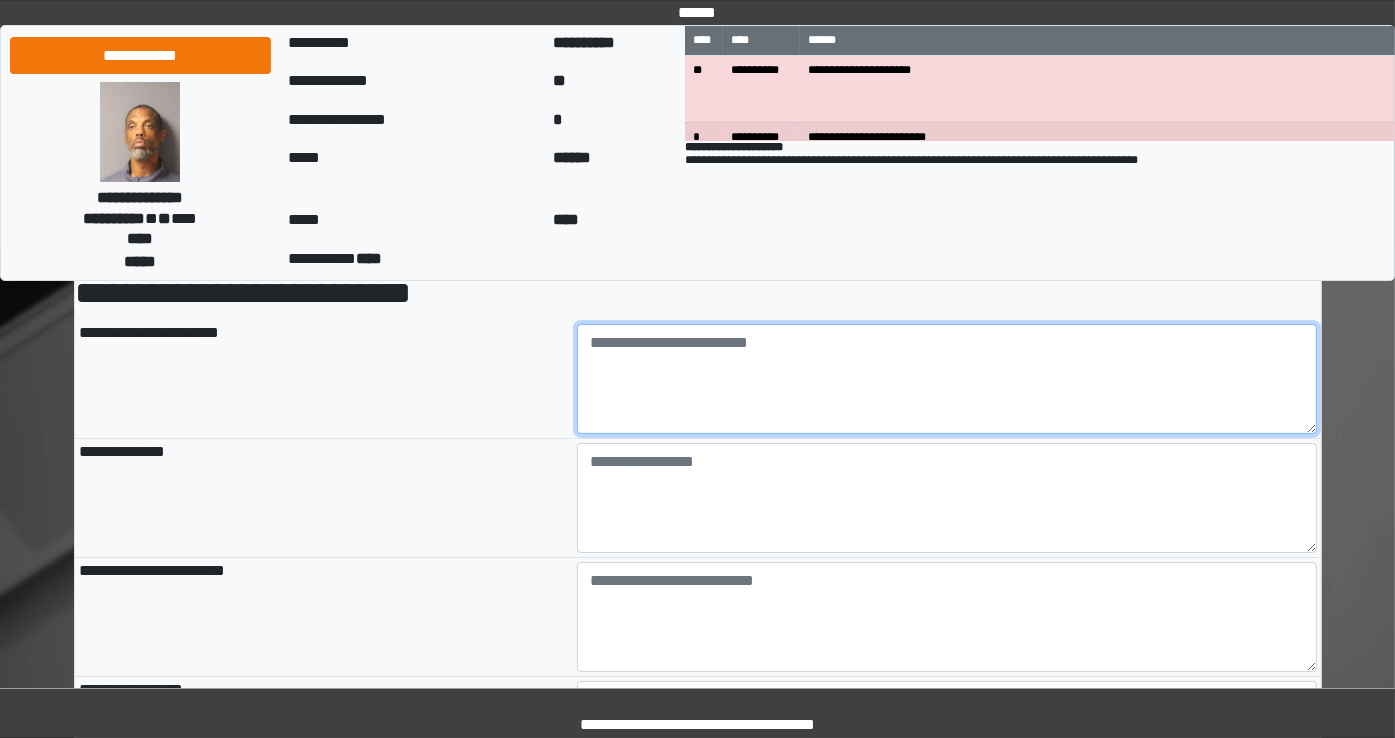 click at bounding box center (947, 379) 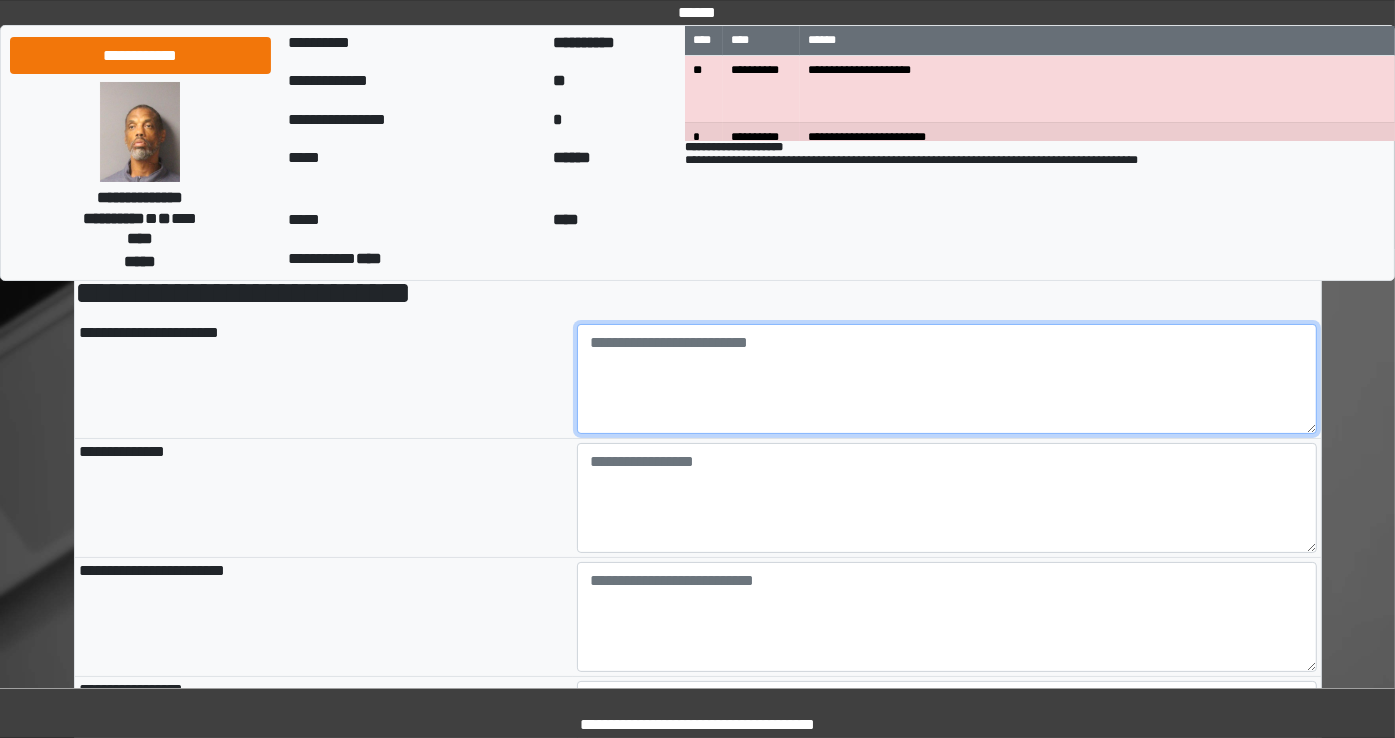 click at bounding box center [947, 379] 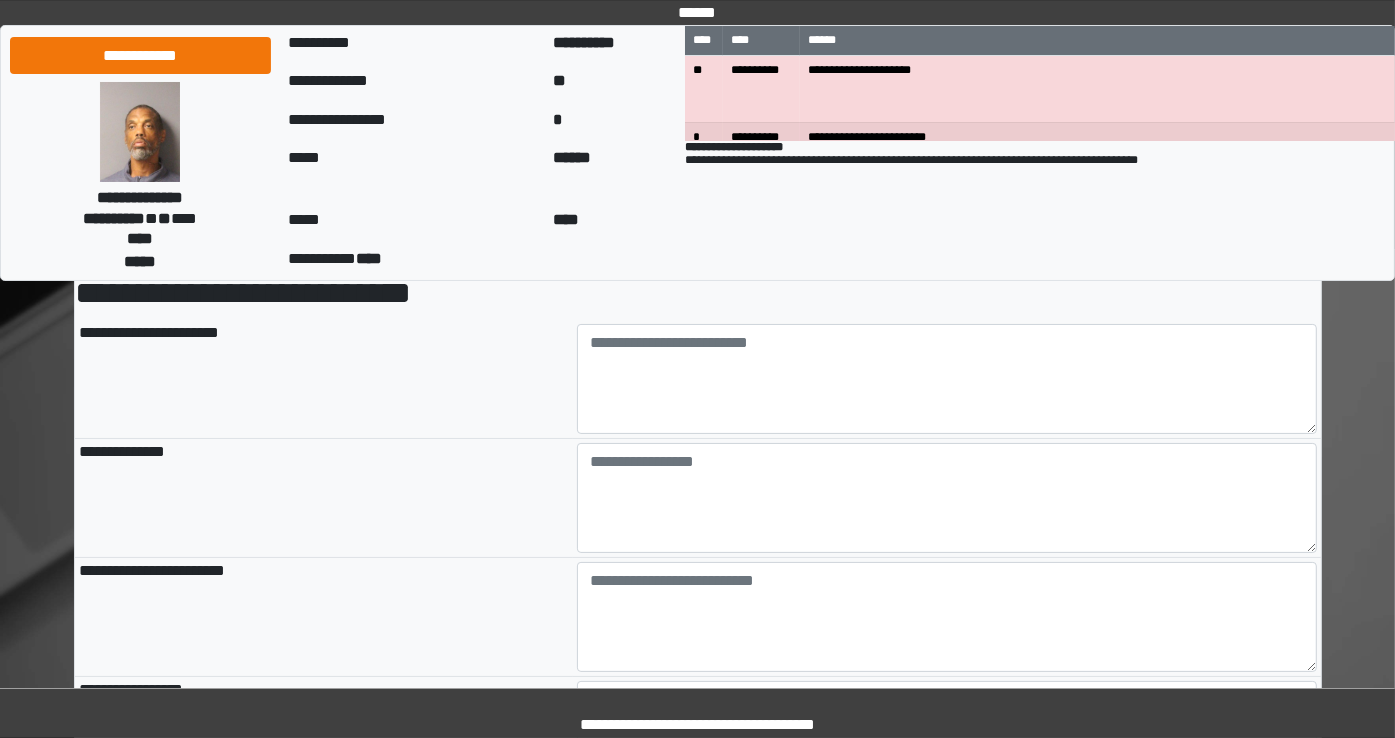 click on "**********" at bounding box center [324, 498] 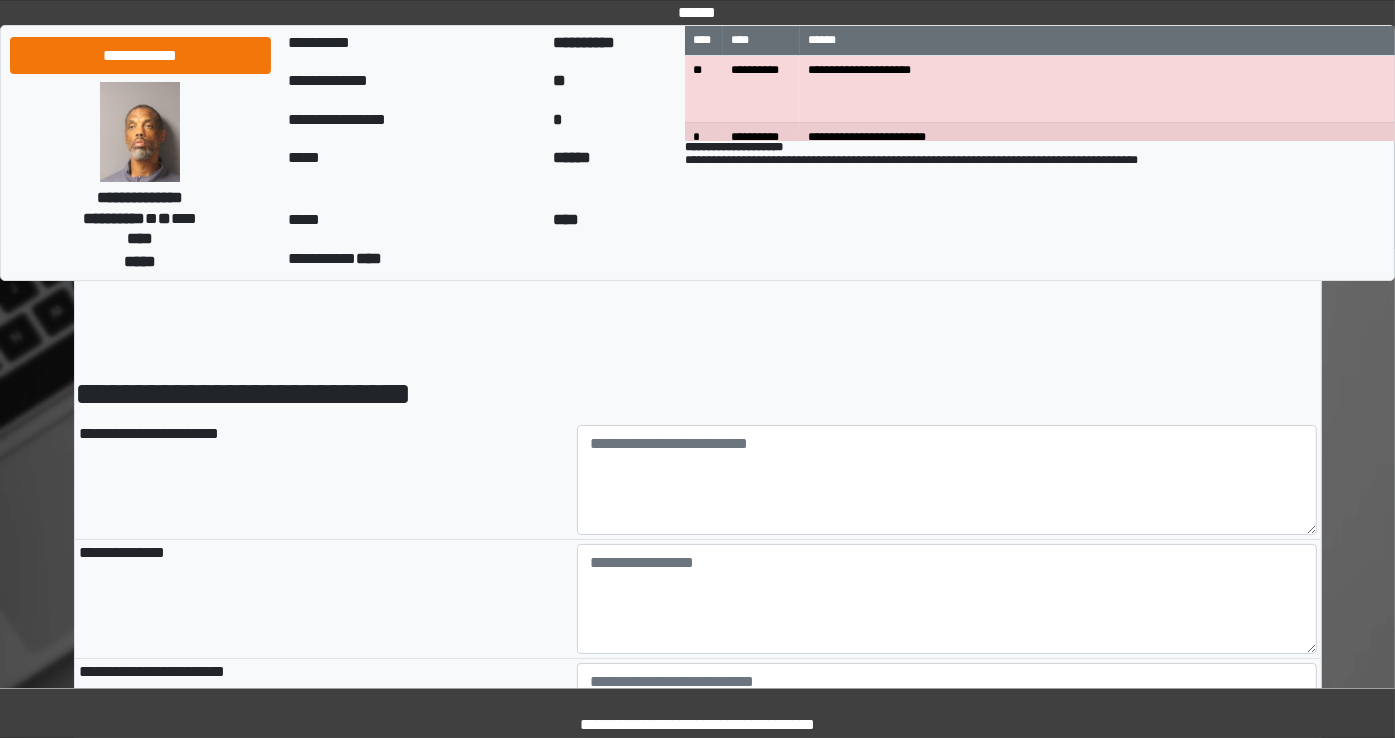 scroll, scrollTop: 56, scrollLeft: 0, axis: vertical 